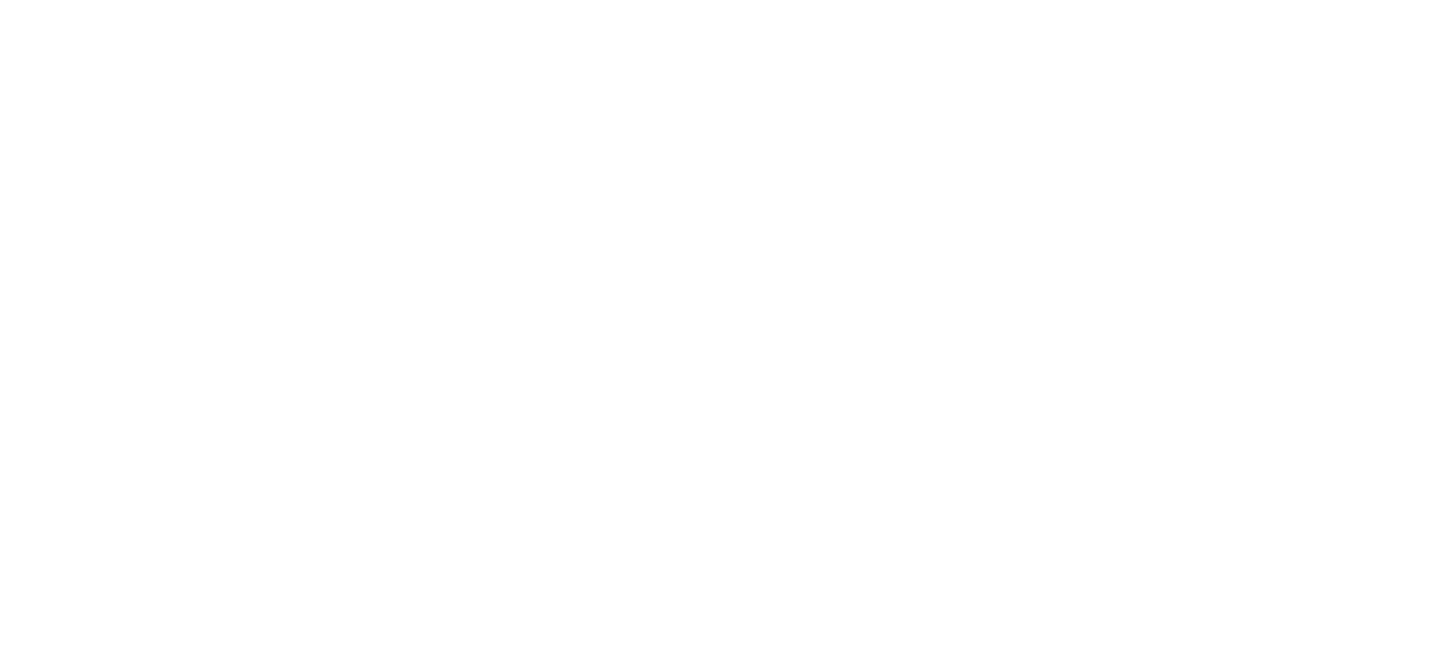 scroll, scrollTop: 0, scrollLeft: 0, axis: both 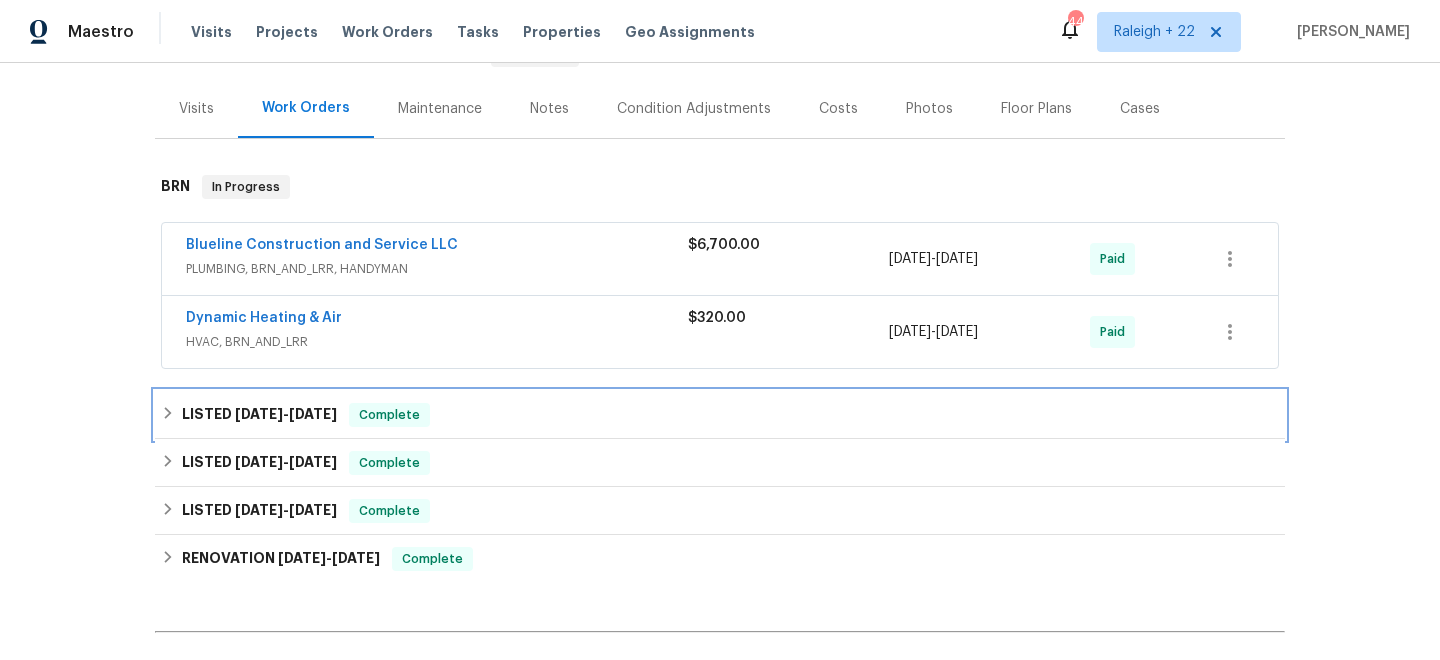 click 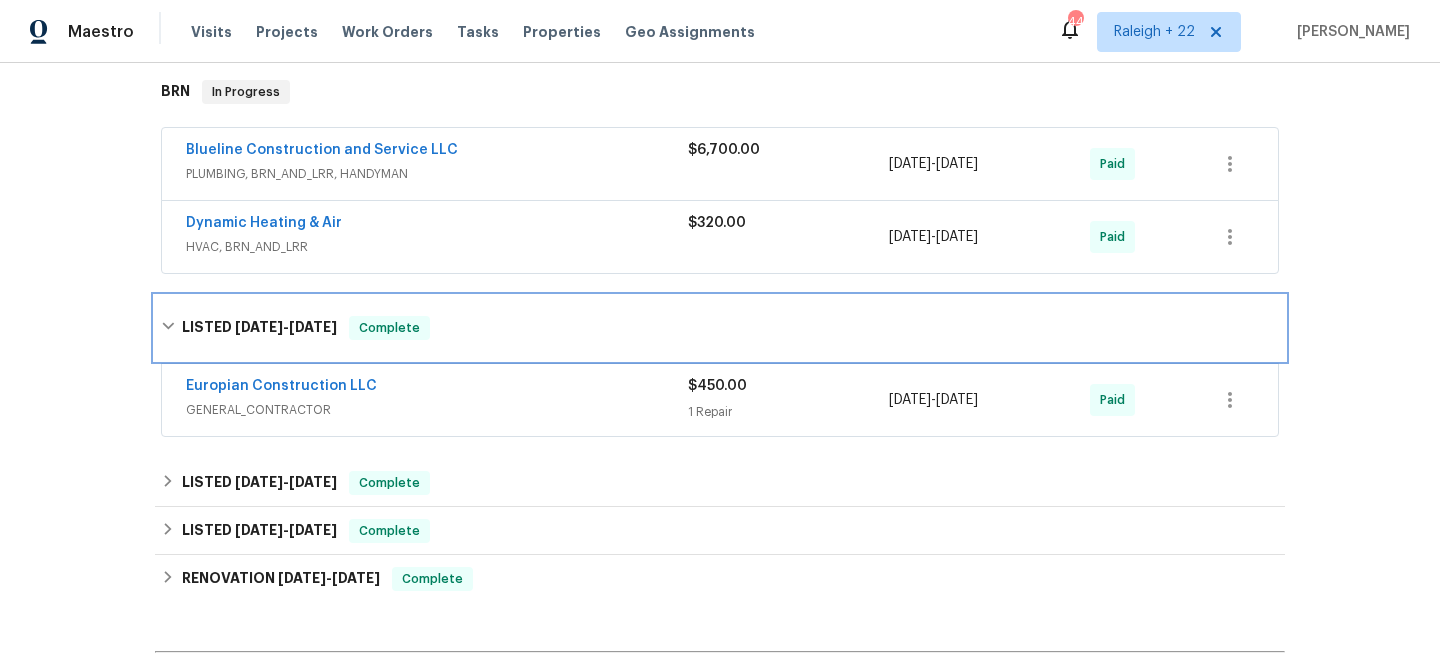 scroll, scrollTop: 320, scrollLeft: 0, axis: vertical 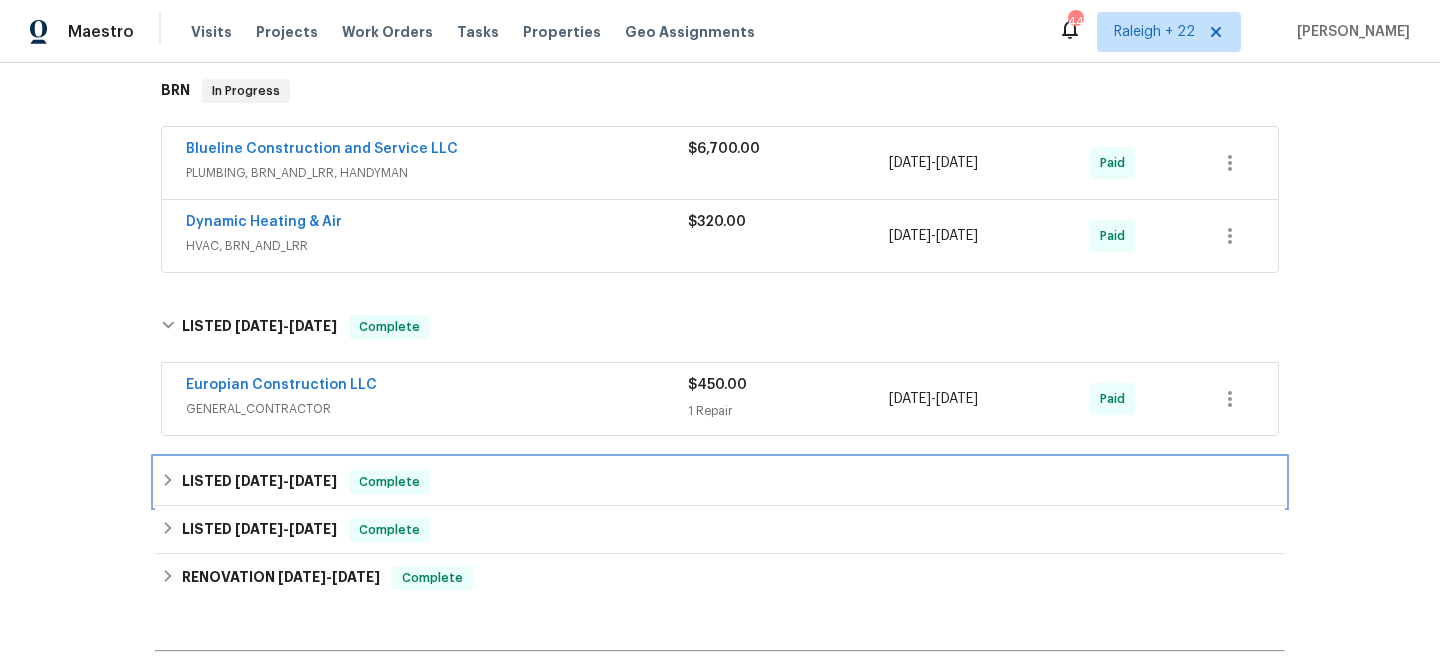 click 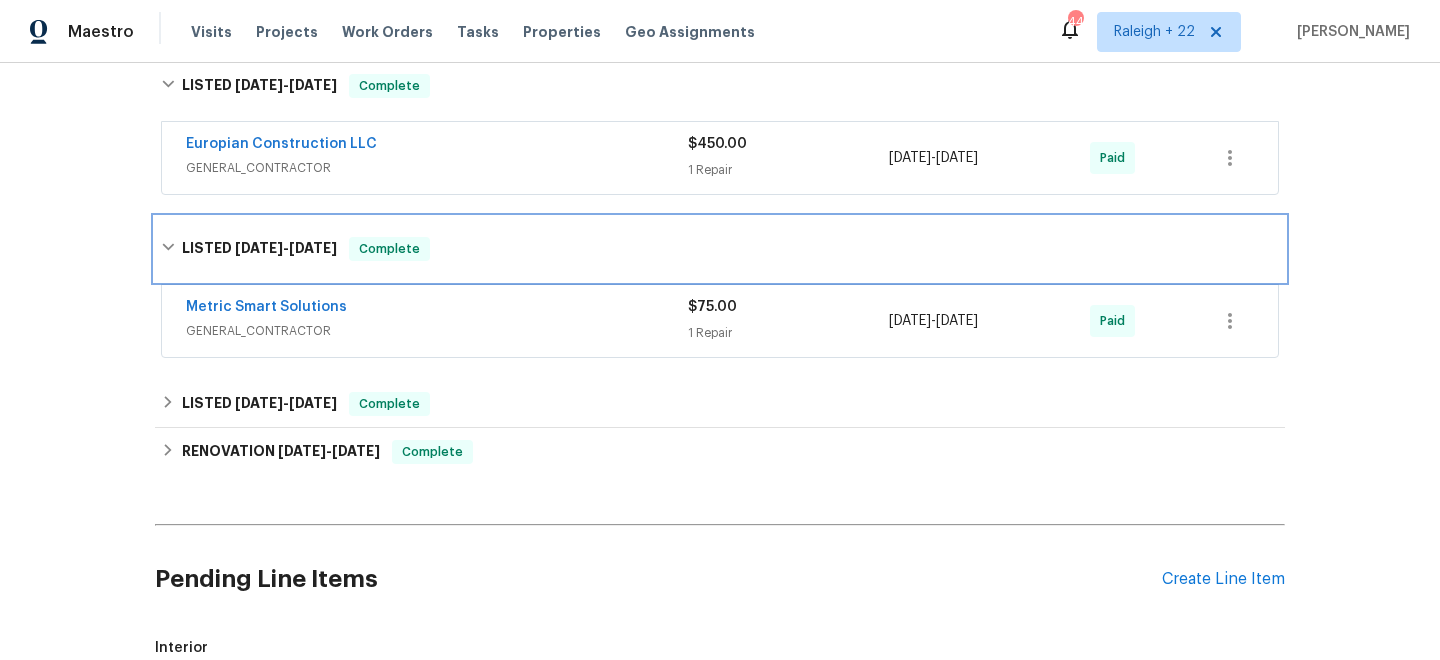 scroll, scrollTop: 585, scrollLeft: 0, axis: vertical 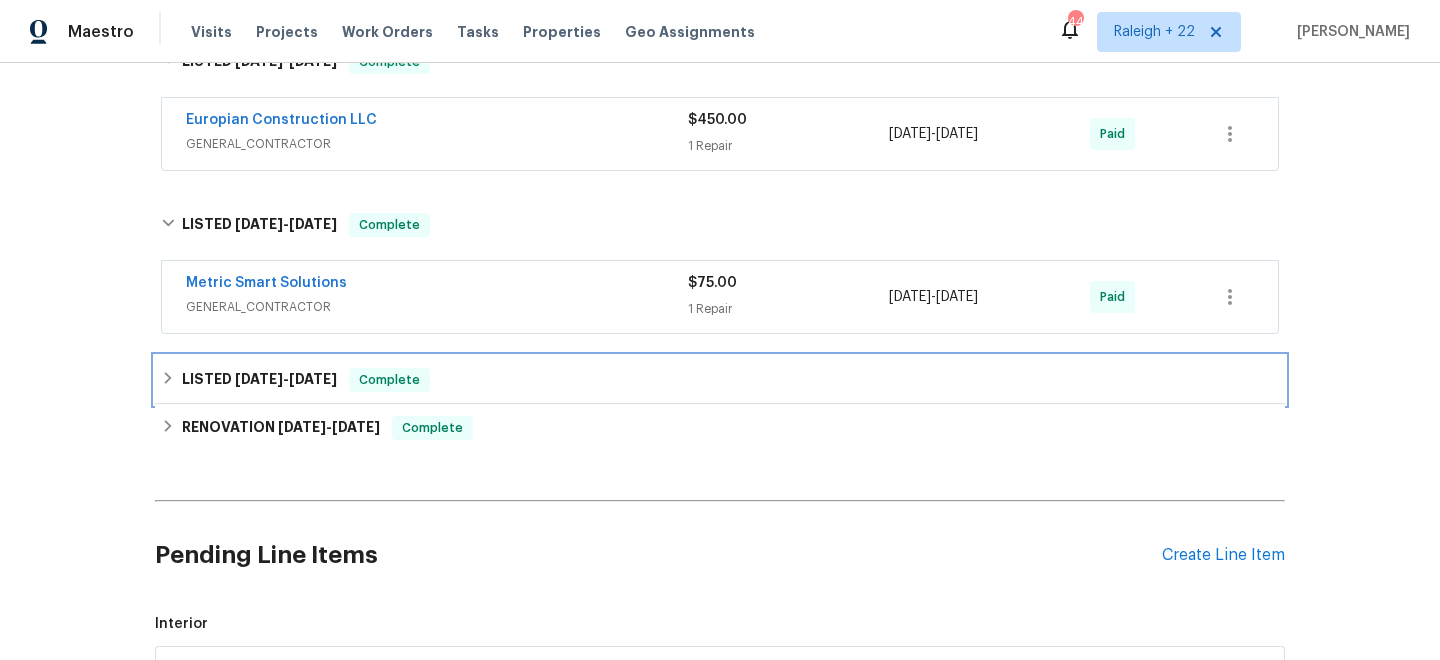 click on "LISTED   [DATE]  -  [DATE] Complete" at bounding box center [720, 380] 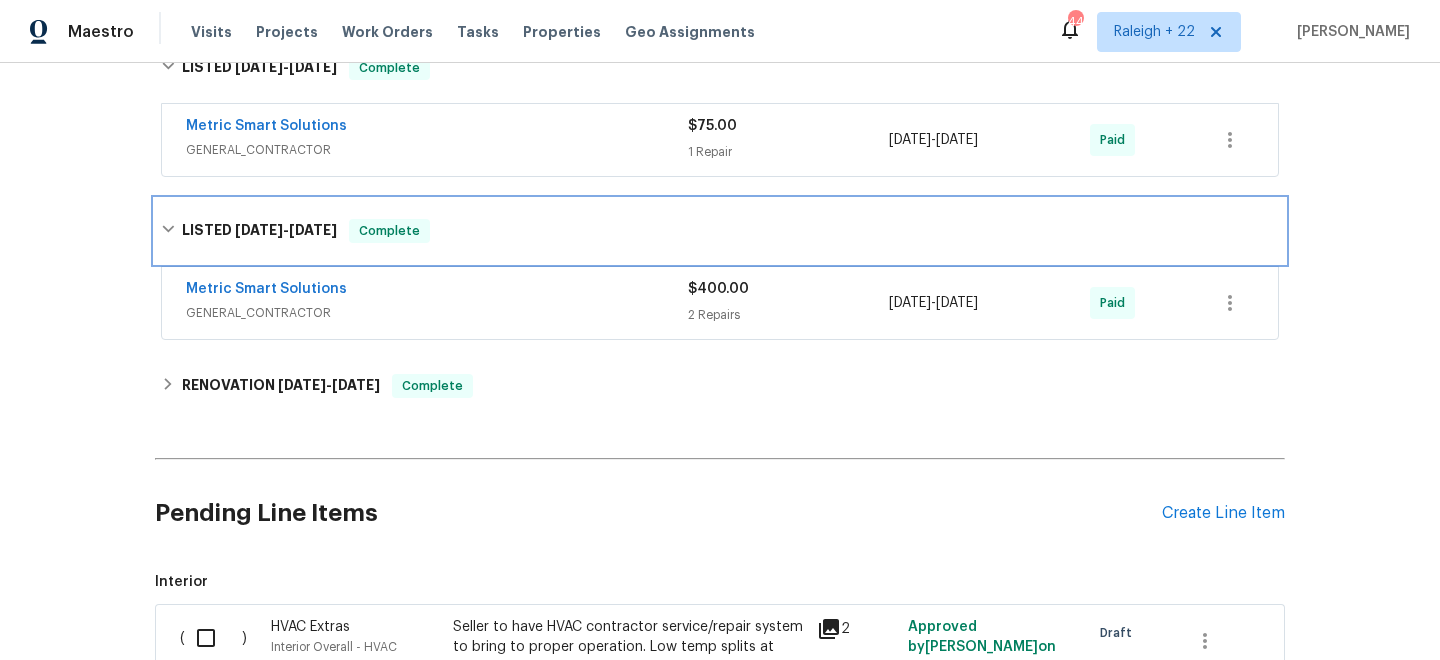 scroll, scrollTop: 768, scrollLeft: 0, axis: vertical 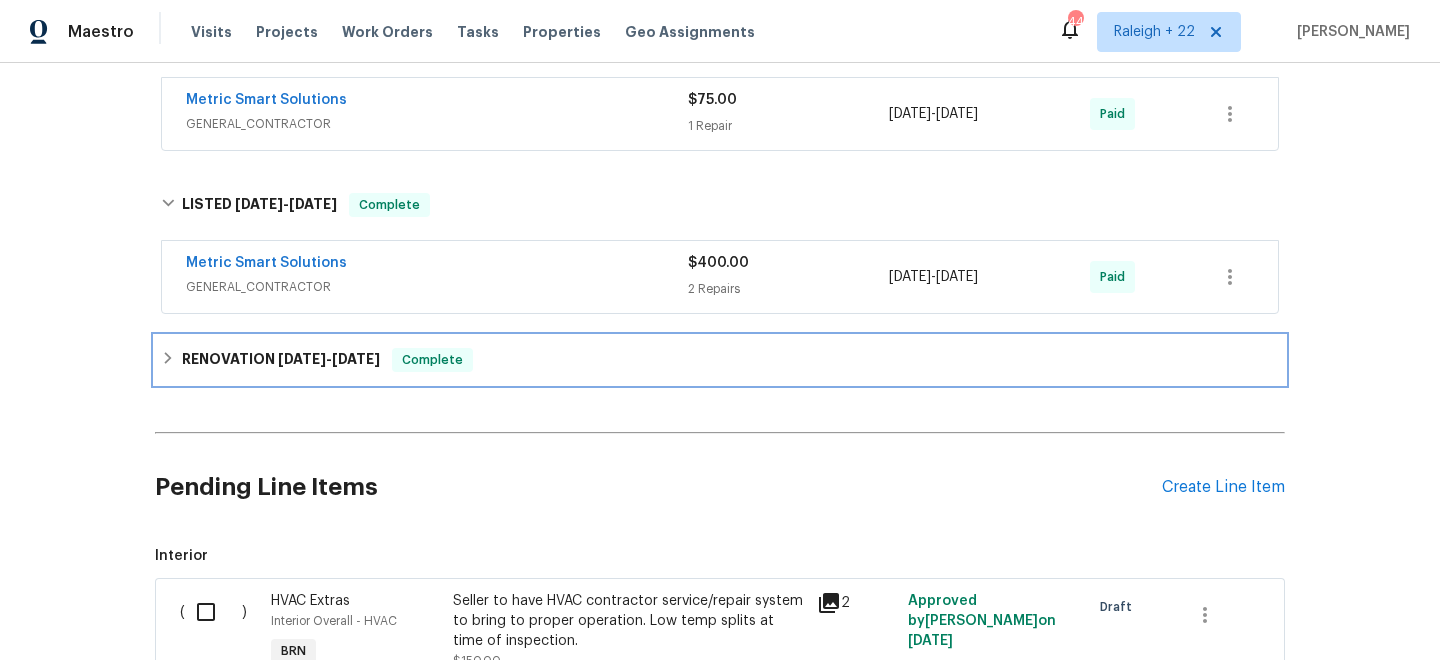 click 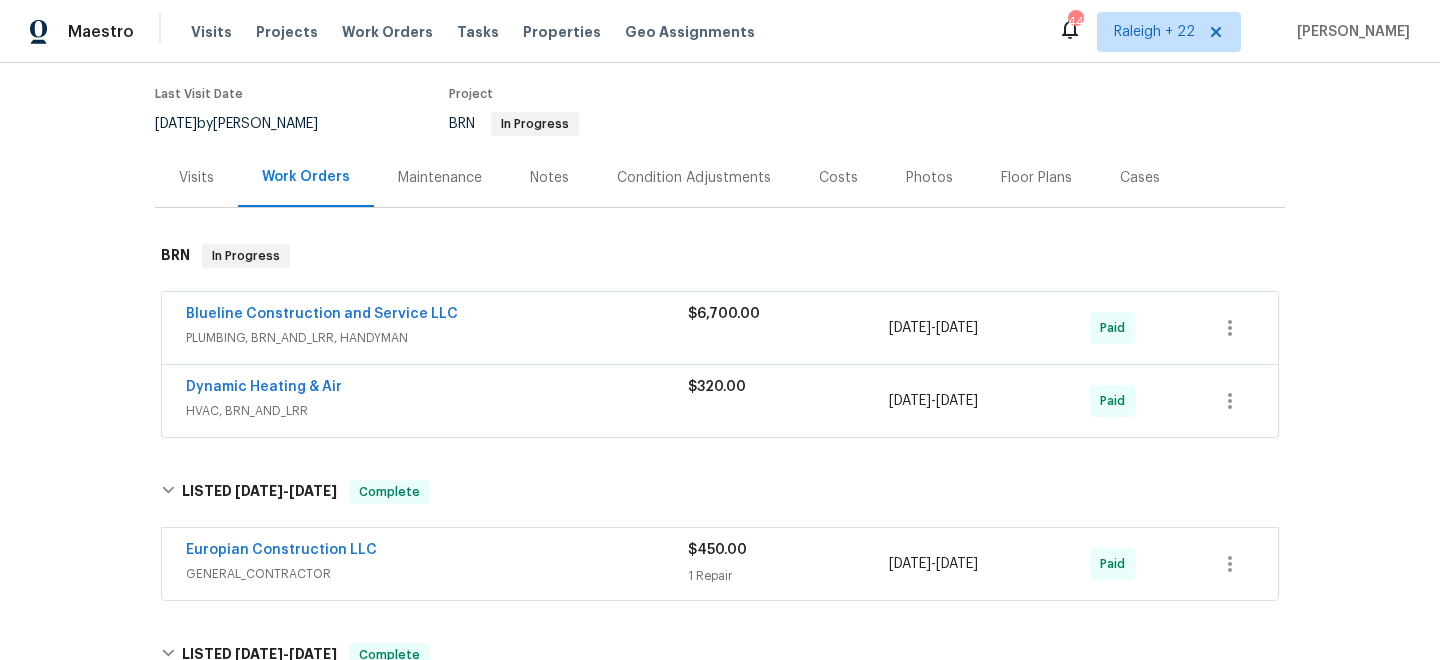 scroll, scrollTop: 165, scrollLeft: 0, axis: vertical 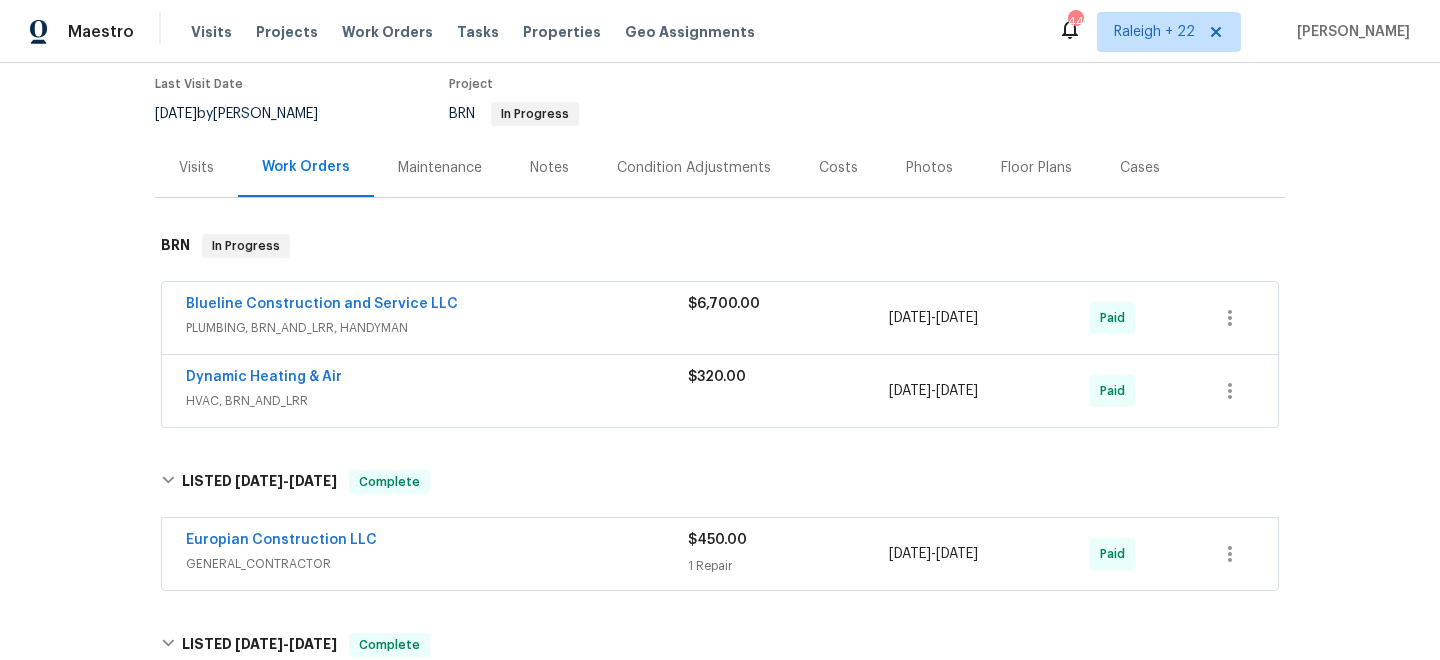 click on "PLUMBING, BRN_AND_LRR, HANDYMAN" at bounding box center [437, 328] 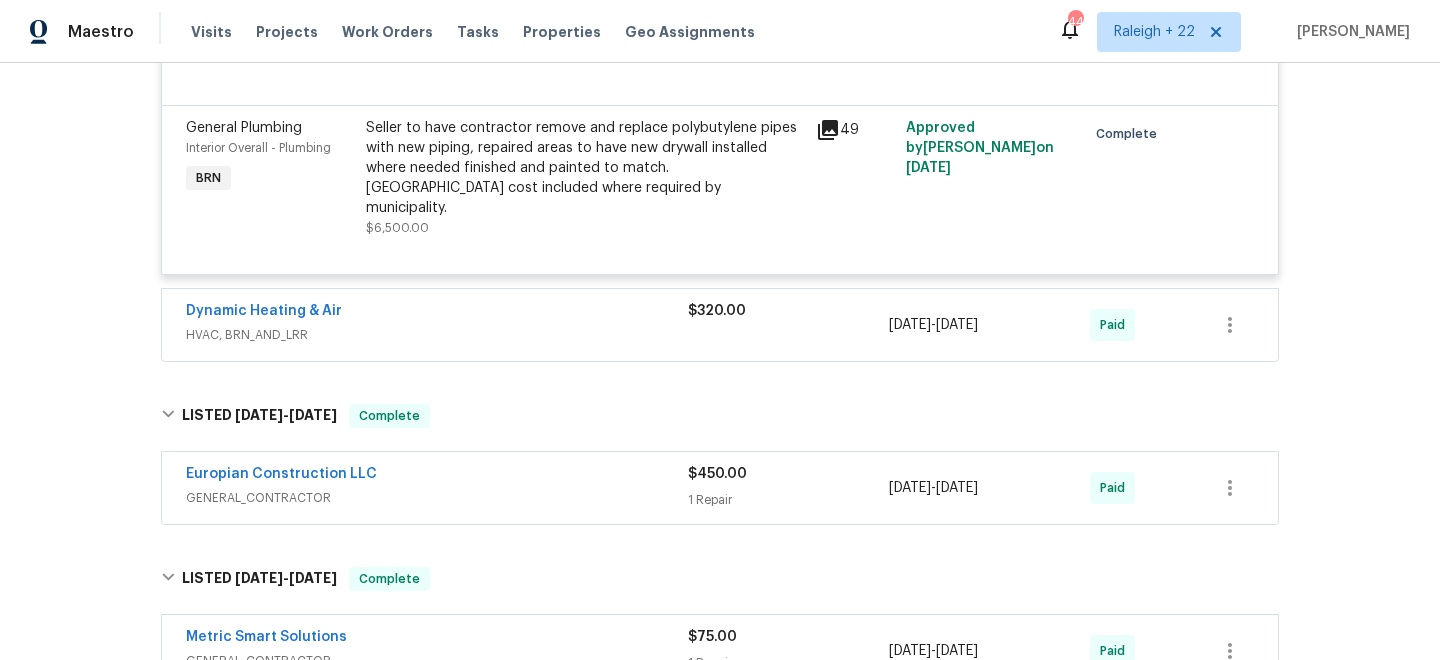 scroll, scrollTop: 949, scrollLeft: 0, axis: vertical 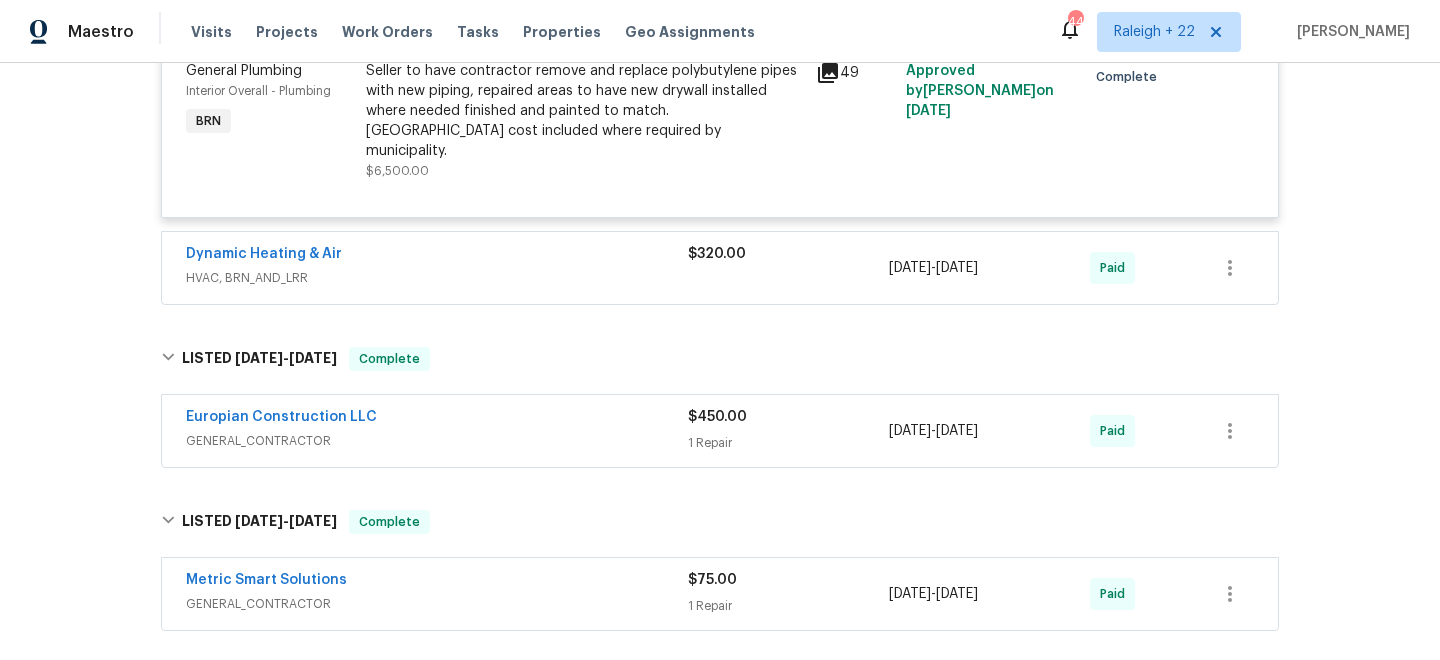 click on "HVAC, BRN_AND_LRR" at bounding box center (437, 278) 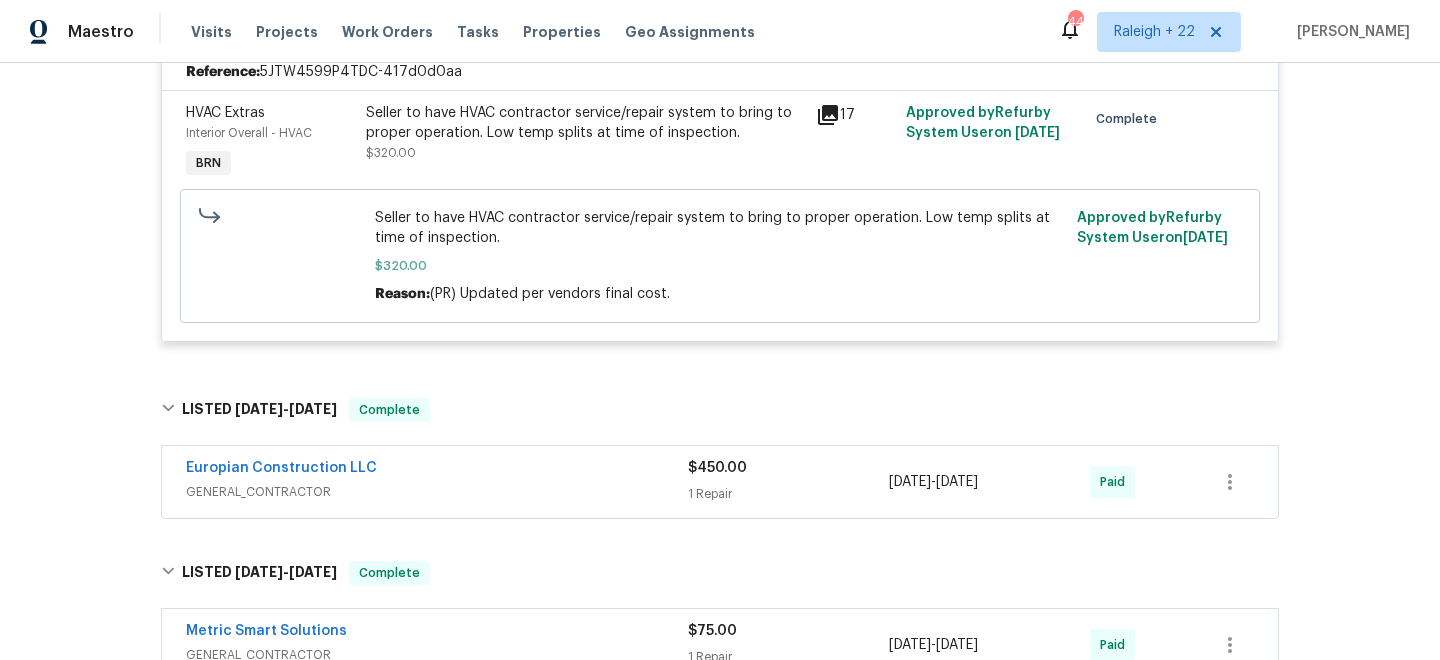 scroll, scrollTop: 1212, scrollLeft: 0, axis: vertical 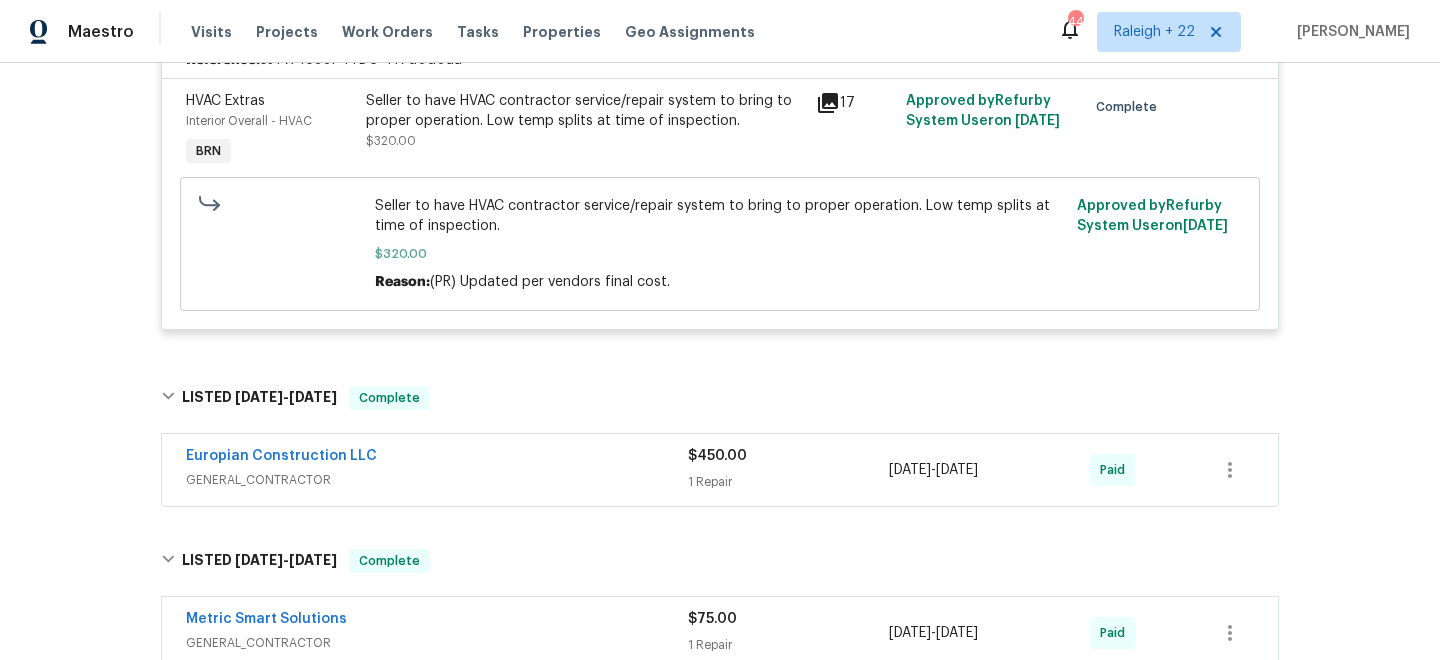 click on "GENERAL_CONTRACTOR" at bounding box center [437, 480] 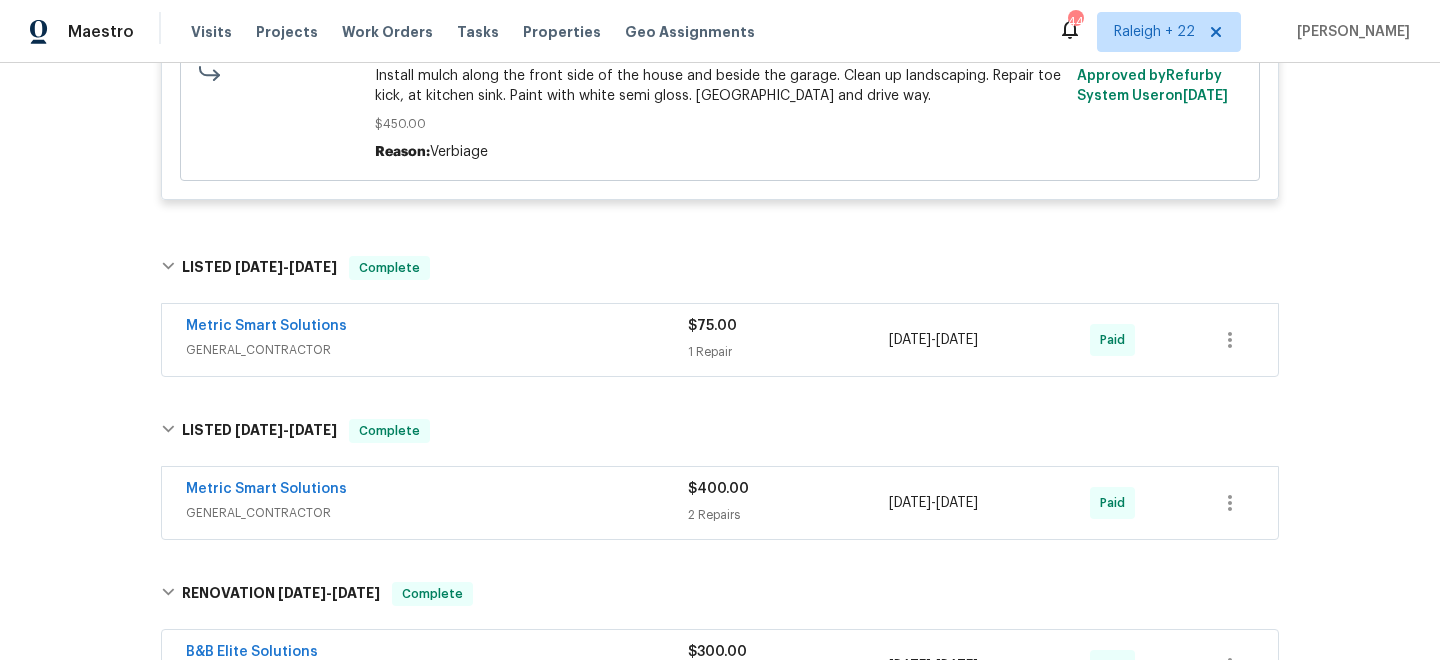 scroll, scrollTop: 1860, scrollLeft: 0, axis: vertical 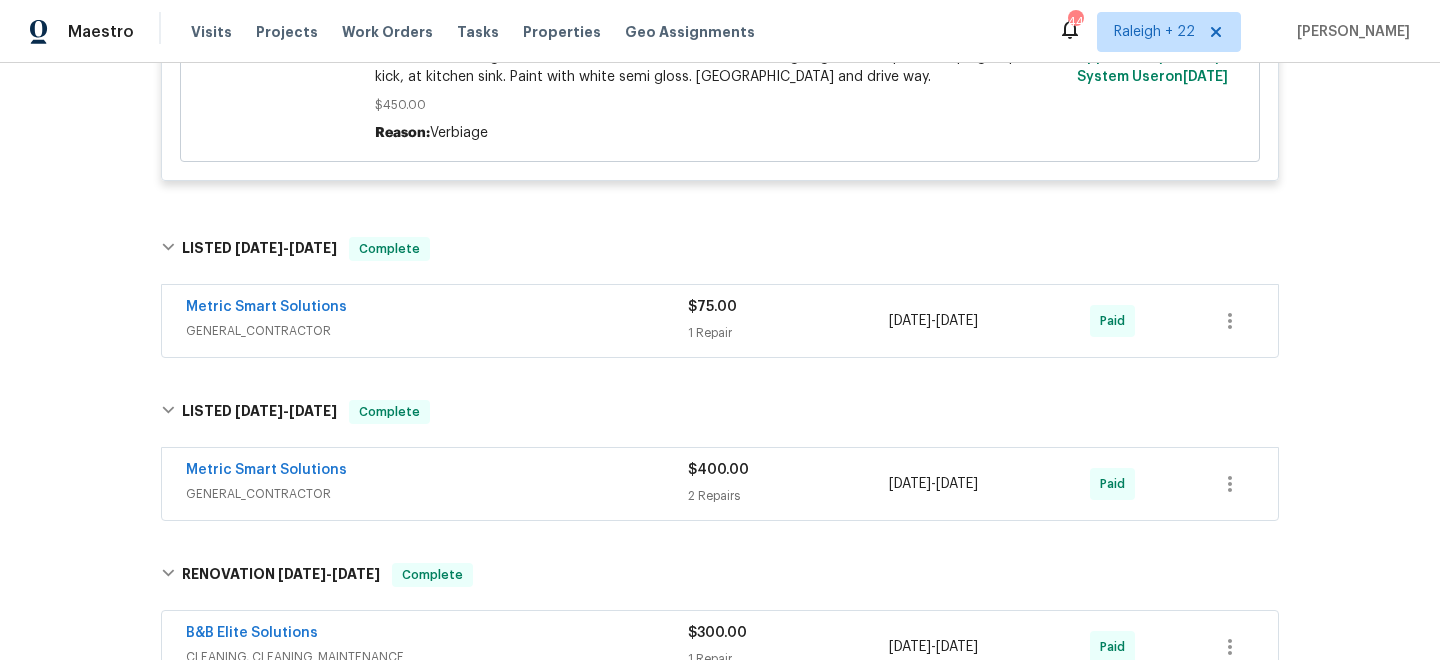 click on "GENERAL_CONTRACTOR" at bounding box center (437, 331) 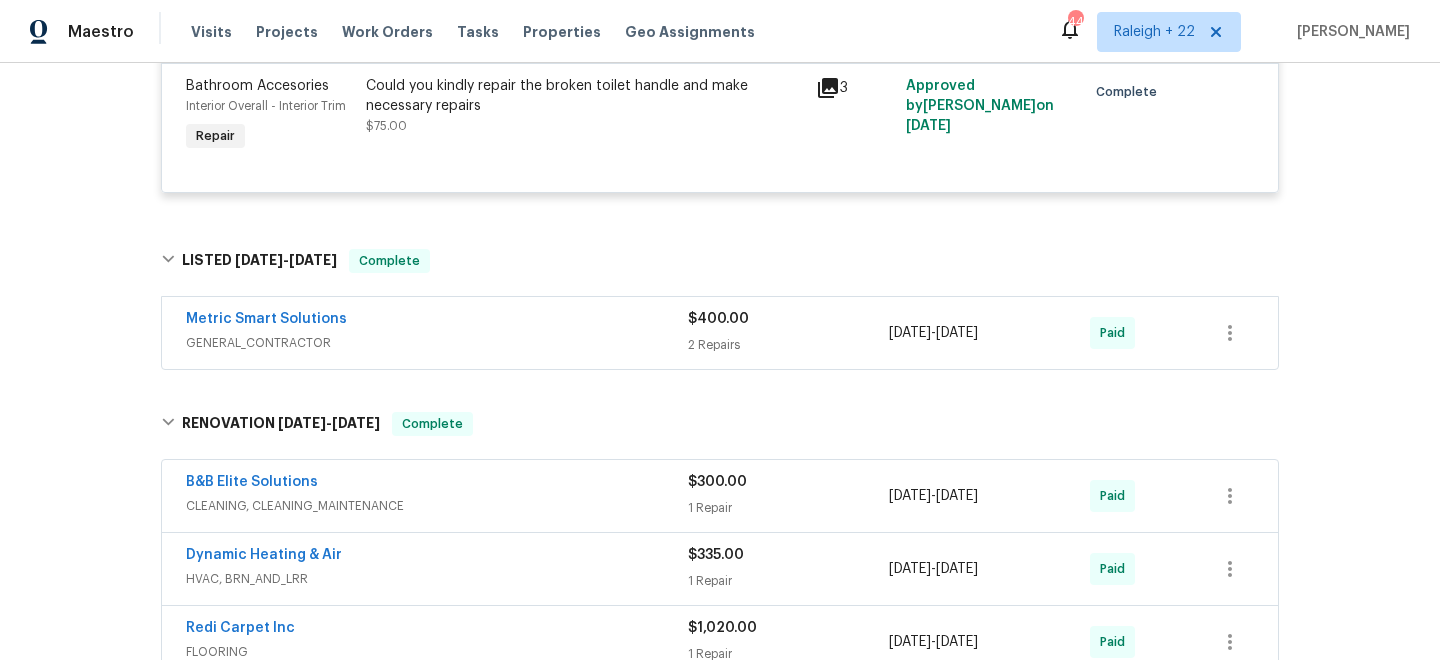 scroll, scrollTop: 2363, scrollLeft: 0, axis: vertical 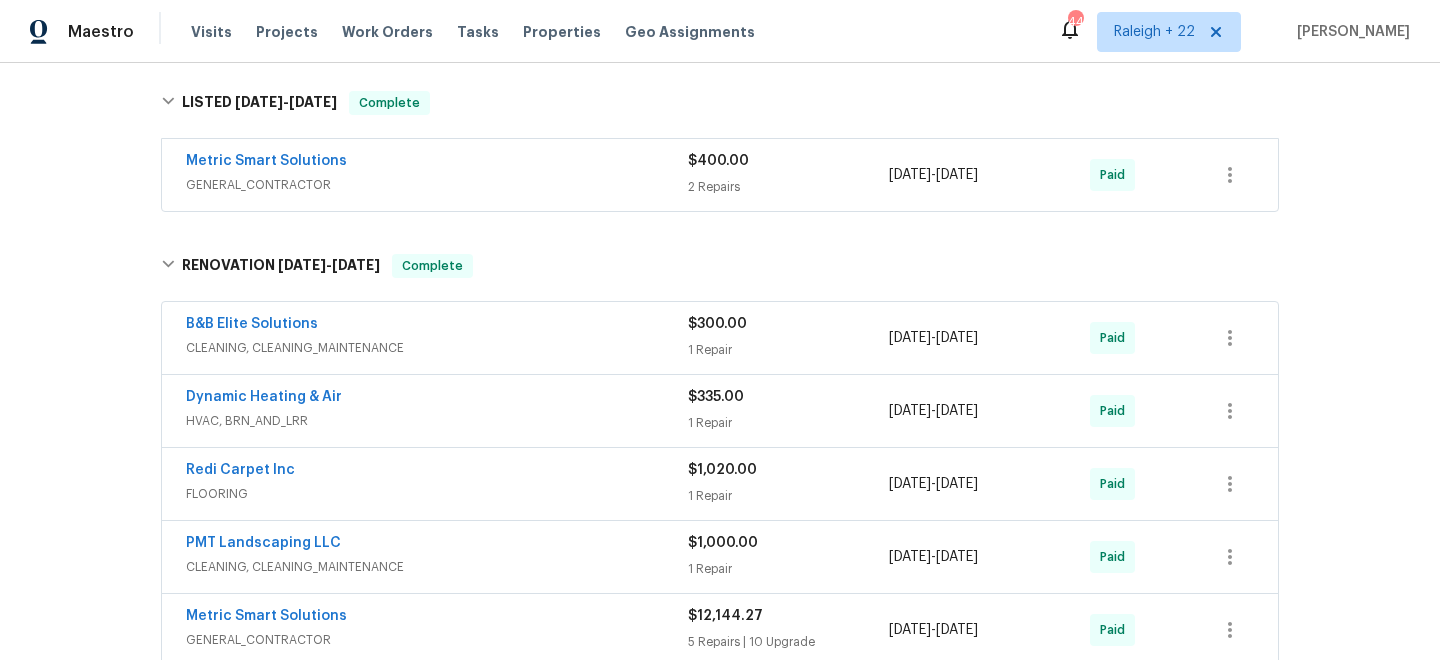 click on "GENERAL_CONTRACTOR" at bounding box center [437, 185] 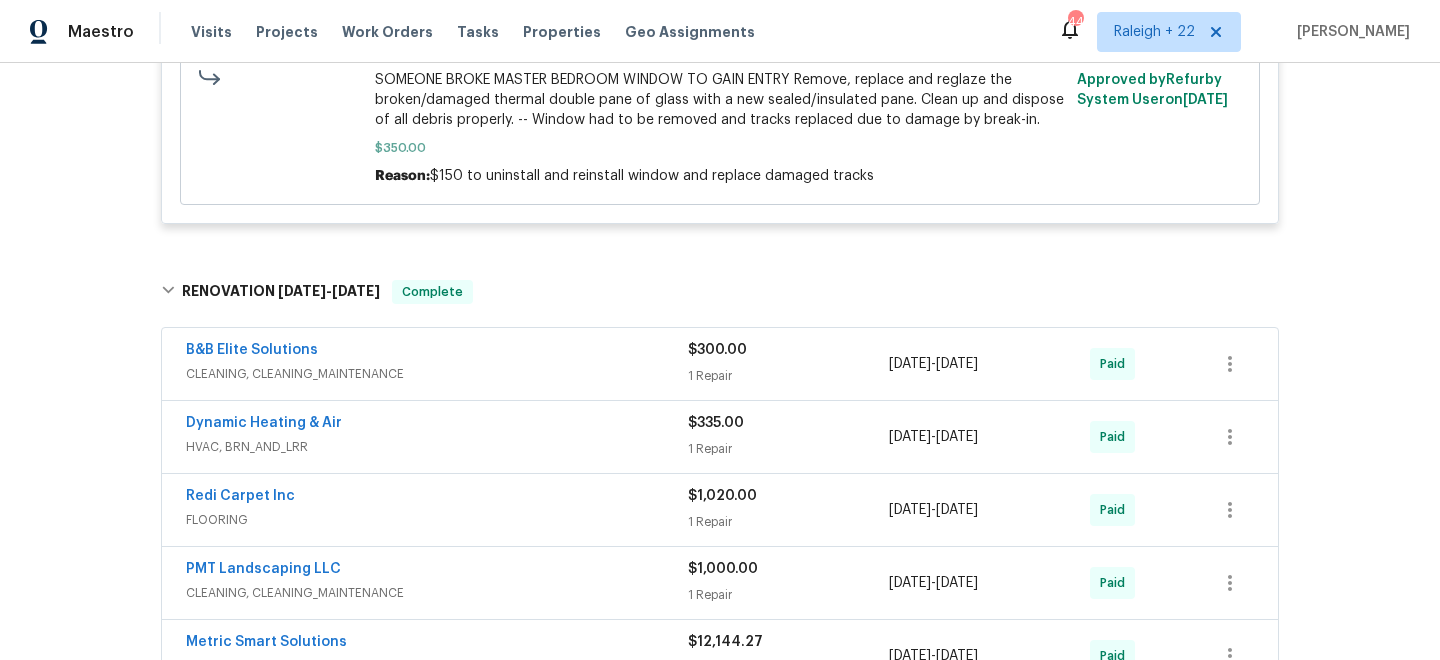 scroll, scrollTop: 2884, scrollLeft: 0, axis: vertical 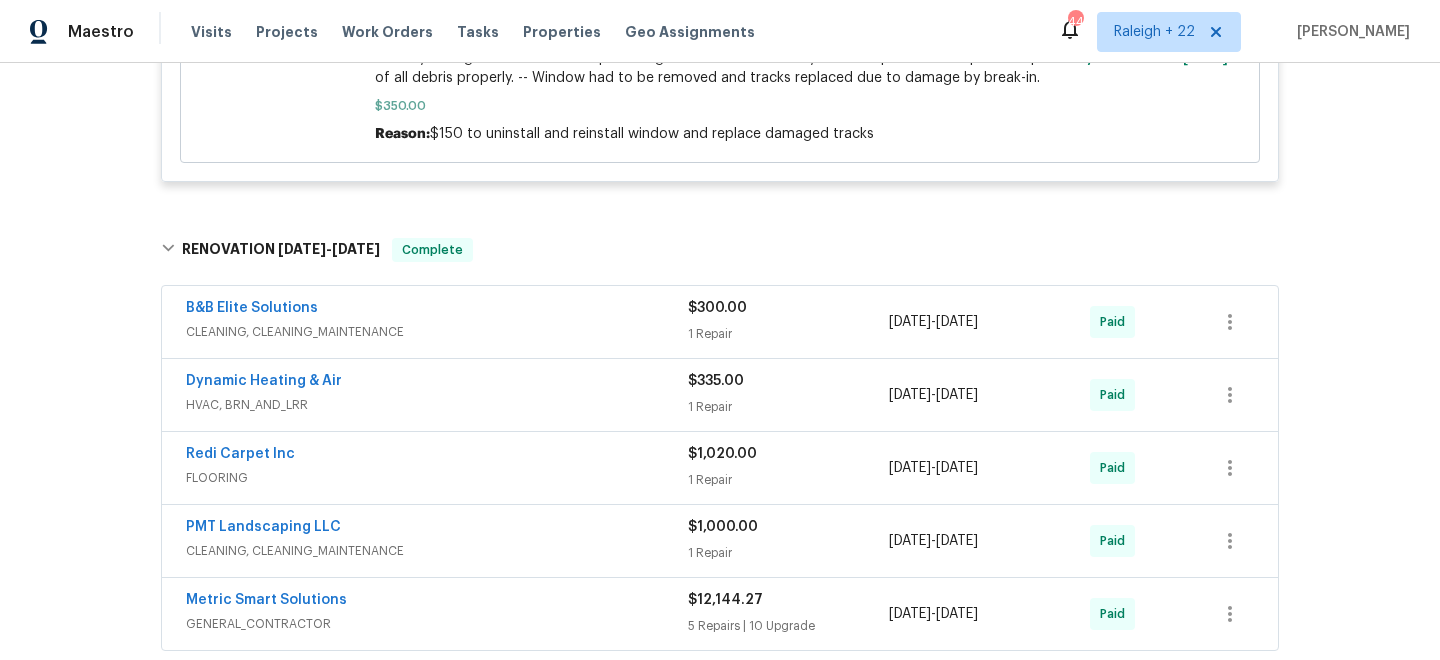 click on "CLEANING, CLEANING_MAINTENANCE" at bounding box center [437, 332] 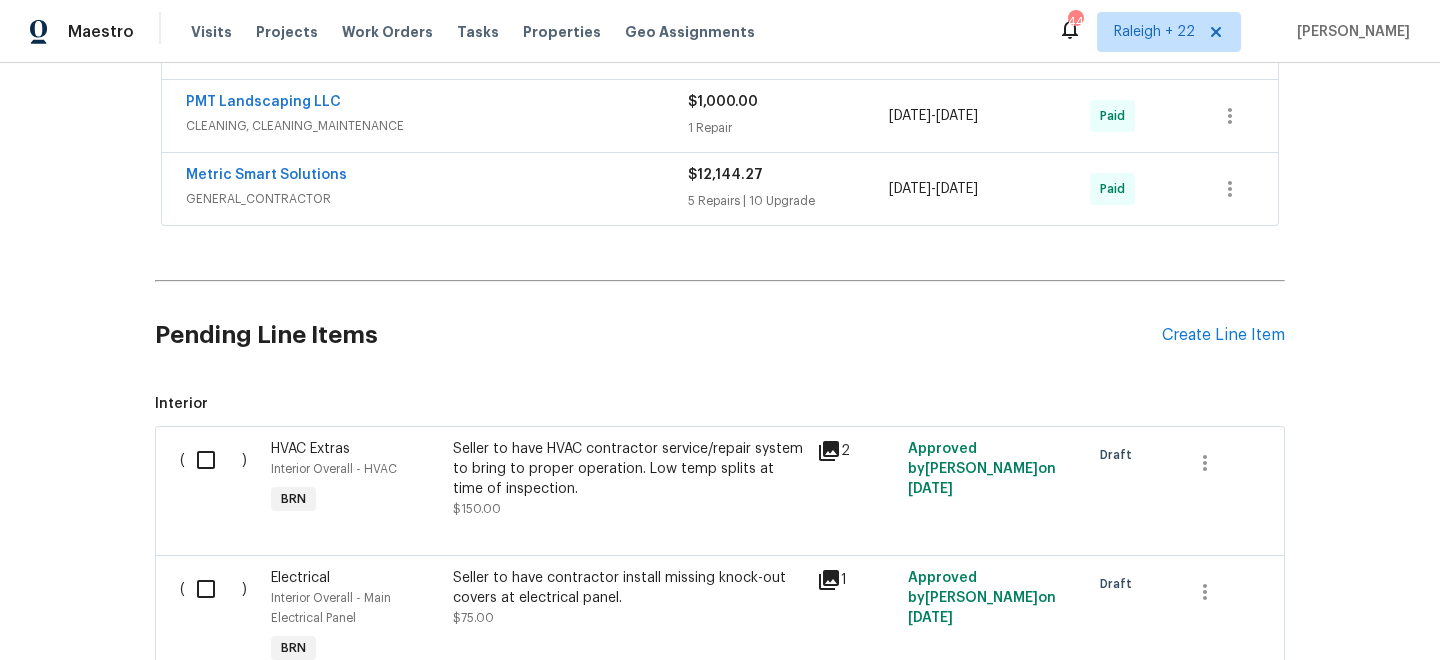 scroll, scrollTop: 4007, scrollLeft: 0, axis: vertical 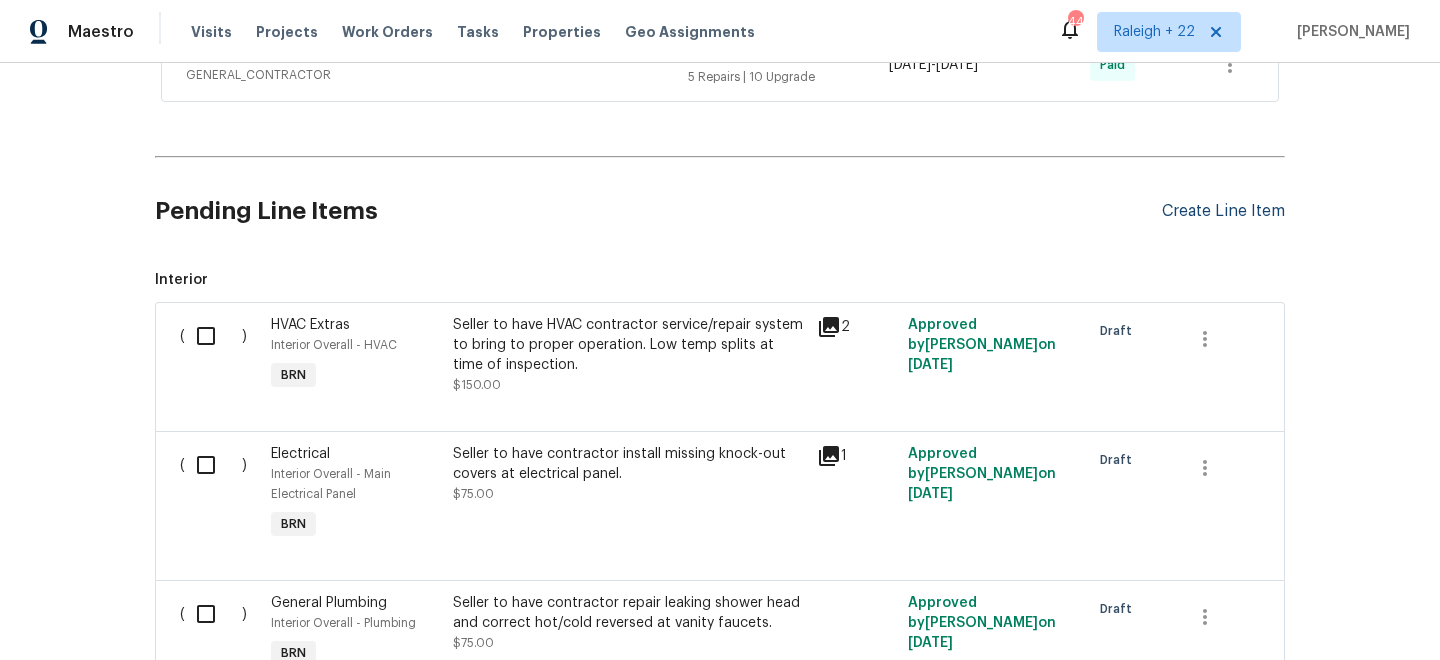 click on "Create Line Item" at bounding box center (1223, 211) 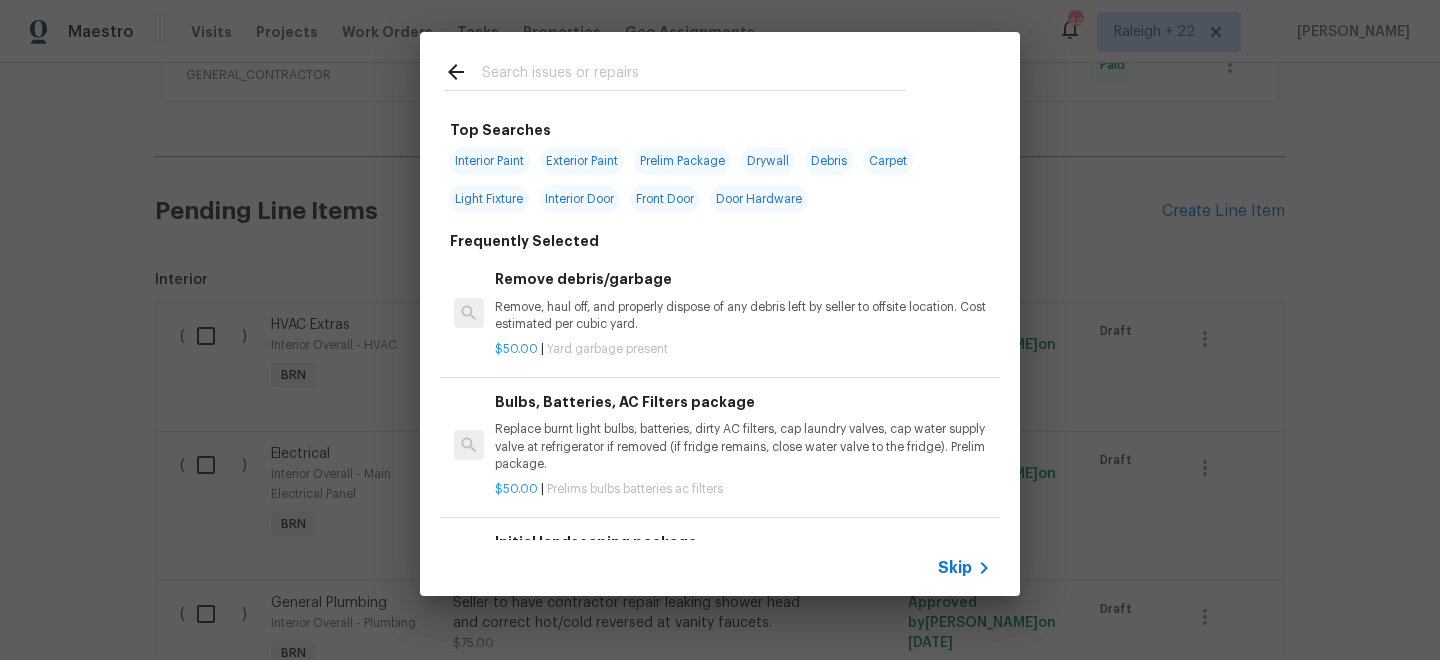 click on "Skip" at bounding box center [955, 568] 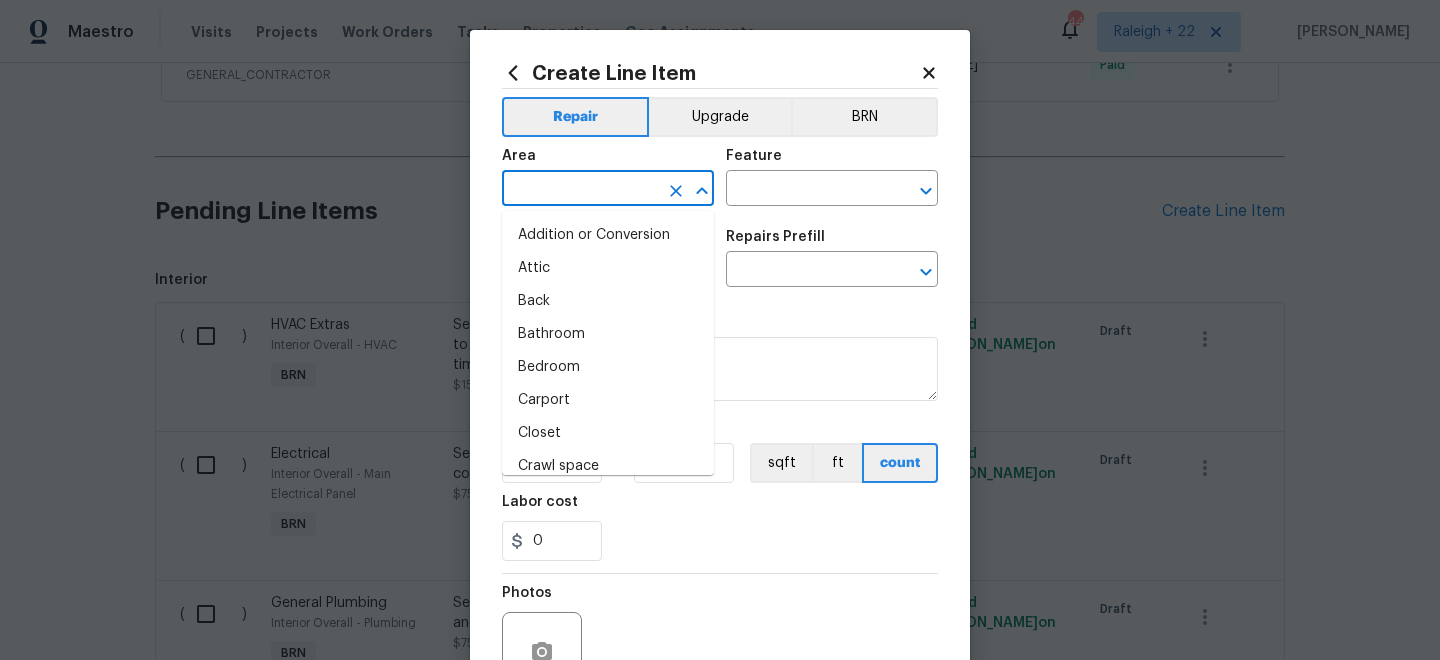click at bounding box center (580, 190) 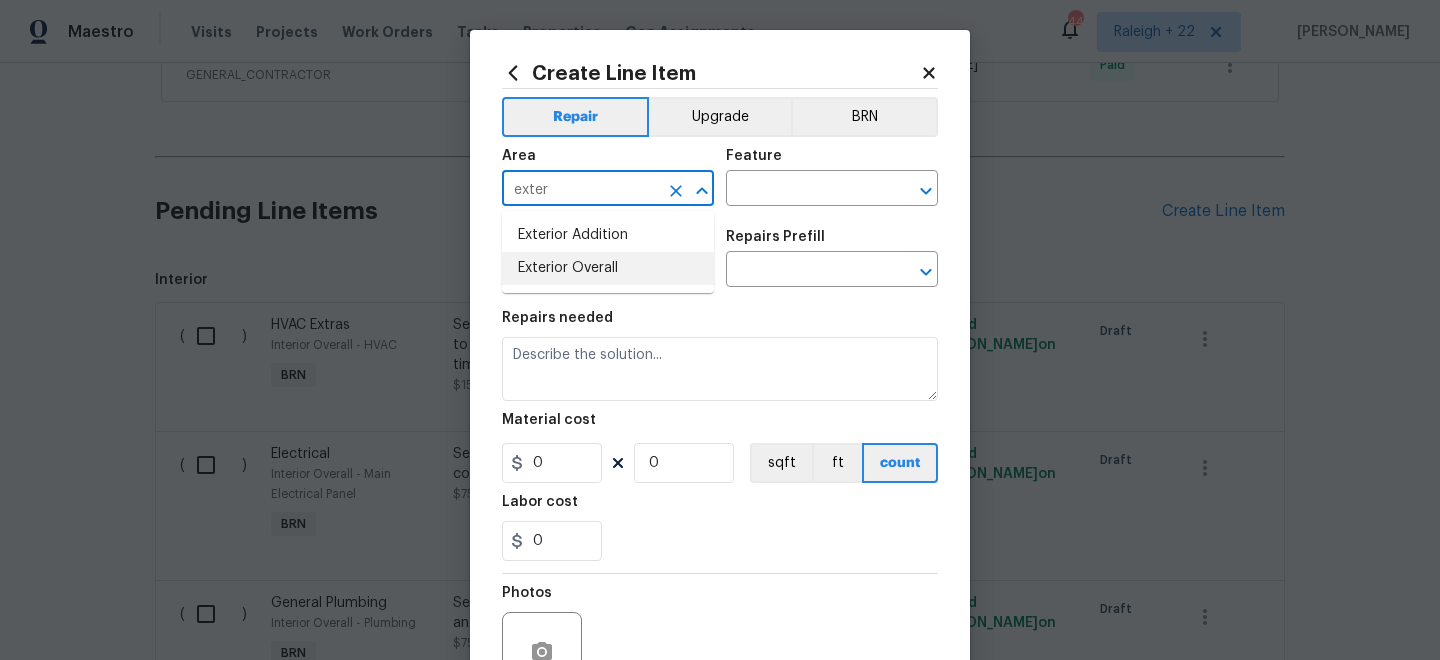 click on "Exterior Overall" at bounding box center [608, 268] 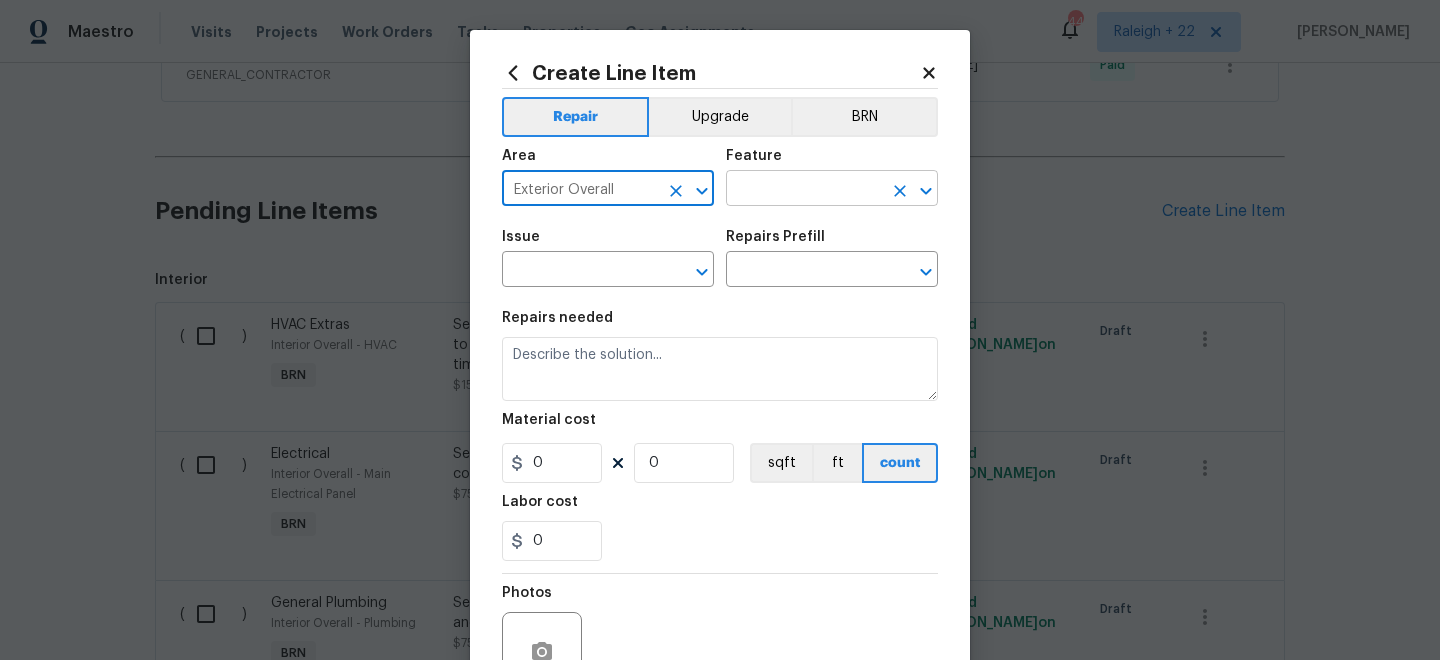 type on "Exterior Overall" 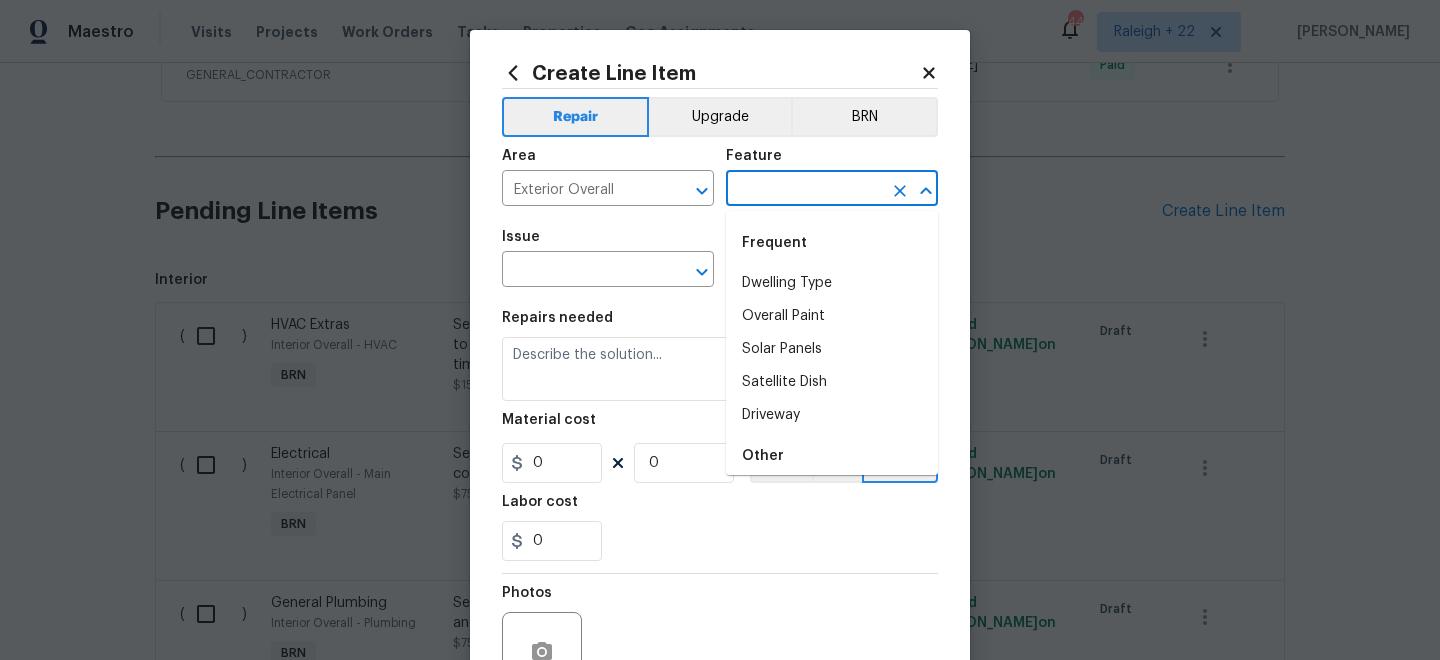 click at bounding box center (804, 190) 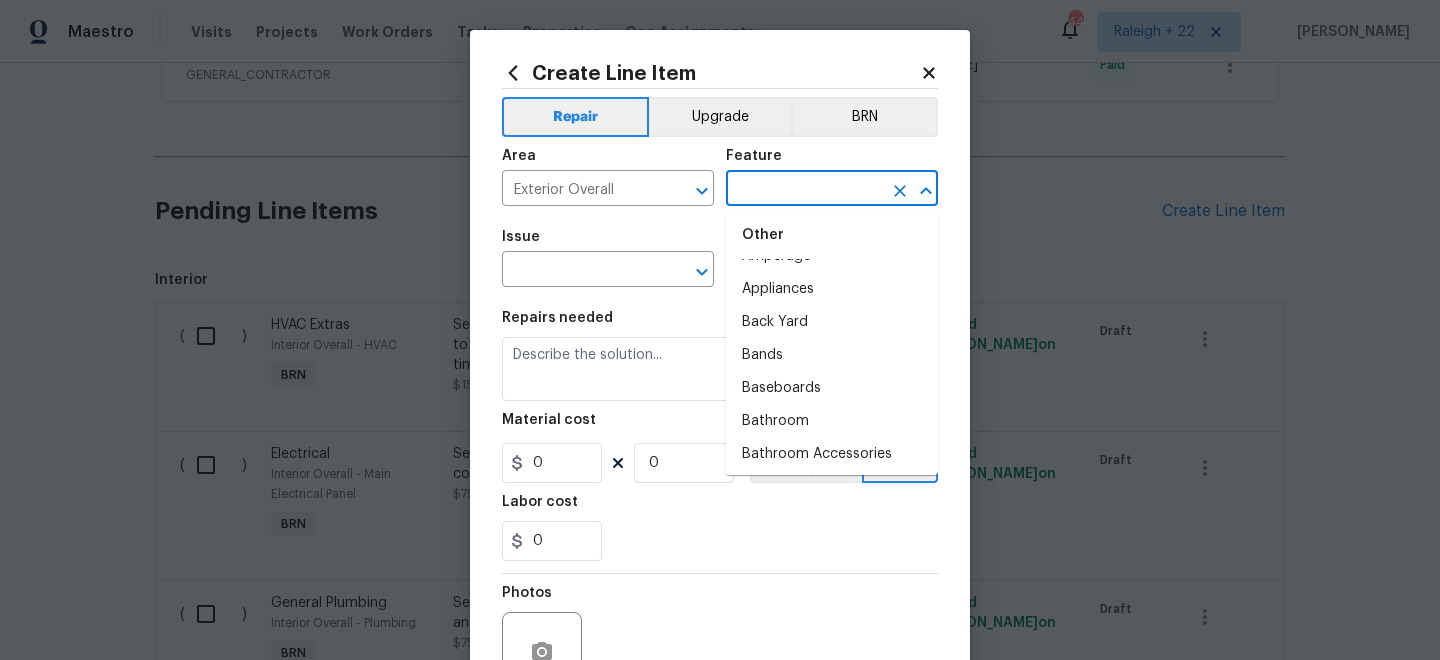scroll, scrollTop: 380, scrollLeft: 0, axis: vertical 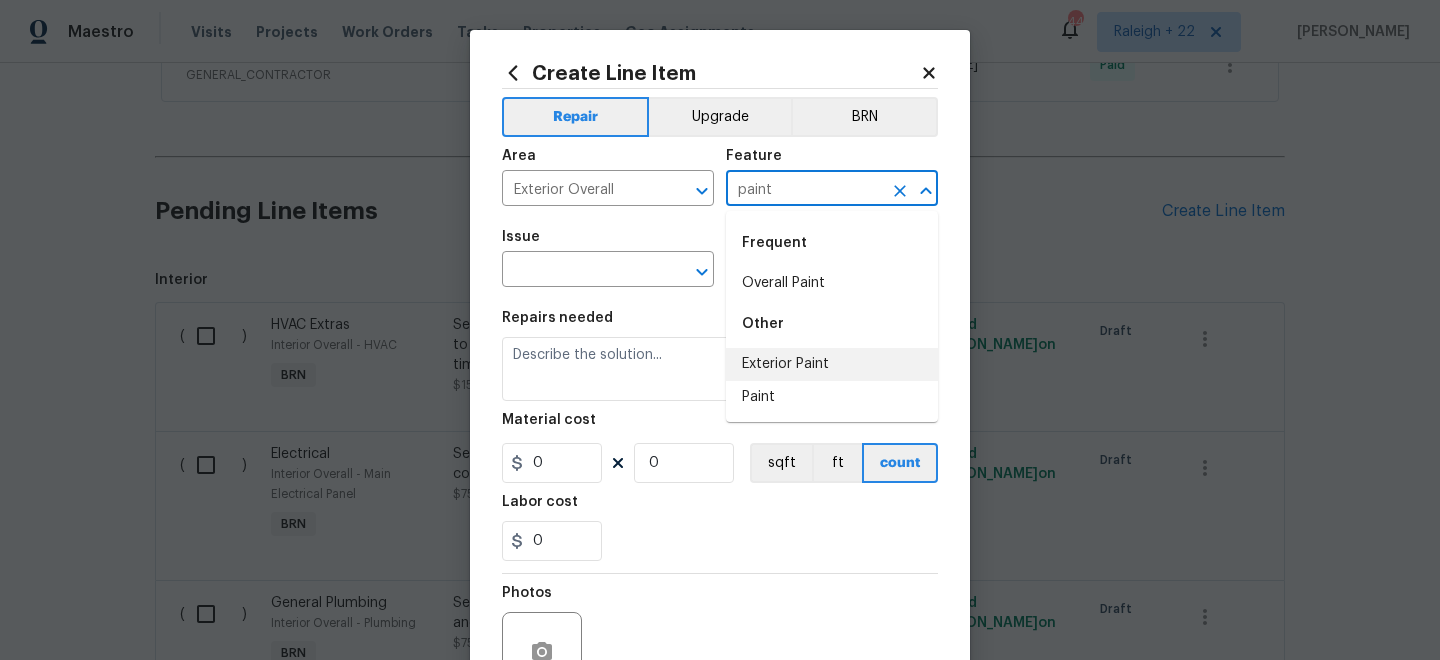click on "Exterior Paint" at bounding box center [832, 364] 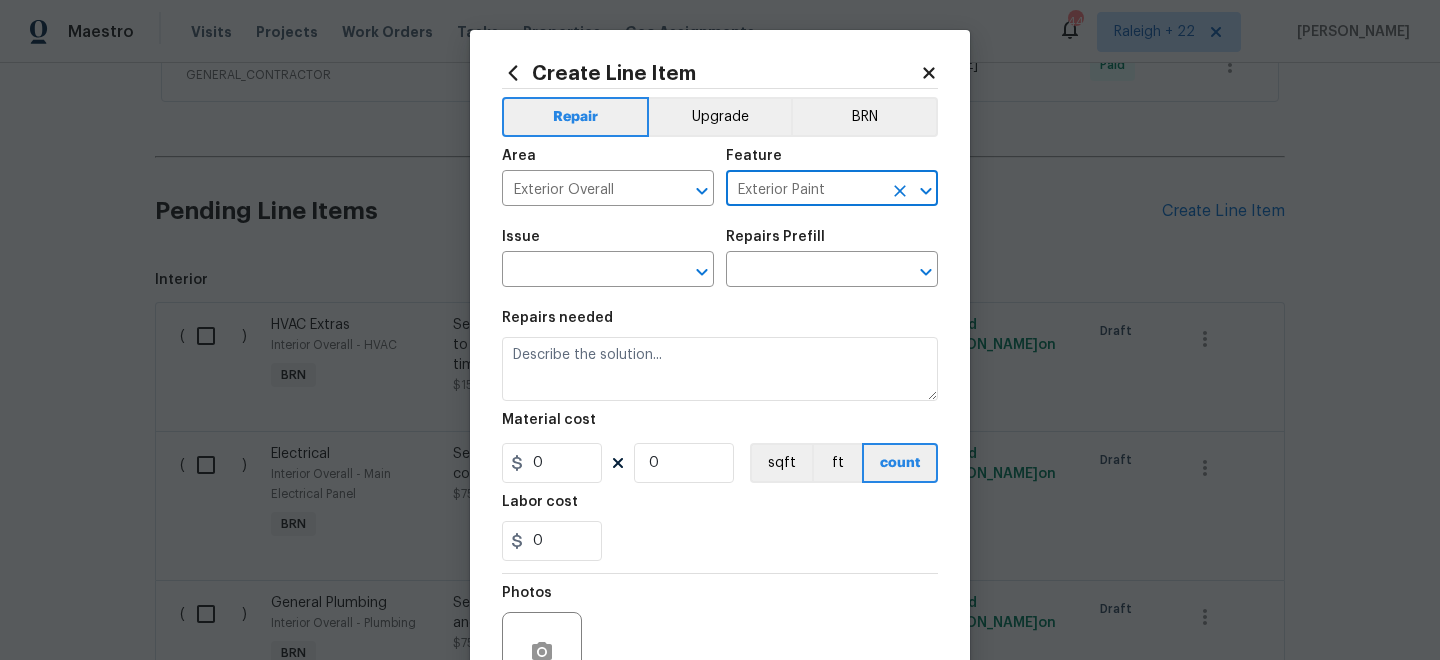 type on "Exterior Paint" 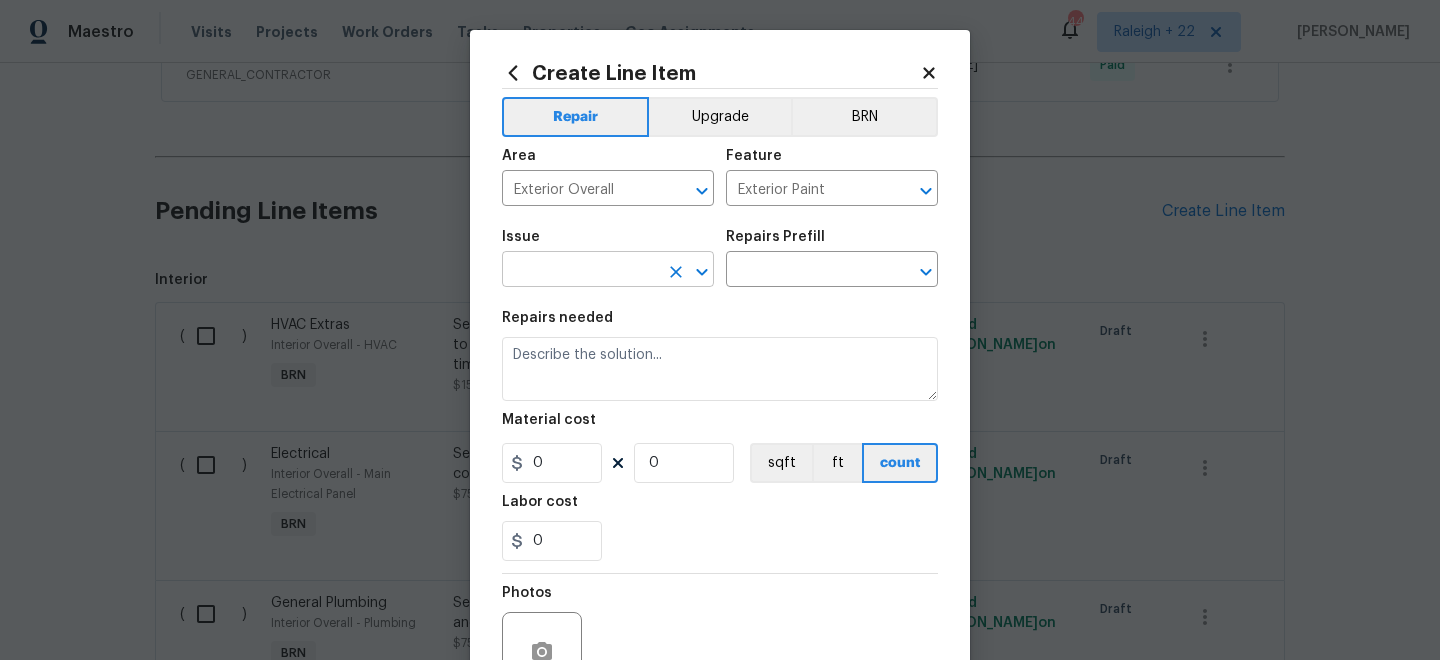 click on "Issue ​" at bounding box center [608, 258] 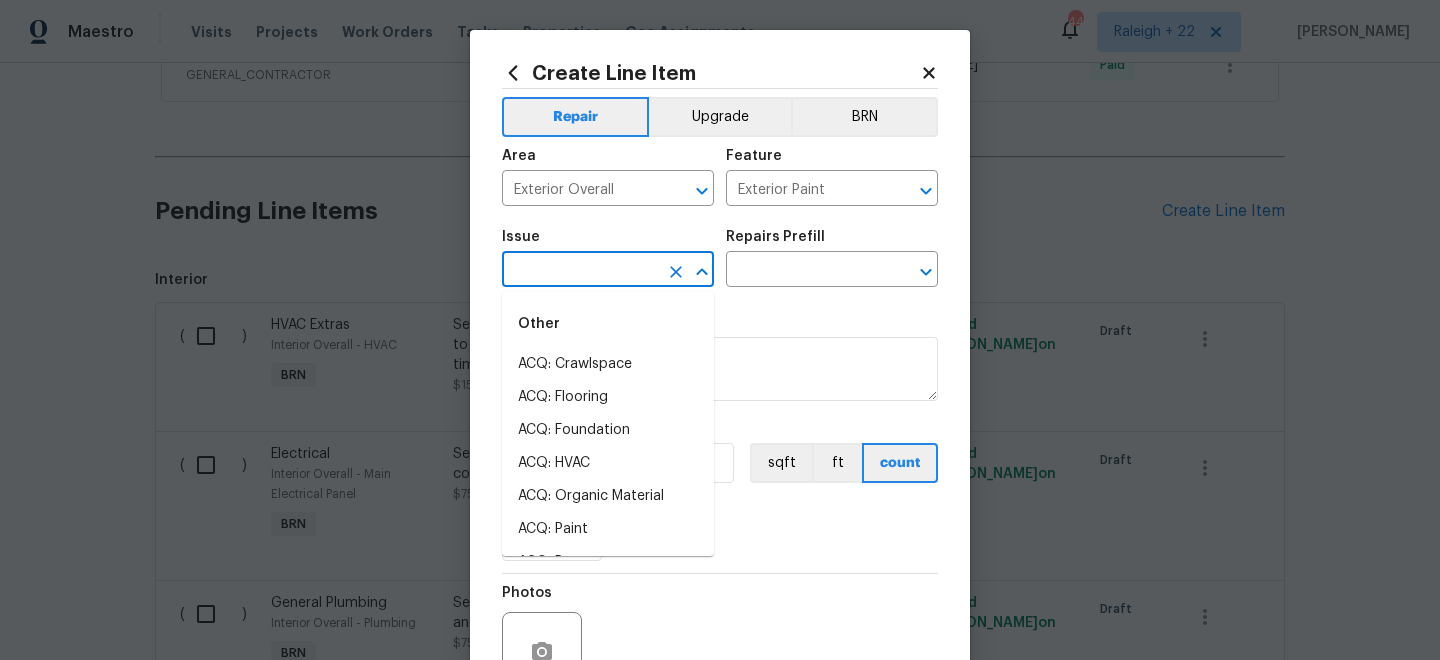 click at bounding box center [580, 271] 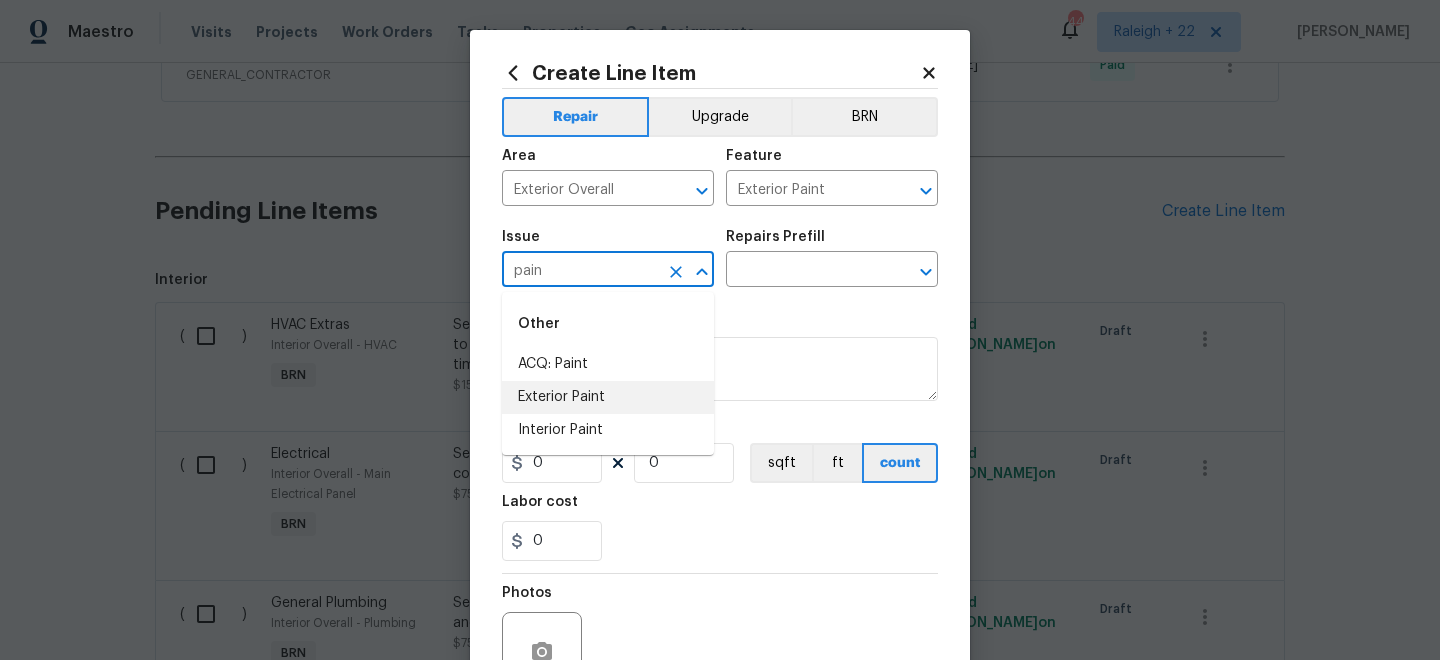 click on "Exterior Paint" at bounding box center (608, 397) 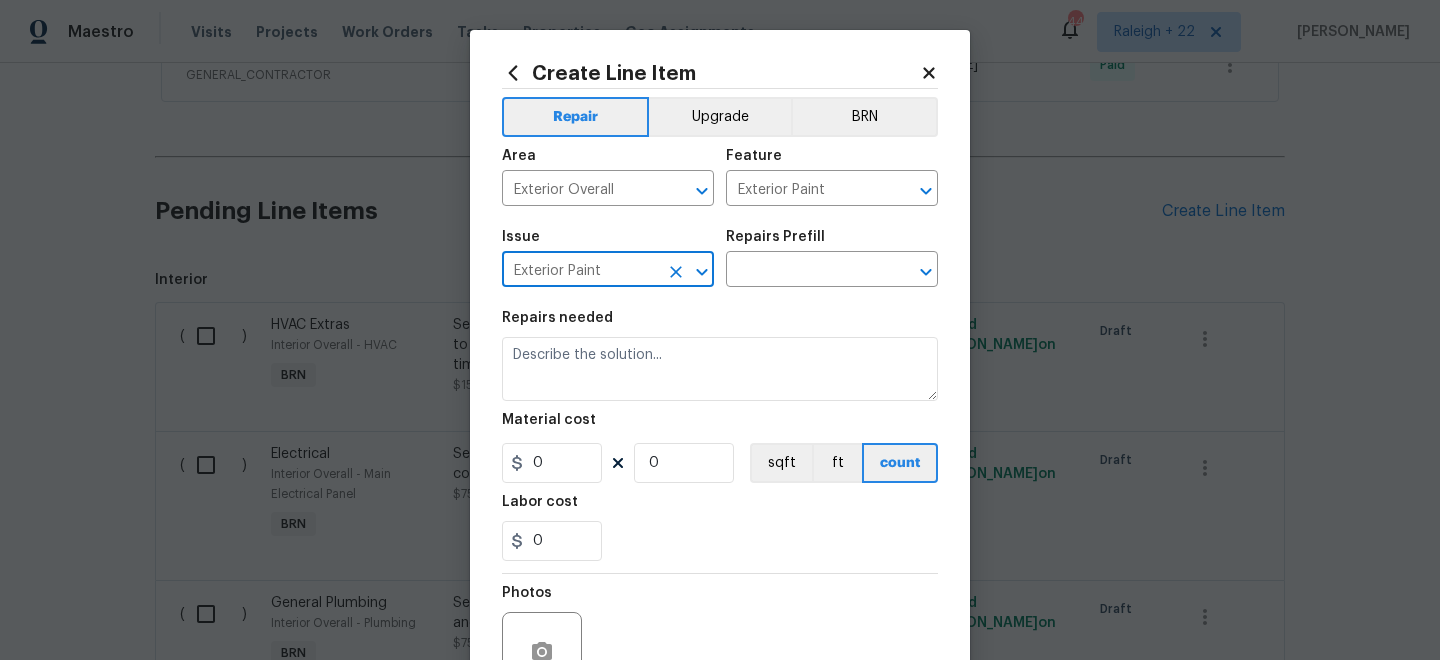 type on "Exterior Paint" 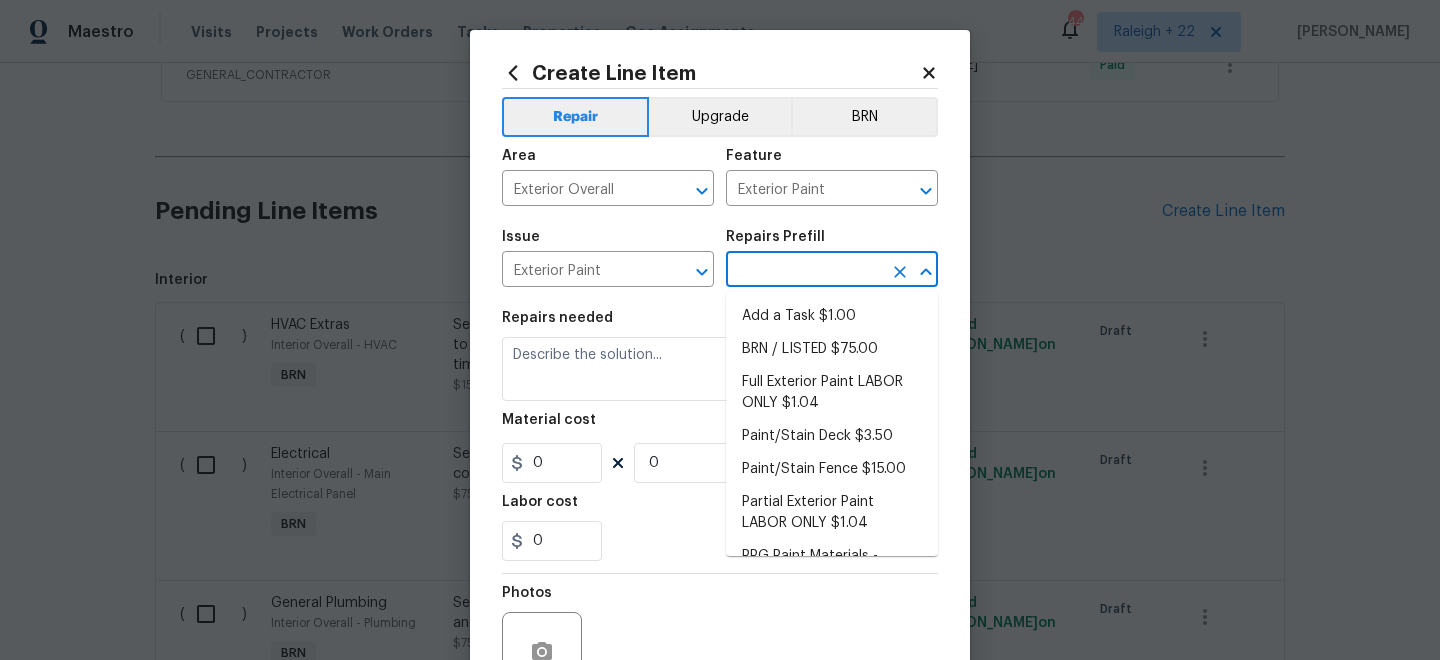 click at bounding box center (804, 271) 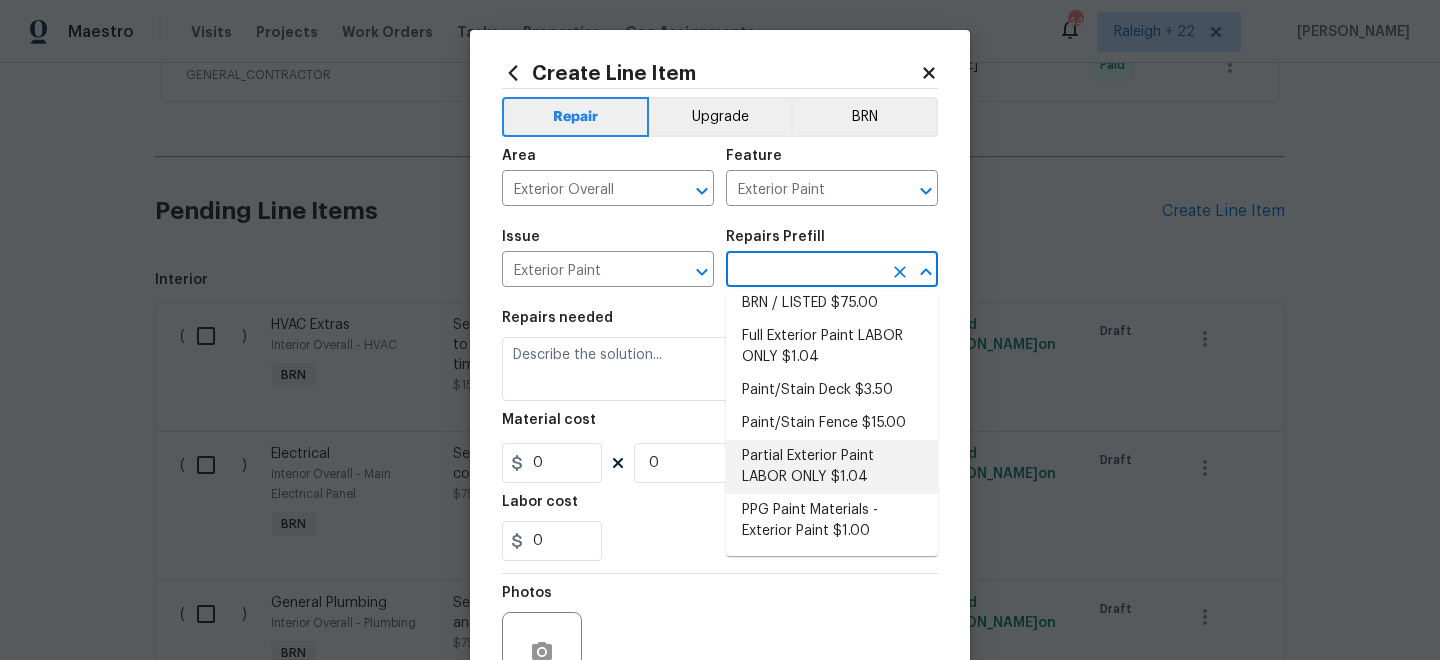 scroll, scrollTop: 0, scrollLeft: 0, axis: both 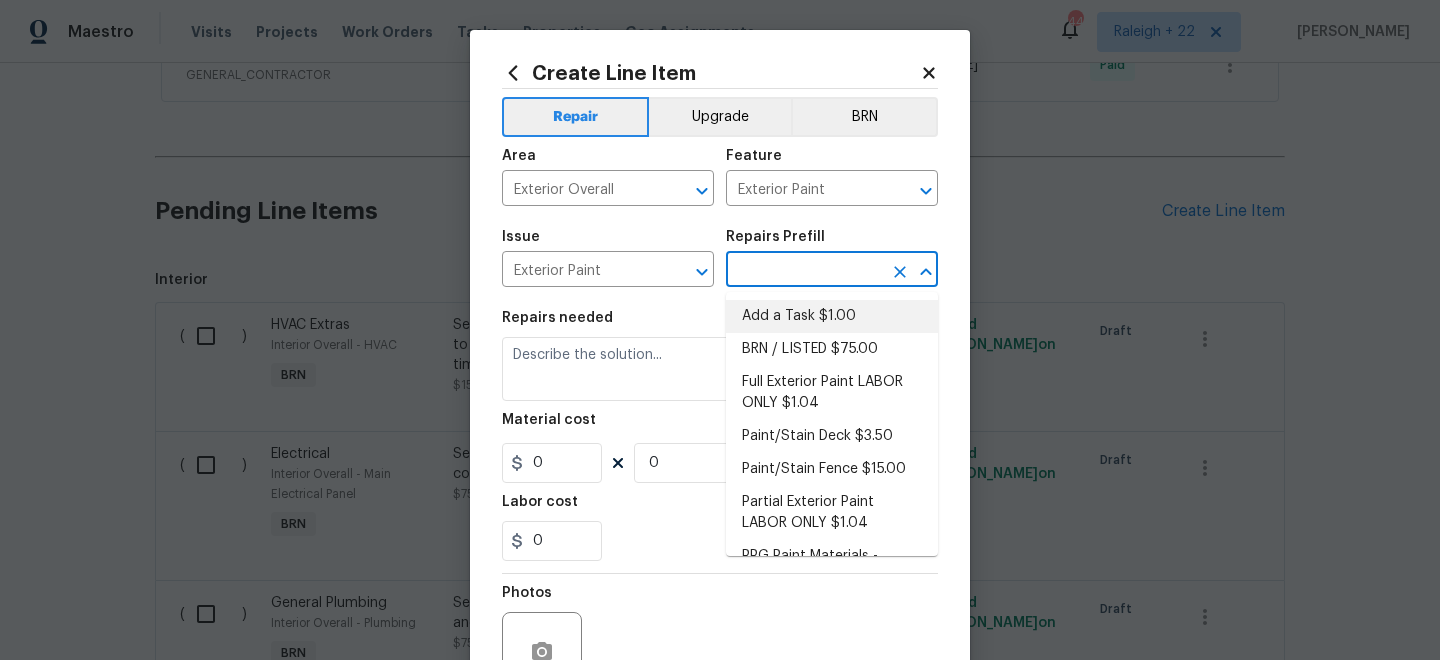 click on "Add a Task $1.00" at bounding box center [832, 316] 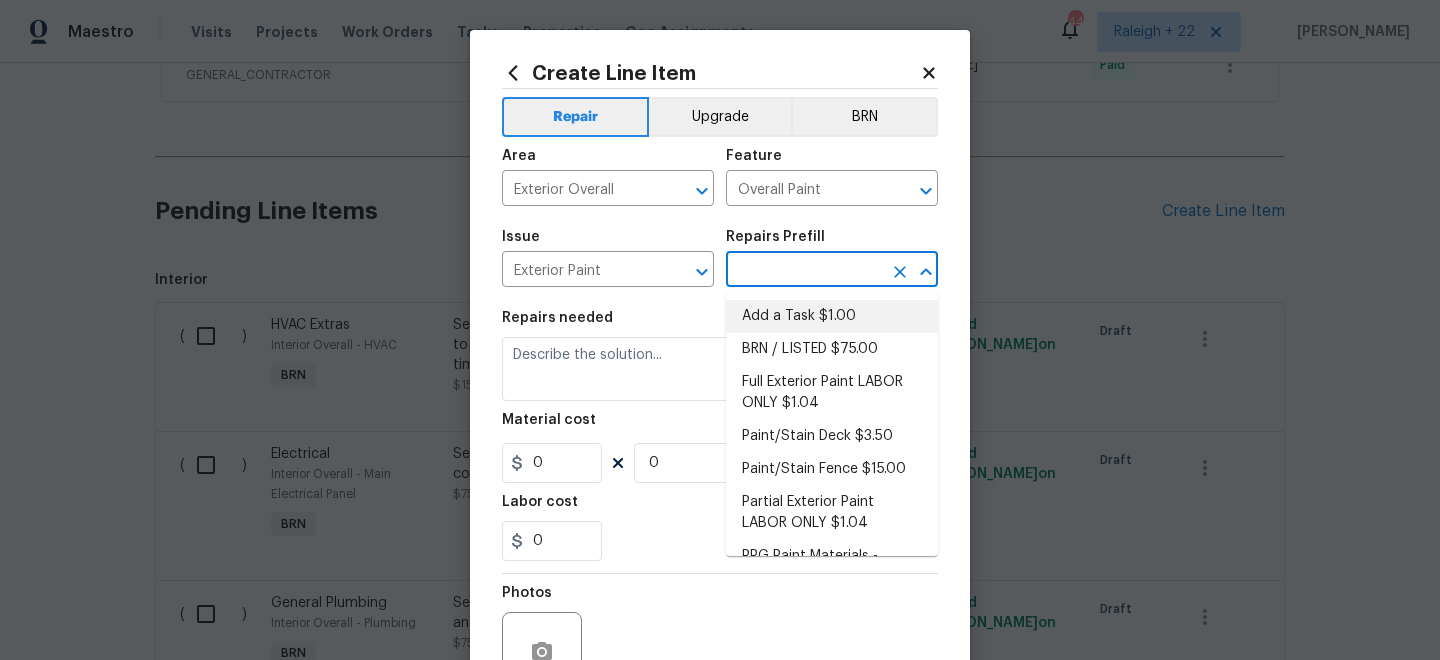 type on "Add a Task $1.00" 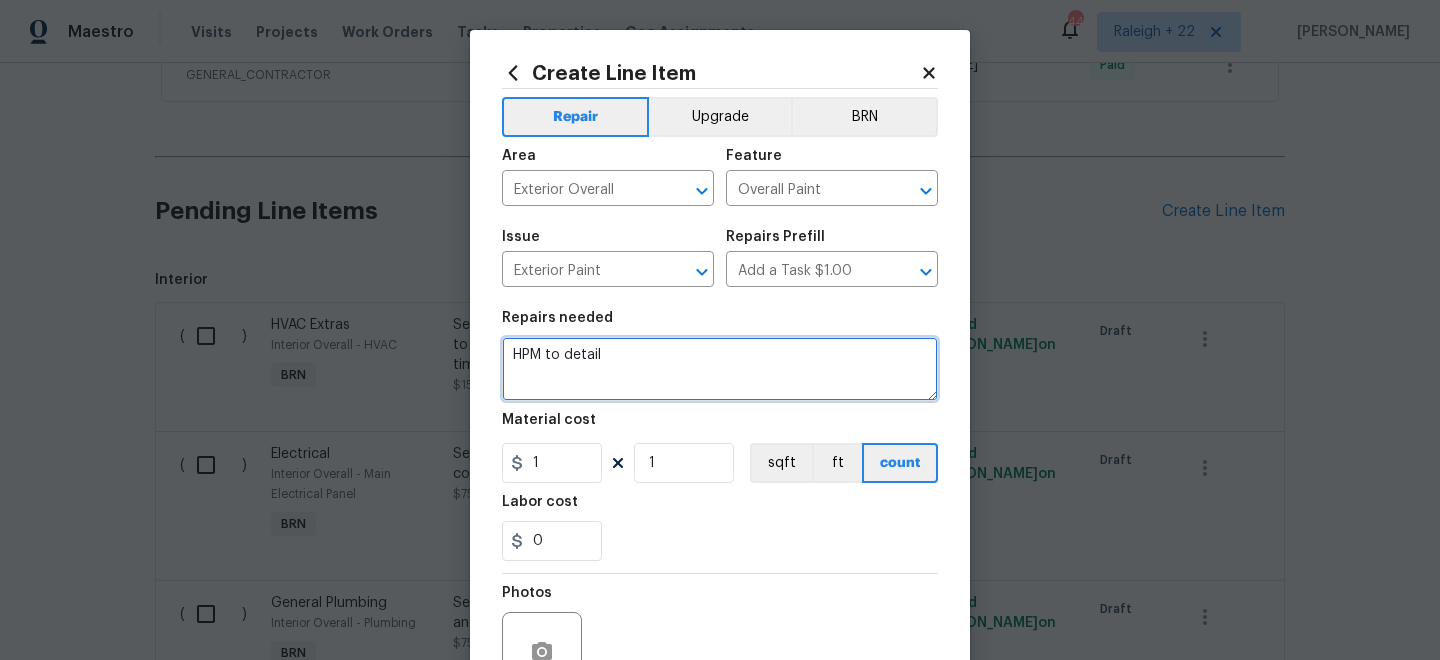 drag, startPoint x: 618, startPoint y: 350, endPoint x: 438, endPoint y: 353, distance: 180.025 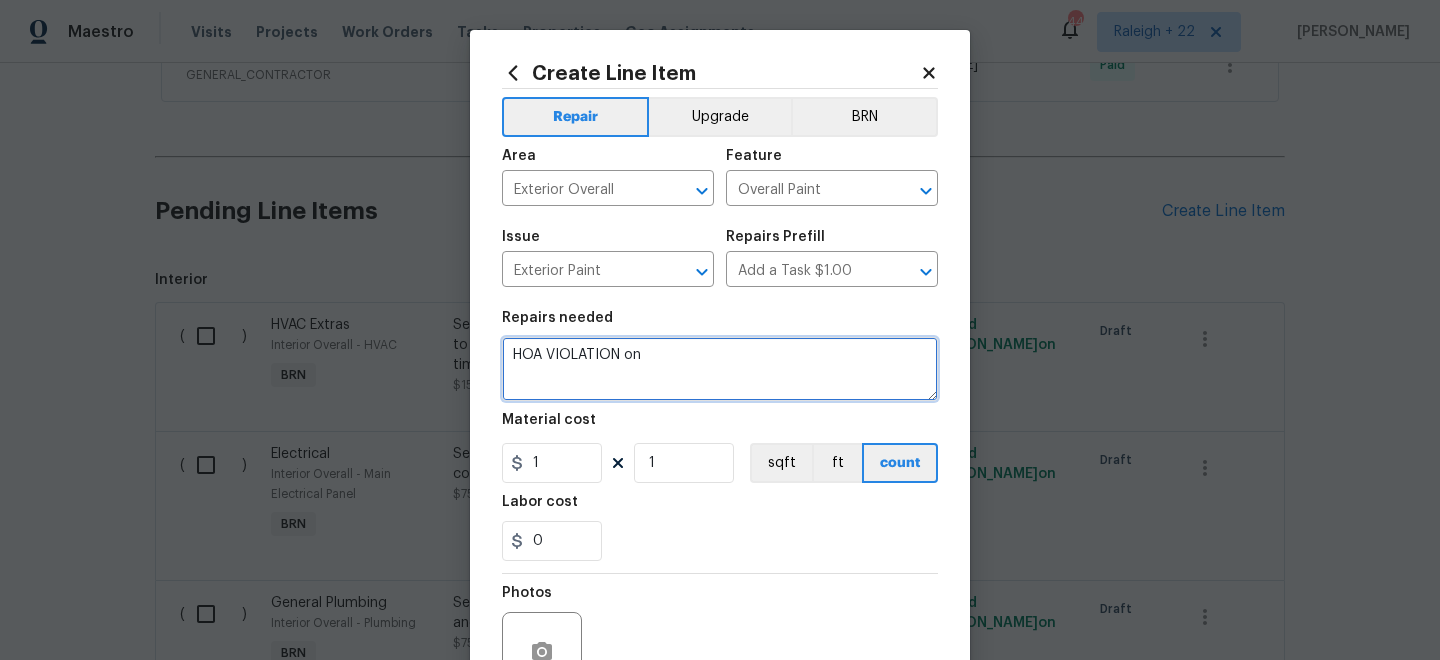 paste on "repaint the house the exact same color it is. Body and trim" 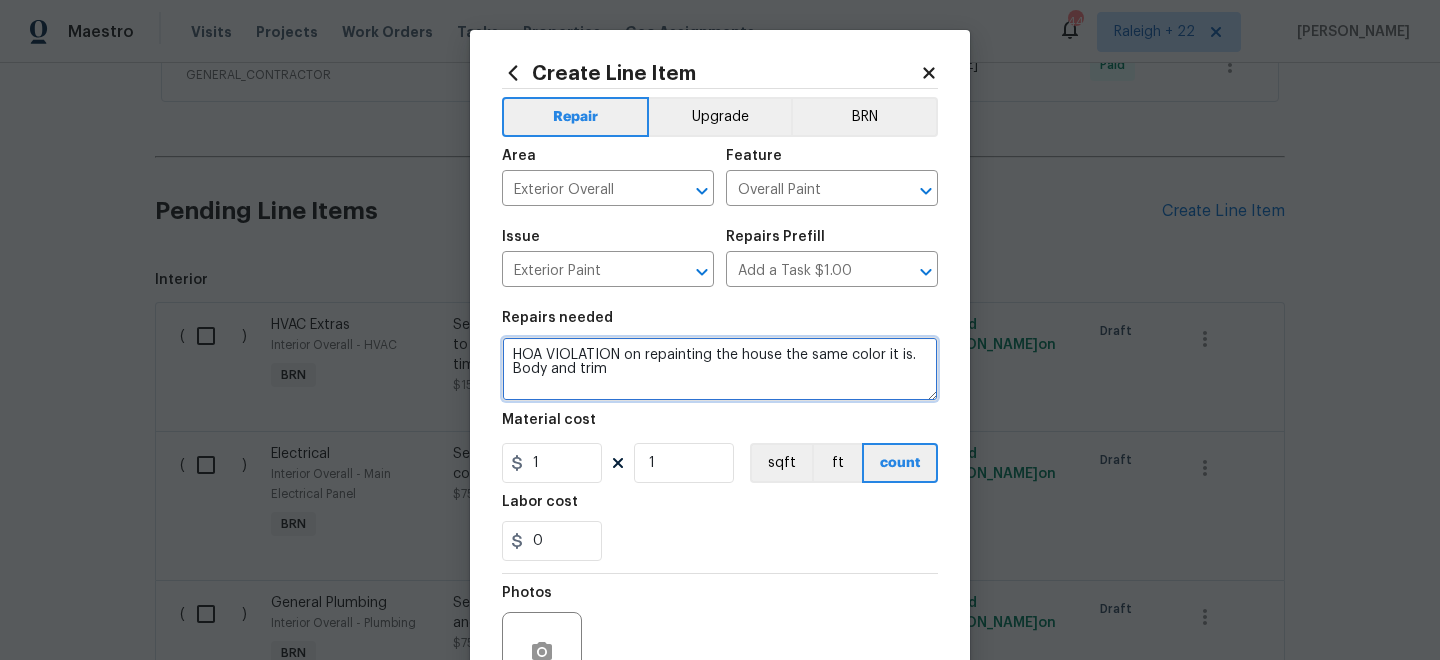 drag, startPoint x: 509, startPoint y: 372, endPoint x: 632, endPoint y: 371, distance: 123.00407 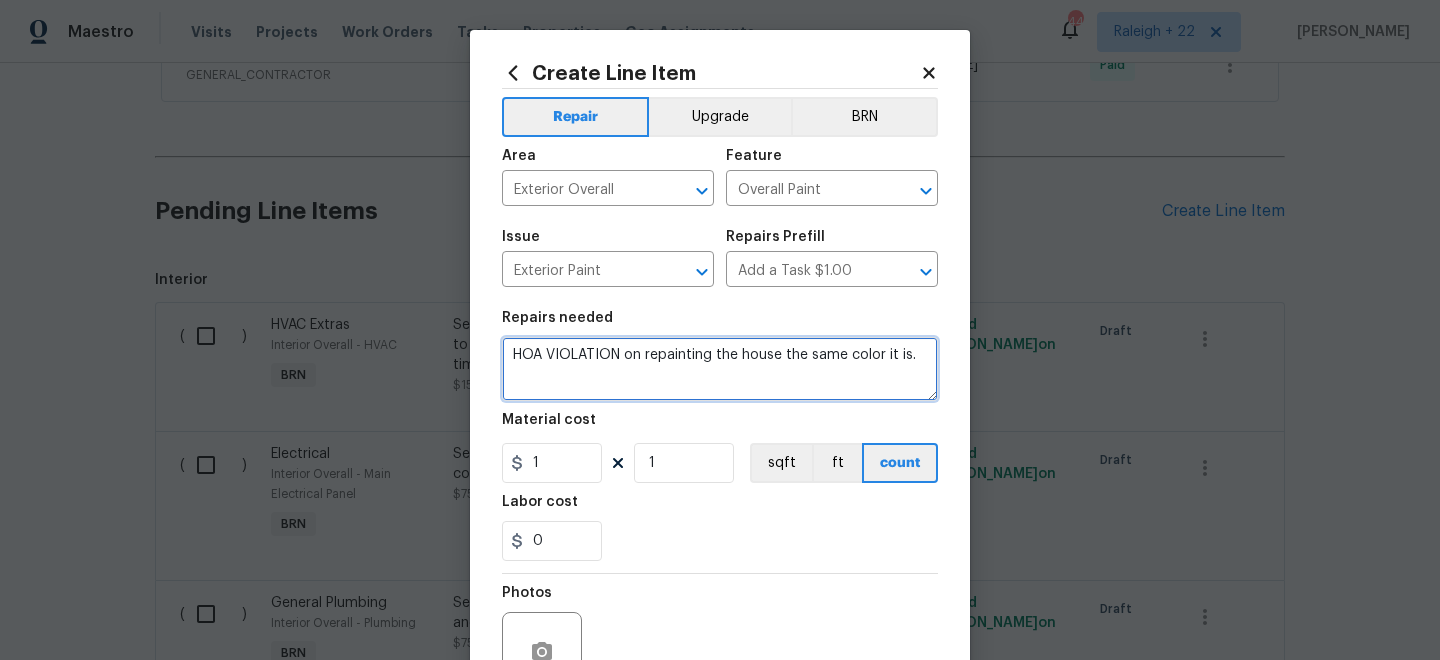 drag, startPoint x: 886, startPoint y: 350, endPoint x: 918, endPoint y: 354, distance: 32.24903 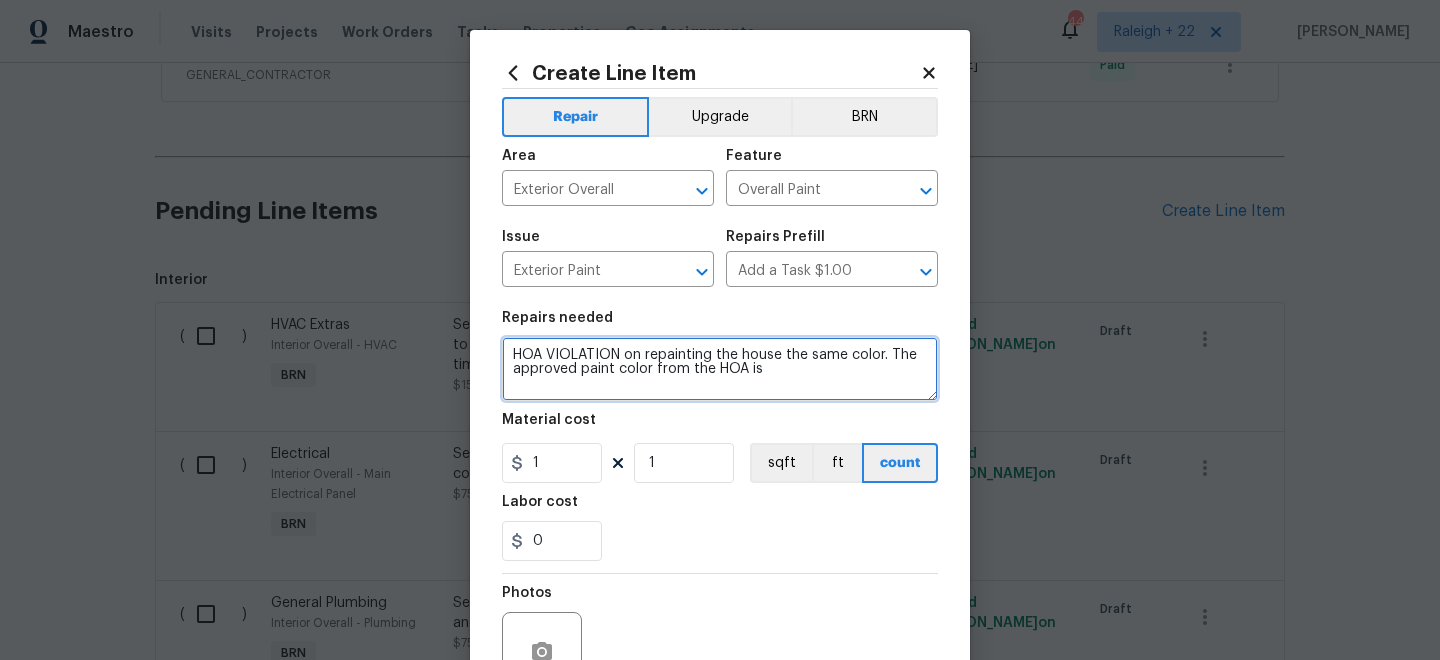 click on "HOA VIOLATION on repainting the house the same color. The approved paint color from the HOA is" at bounding box center [720, 369] 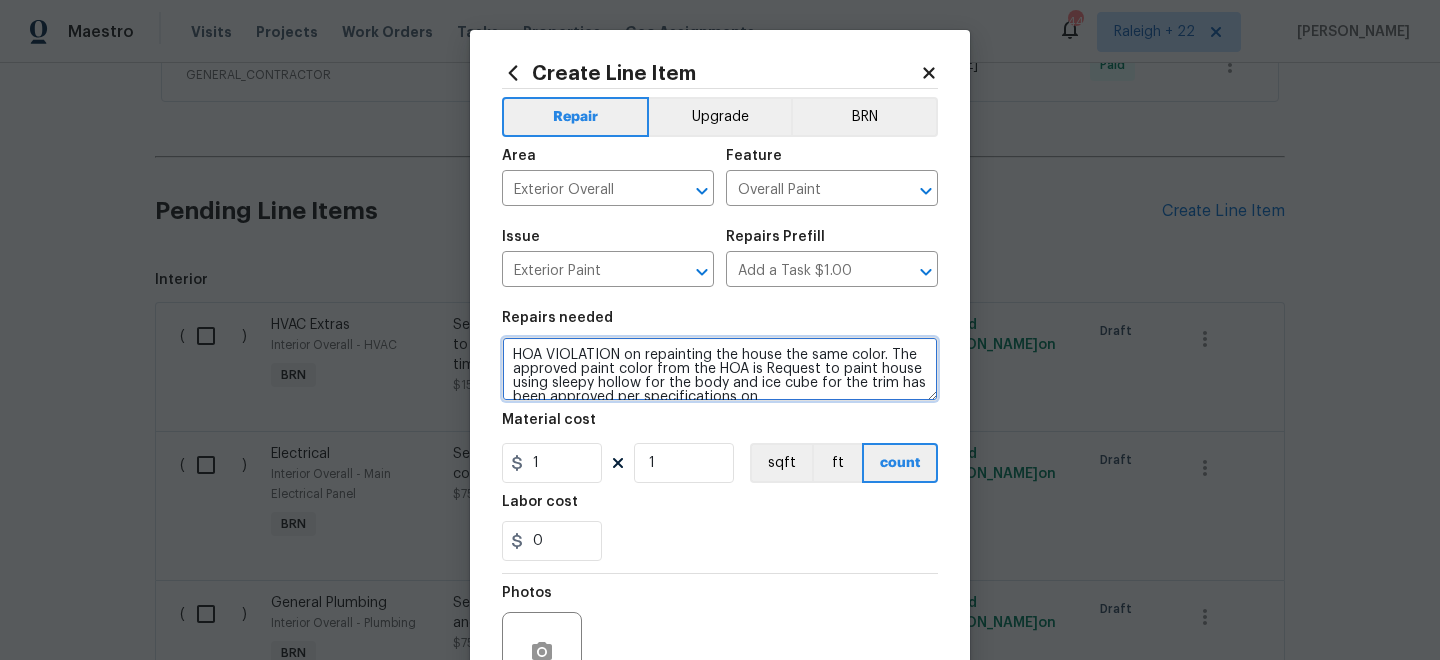 scroll, scrollTop: 18, scrollLeft: 0, axis: vertical 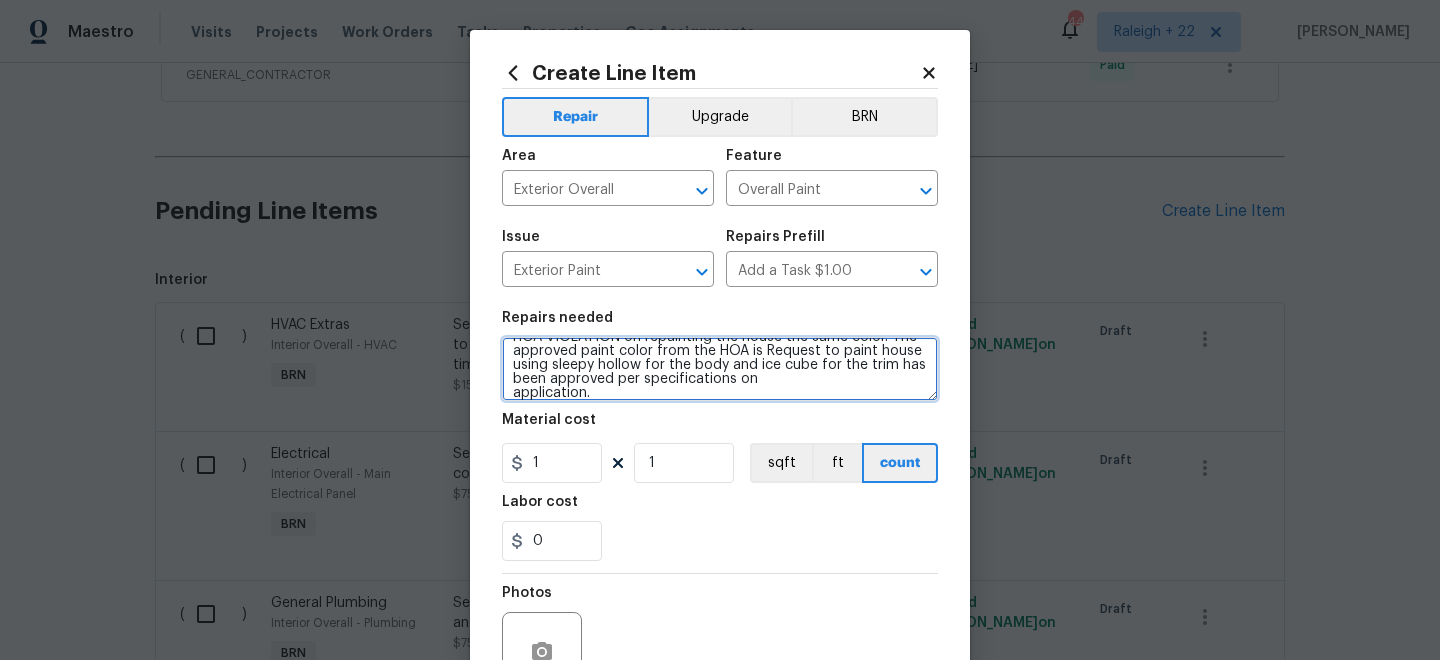 type on "HOA VIOLATION on repainting the house the same color. The approved paint color from the HOA is Request to paint house using sleepy hollow for the body and ice cube for the trim has been approved per specifications on
application." 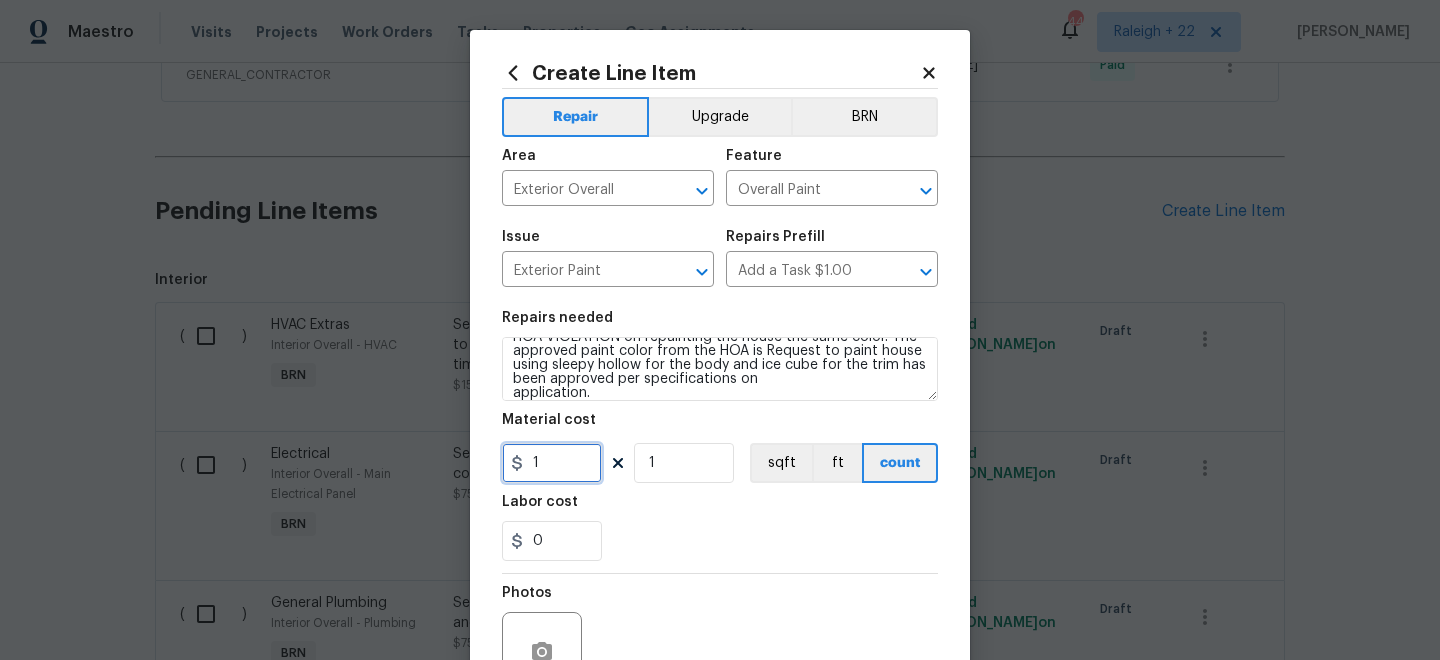click on "1" at bounding box center (552, 463) 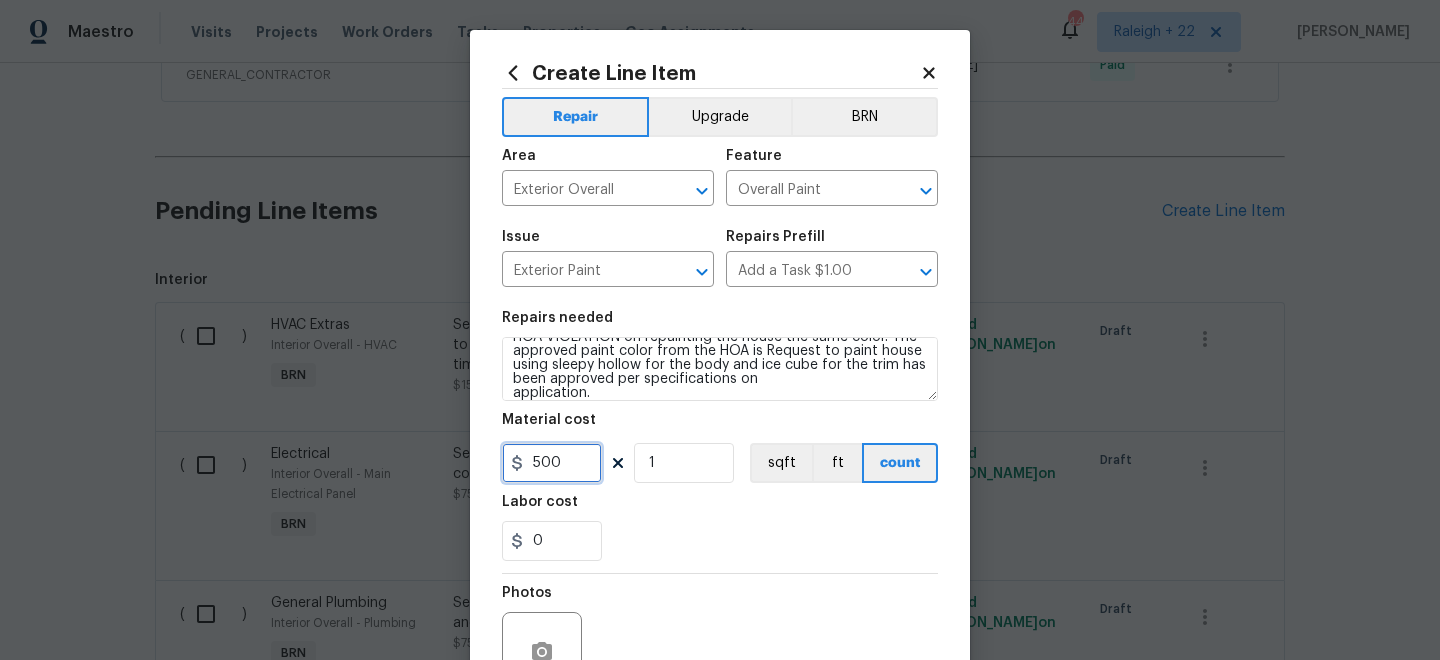 scroll, scrollTop: 202, scrollLeft: 0, axis: vertical 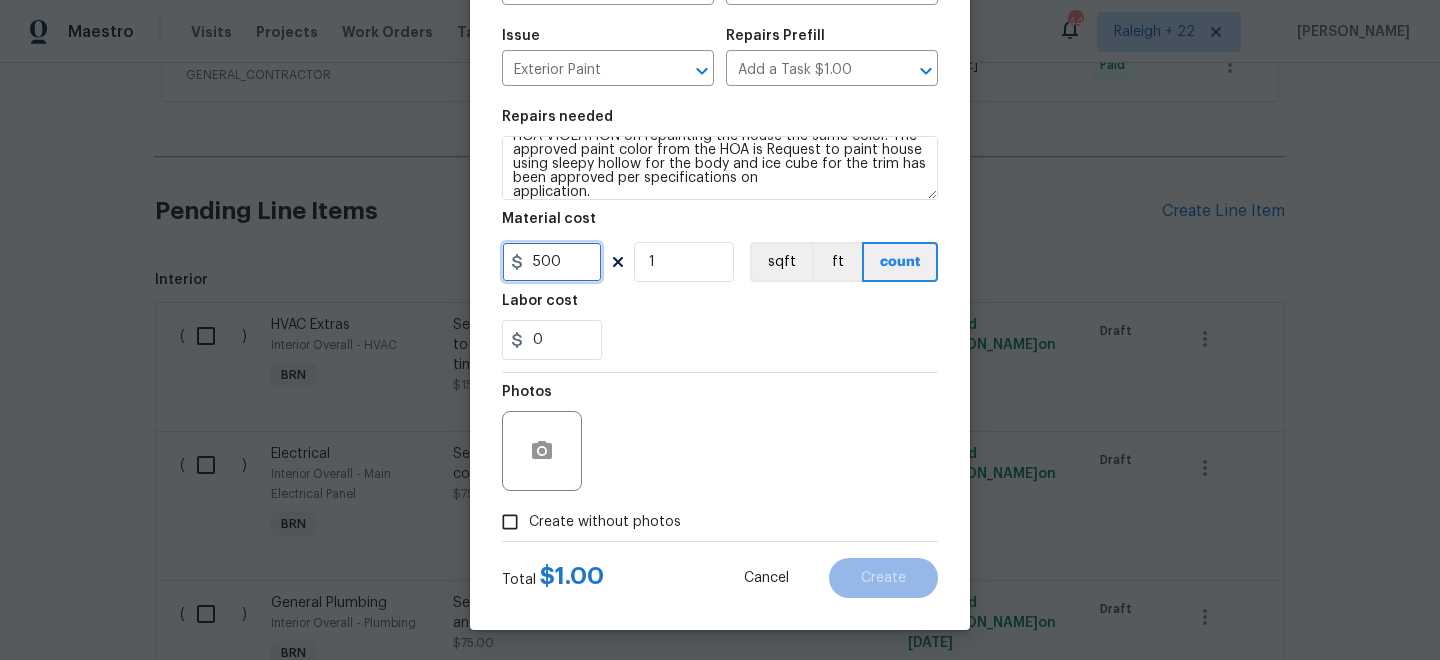 type on "500" 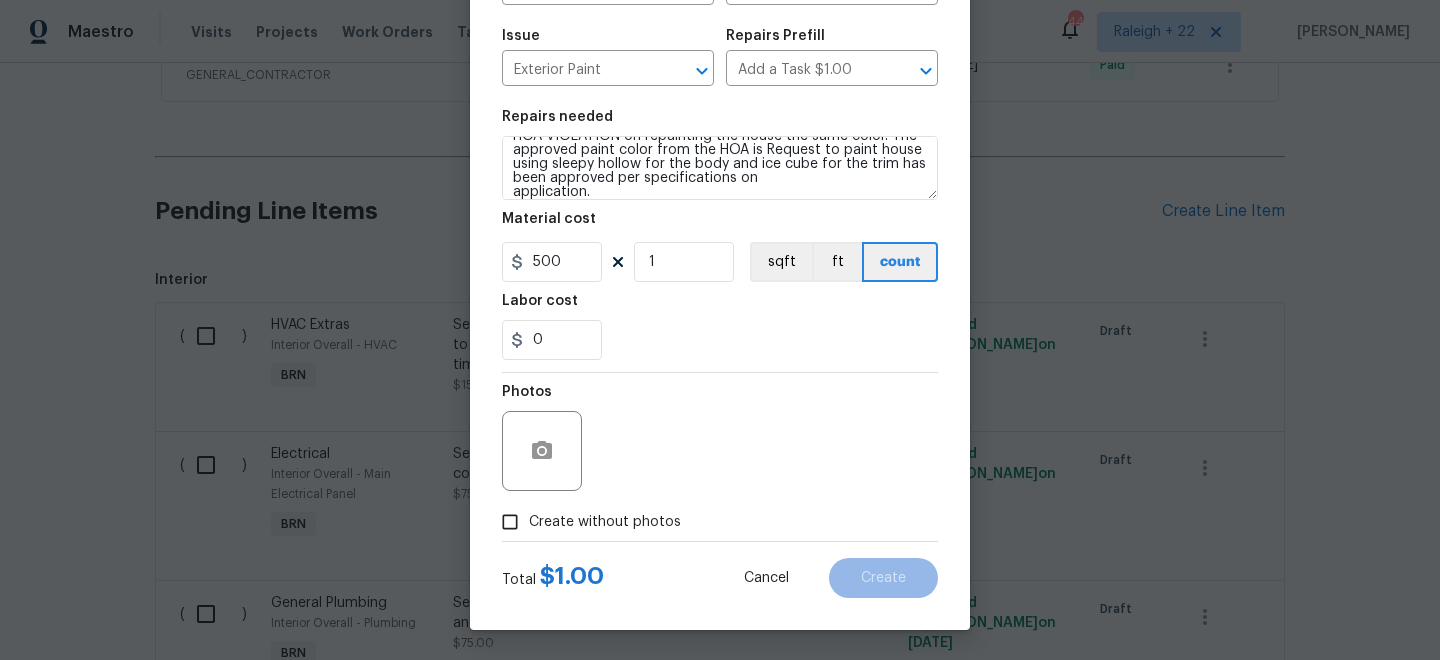click on "Create without photos" at bounding box center (510, 522) 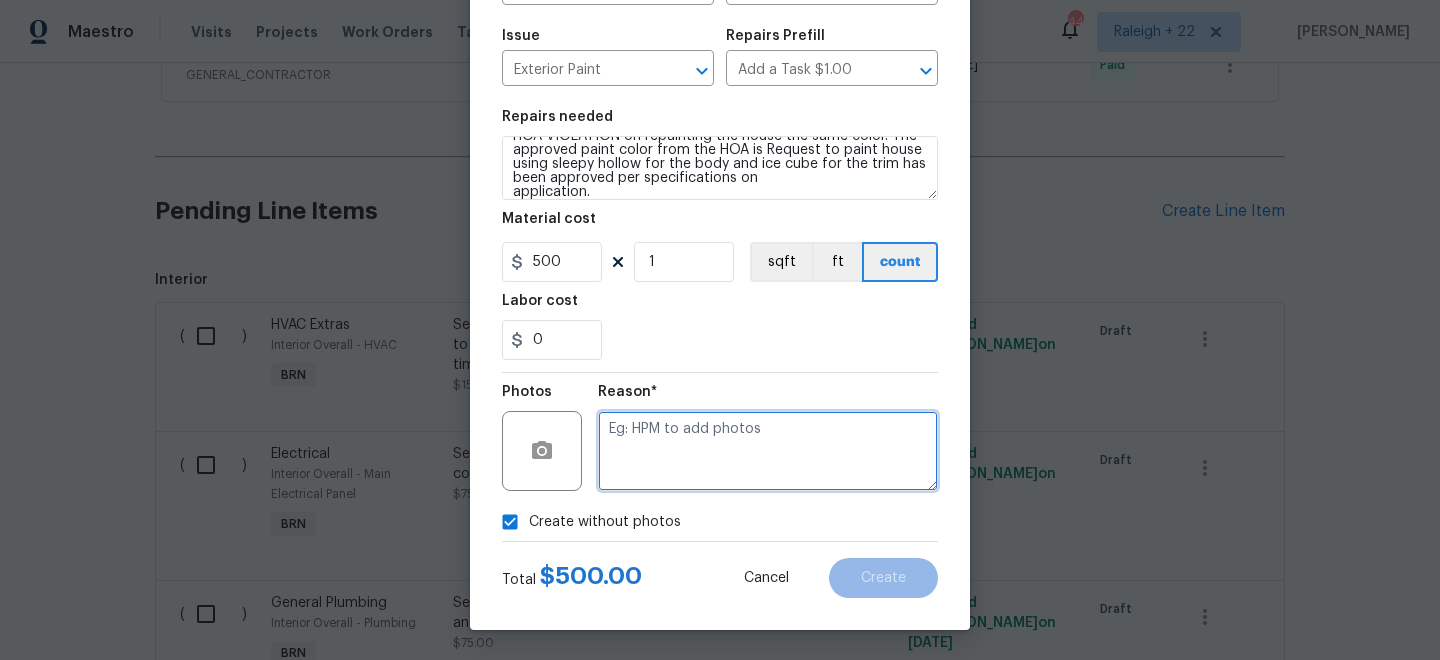 click at bounding box center [768, 451] 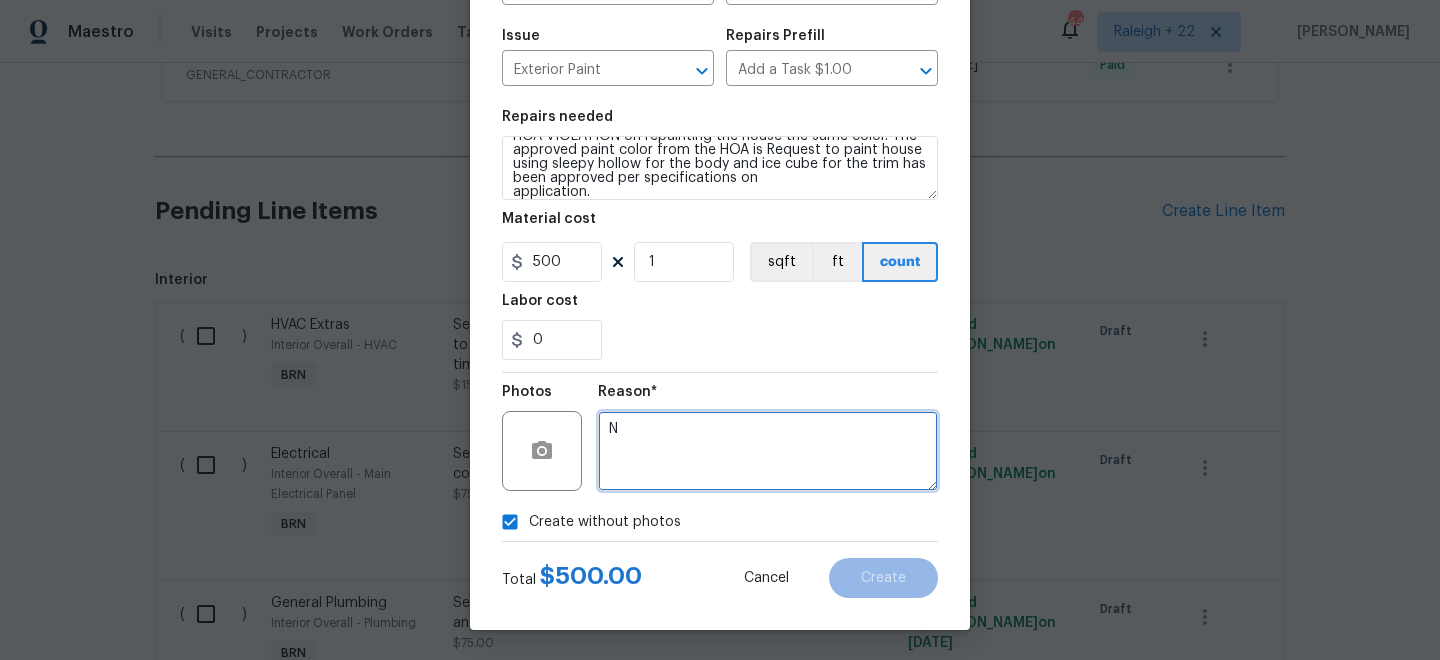 type on "NA" 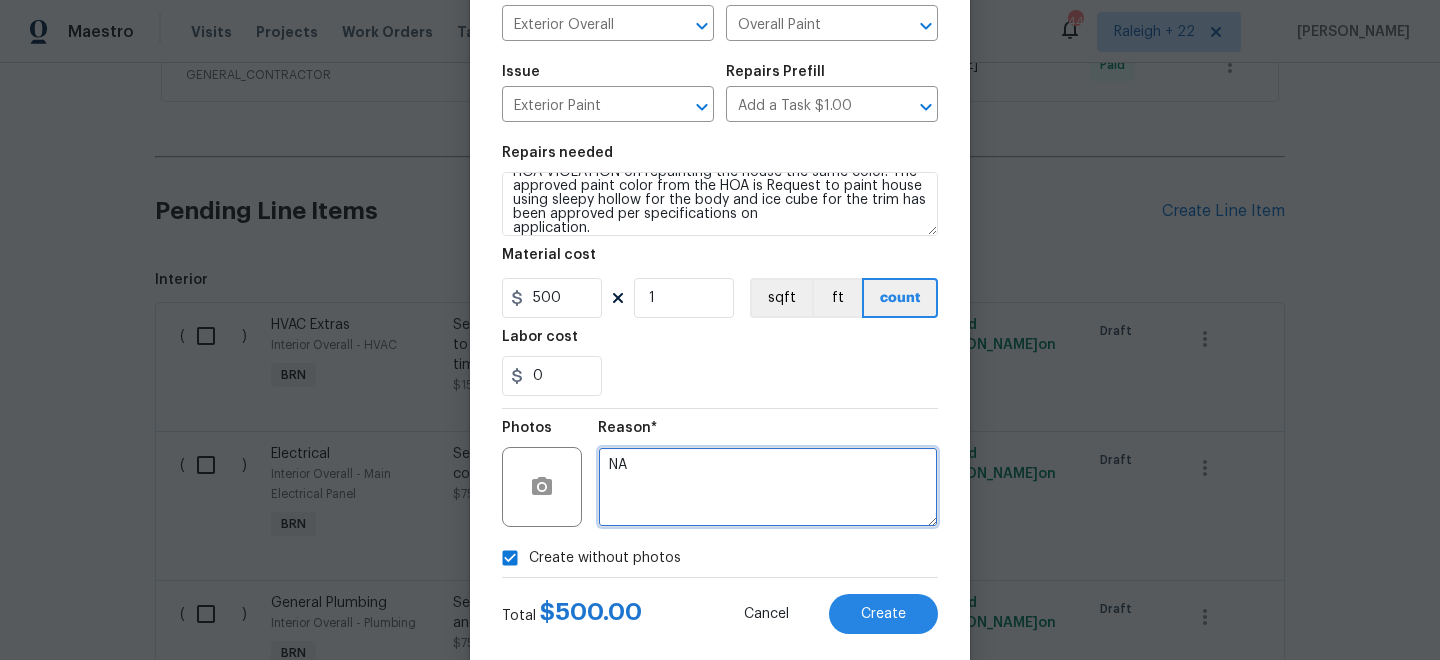 scroll, scrollTop: 202, scrollLeft: 0, axis: vertical 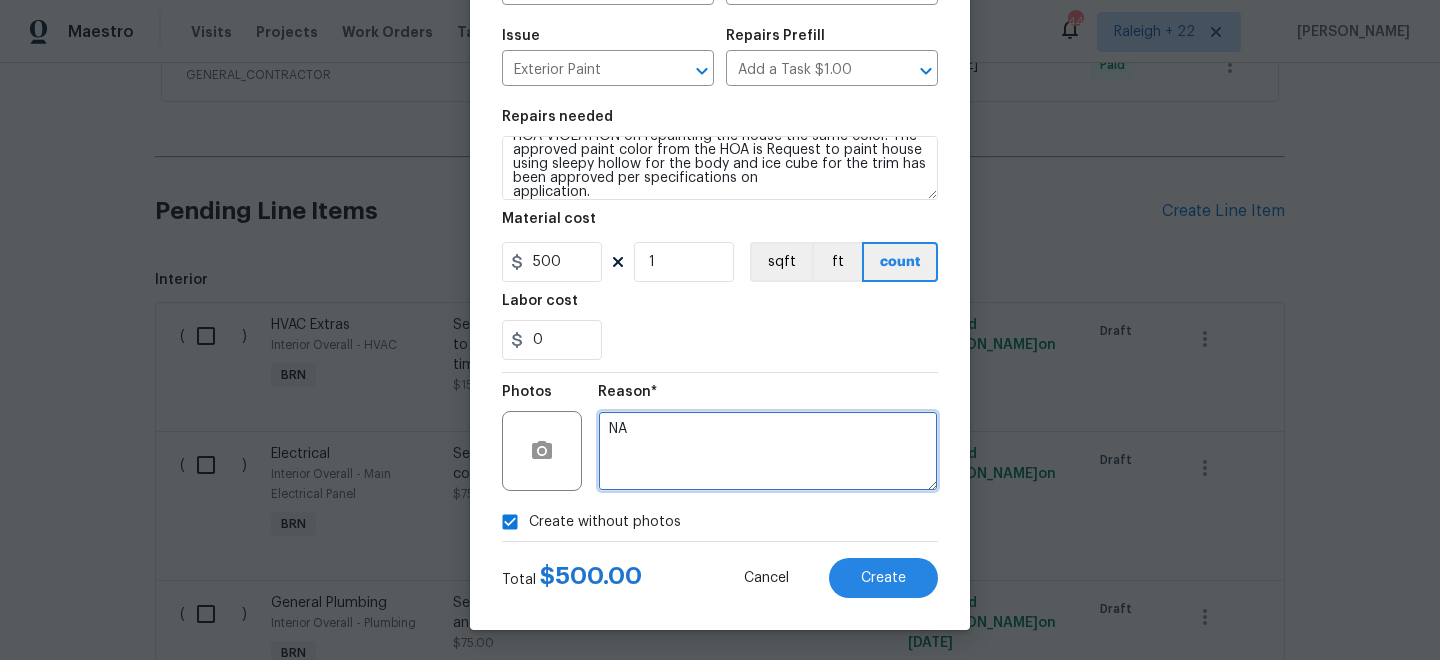 drag, startPoint x: 640, startPoint y: 424, endPoint x: 548, endPoint y: 414, distance: 92.541885 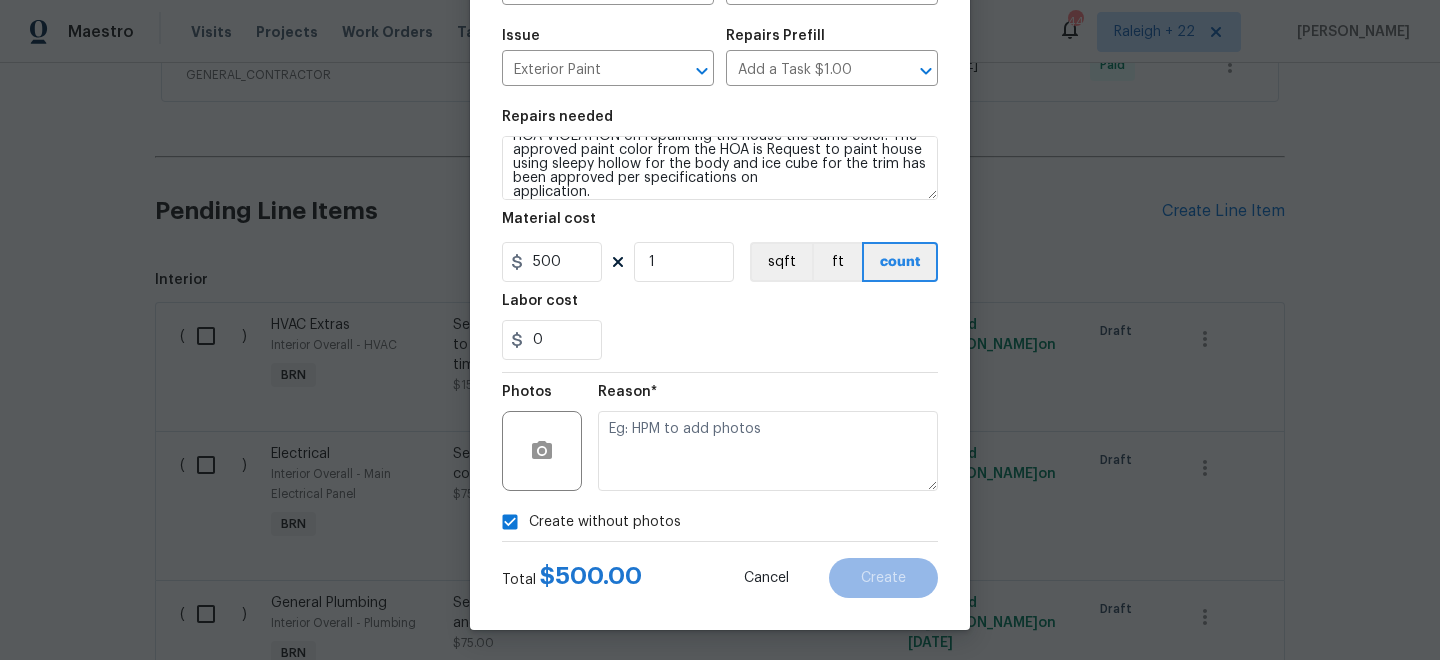click on "Create without photos" at bounding box center (510, 522) 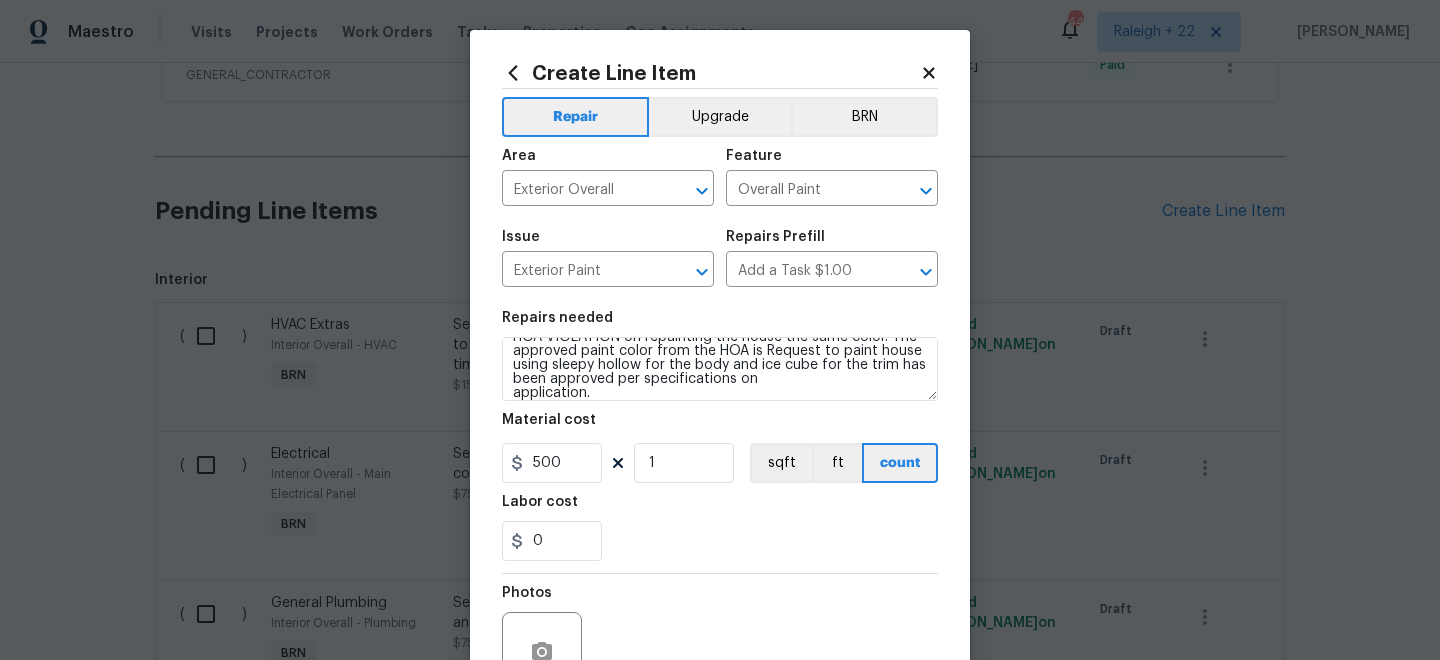 scroll, scrollTop: 202, scrollLeft: 0, axis: vertical 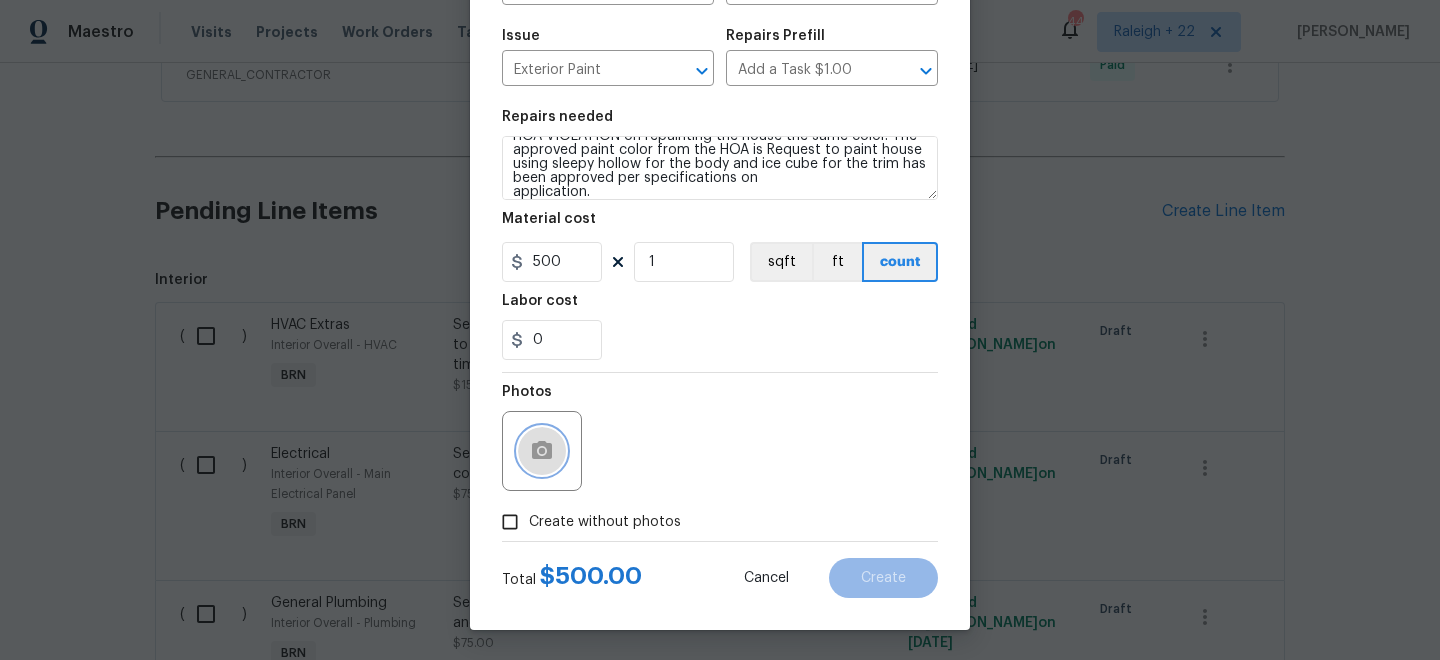 click 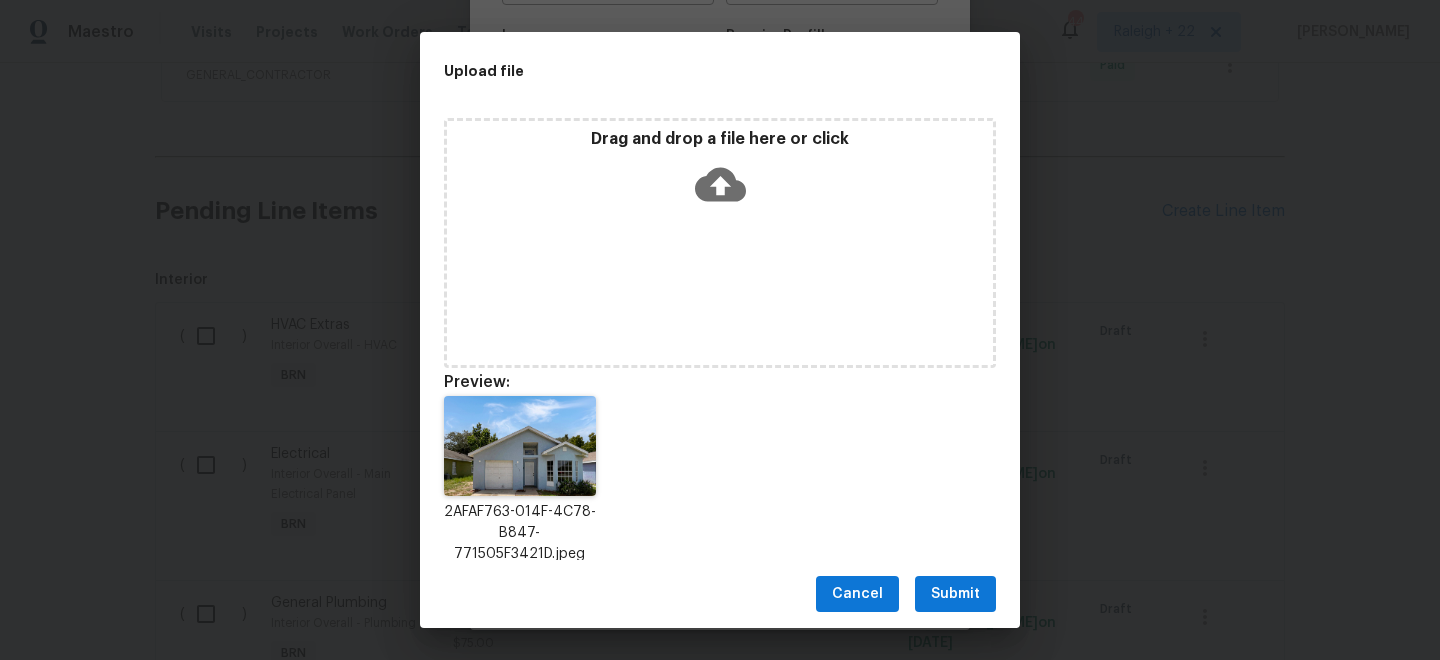 click on "Submit" at bounding box center [955, 594] 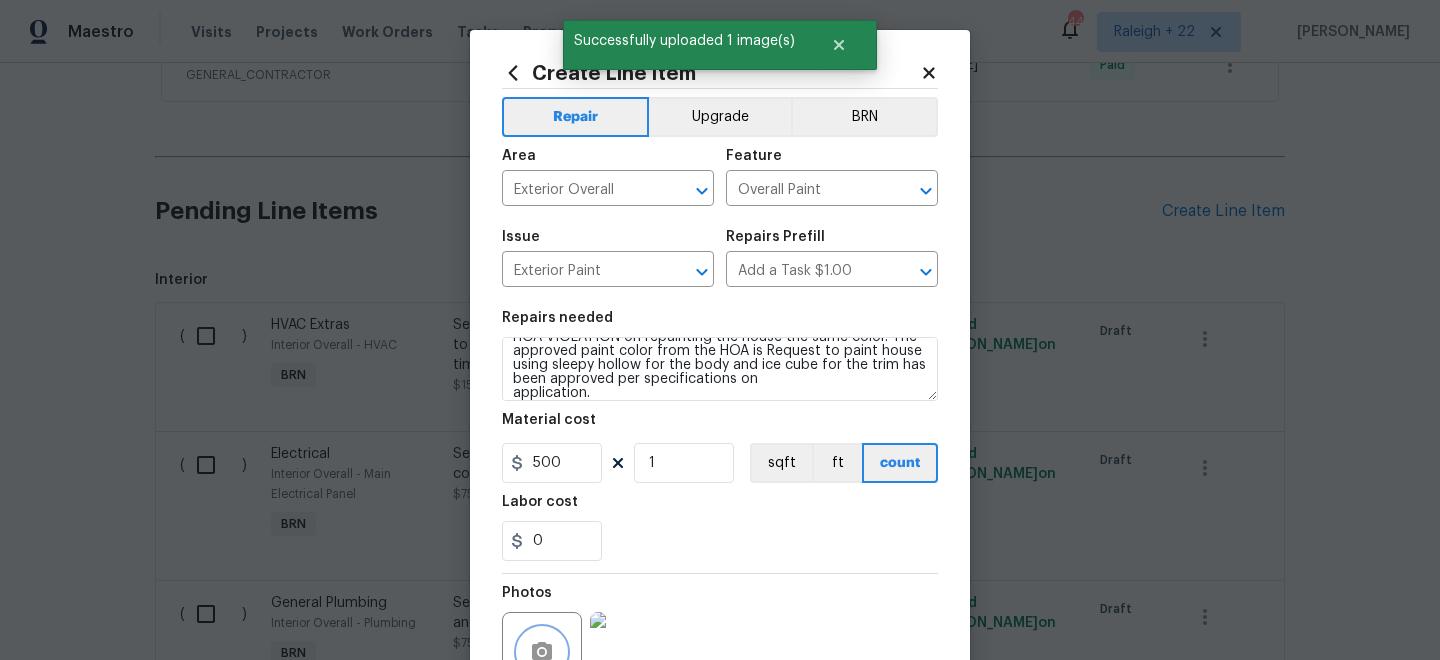 scroll, scrollTop: 202, scrollLeft: 0, axis: vertical 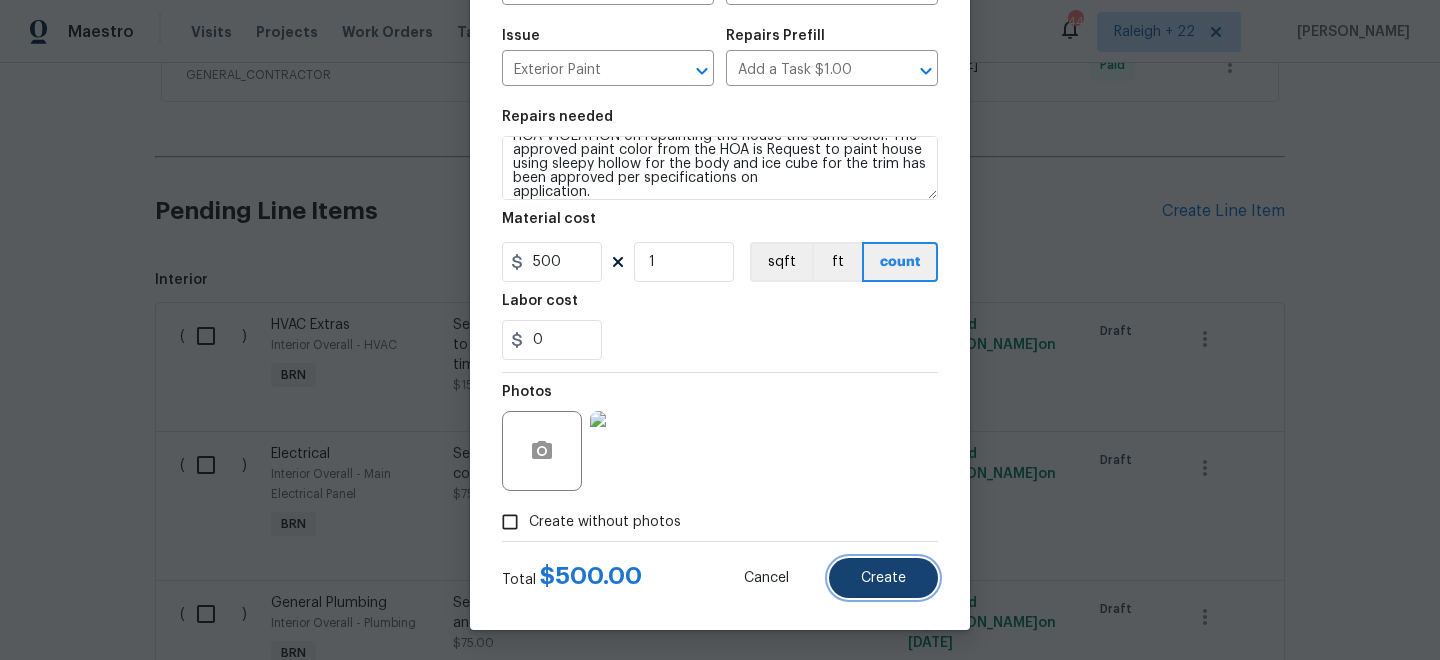 click on "Create" at bounding box center [883, 578] 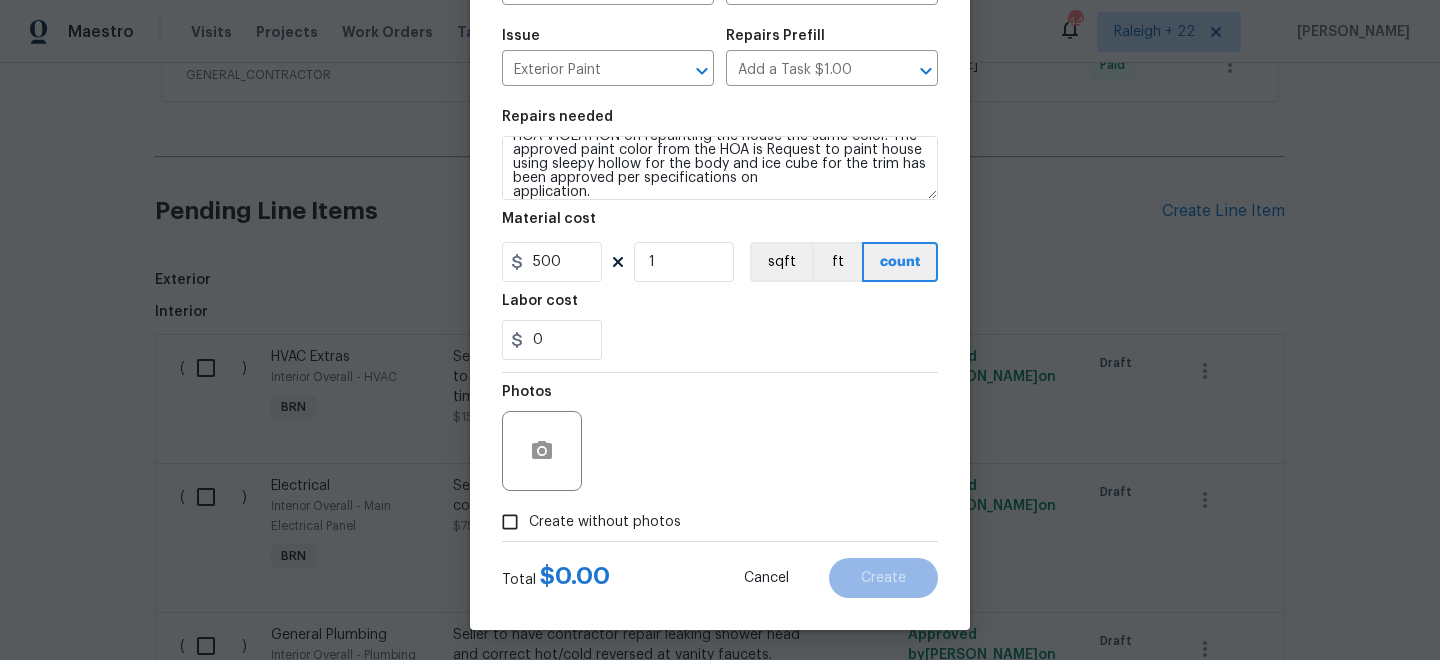 type on "0" 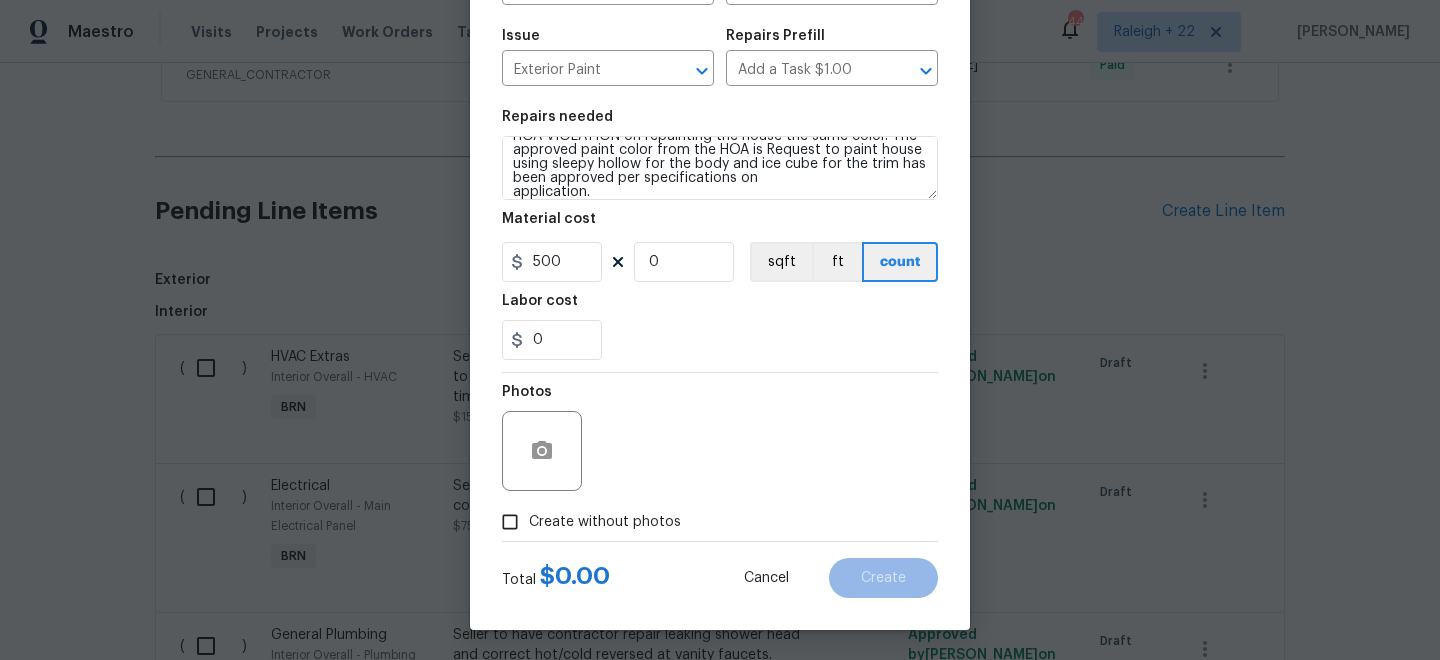 type 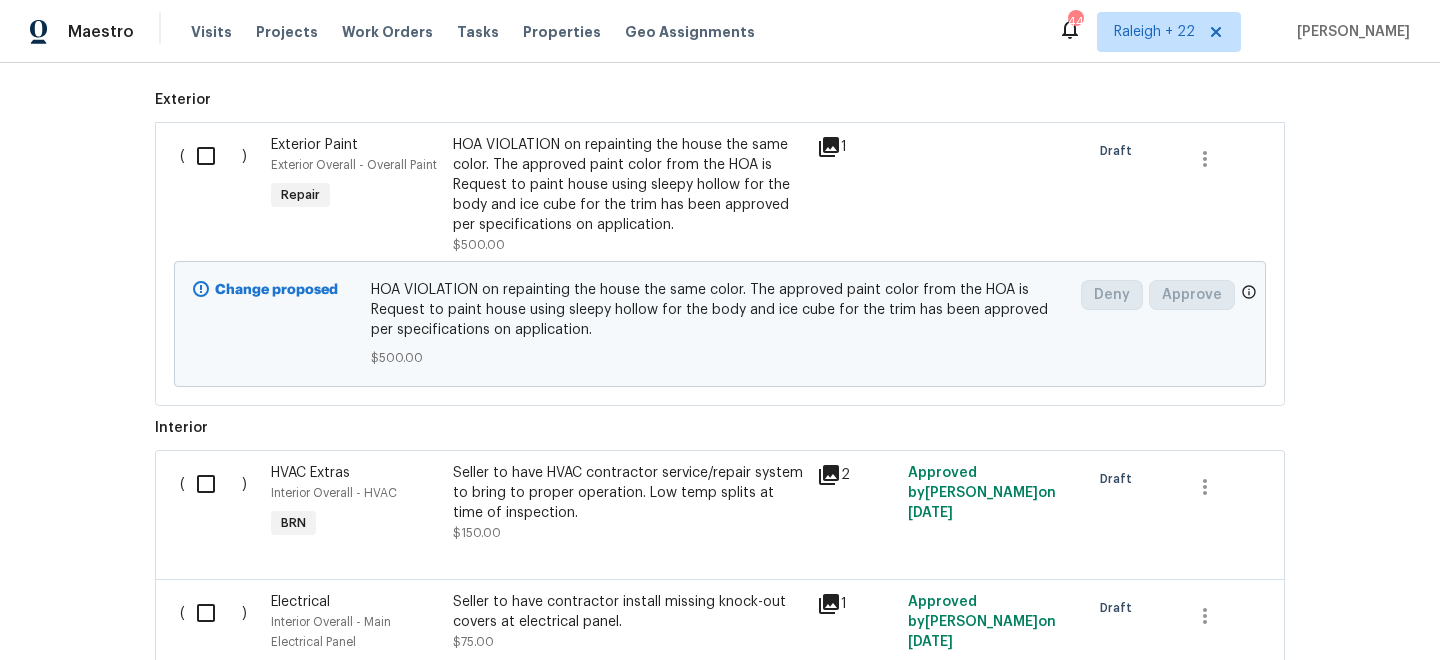 scroll, scrollTop: 4190, scrollLeft: 0, axis: vertical 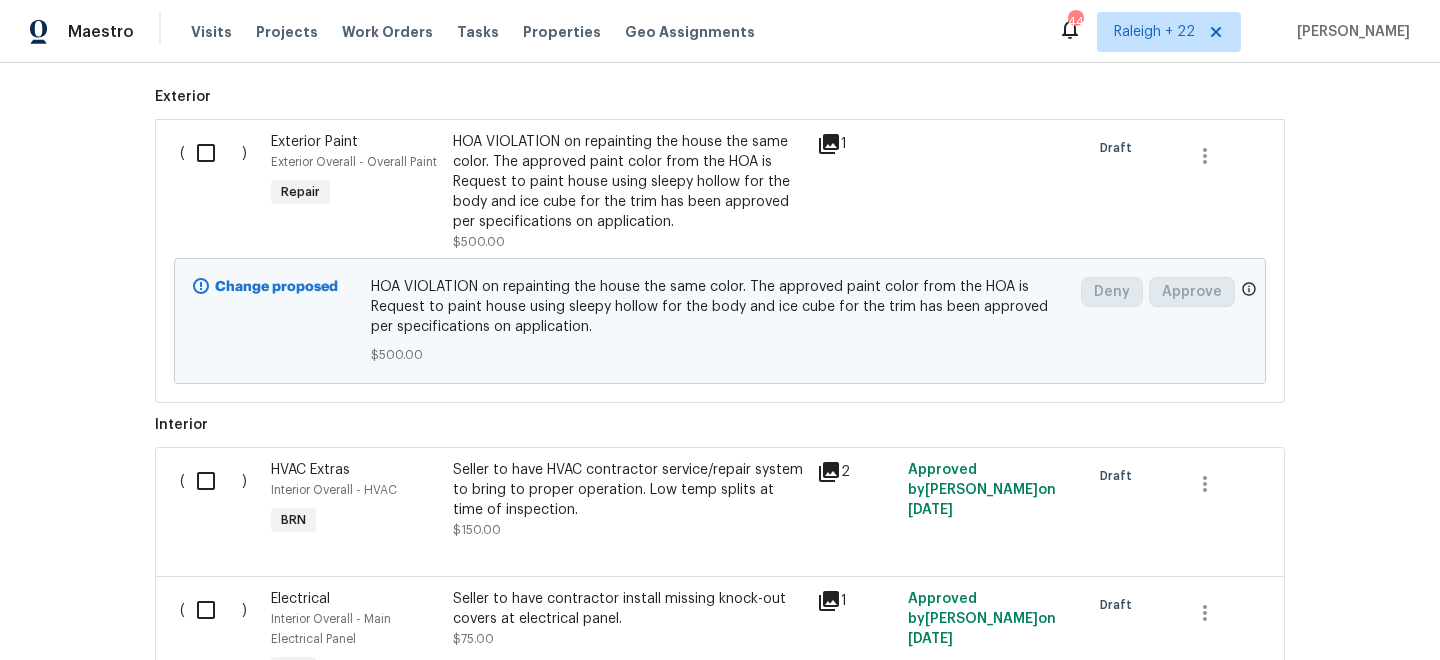 click at bounding box center [213, 153] 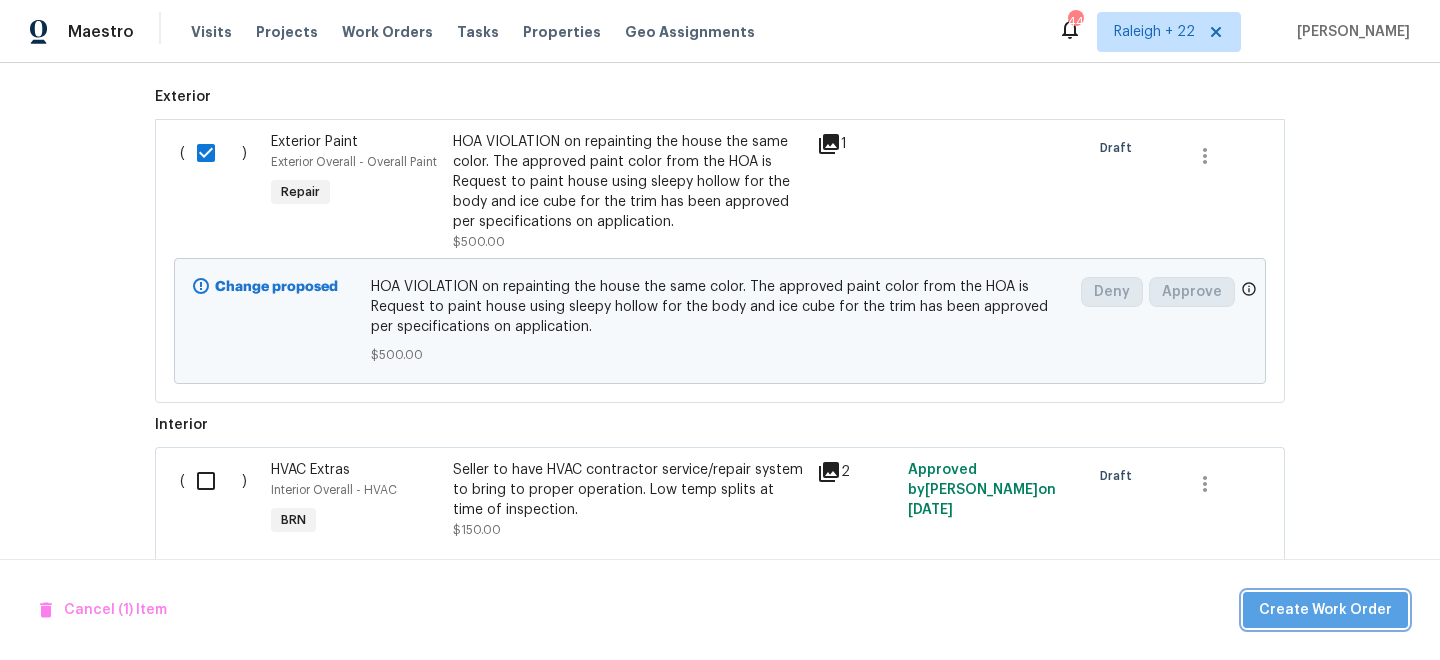click on "Create Work Order" at bounding box center (1325, 610) 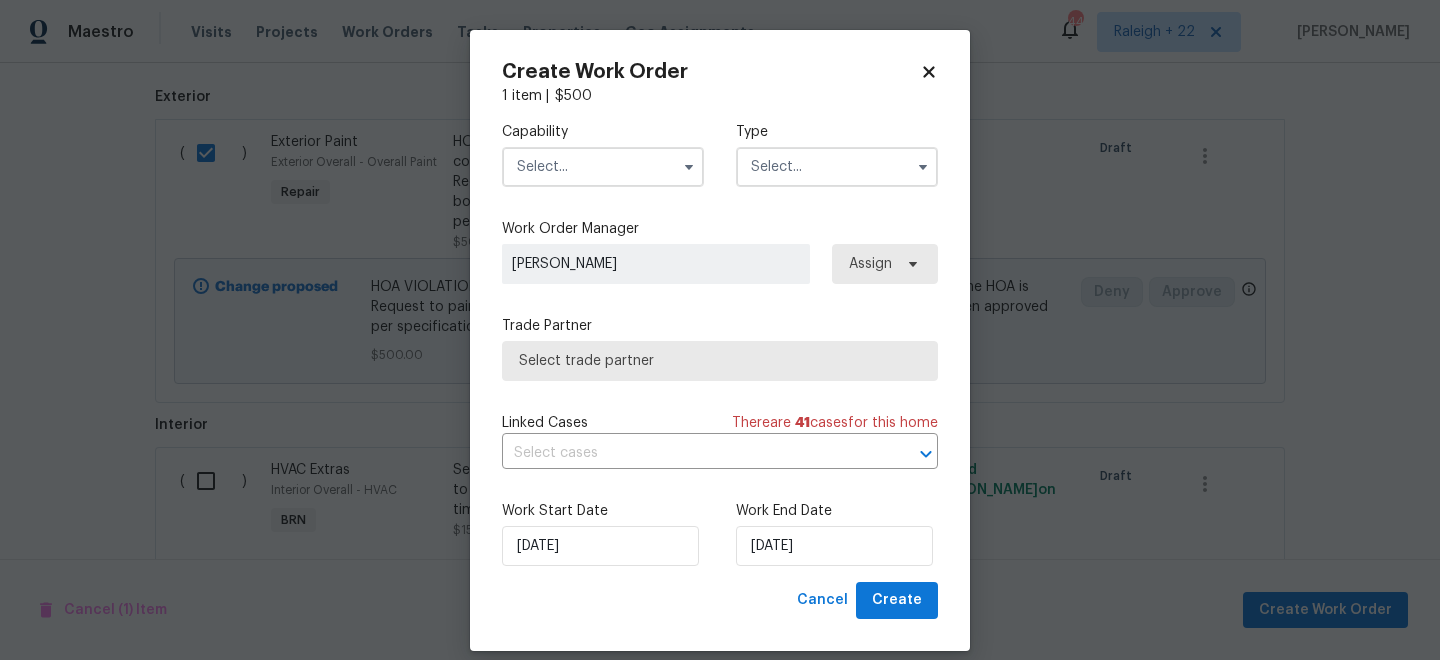 click at bounding box center (603, 167) 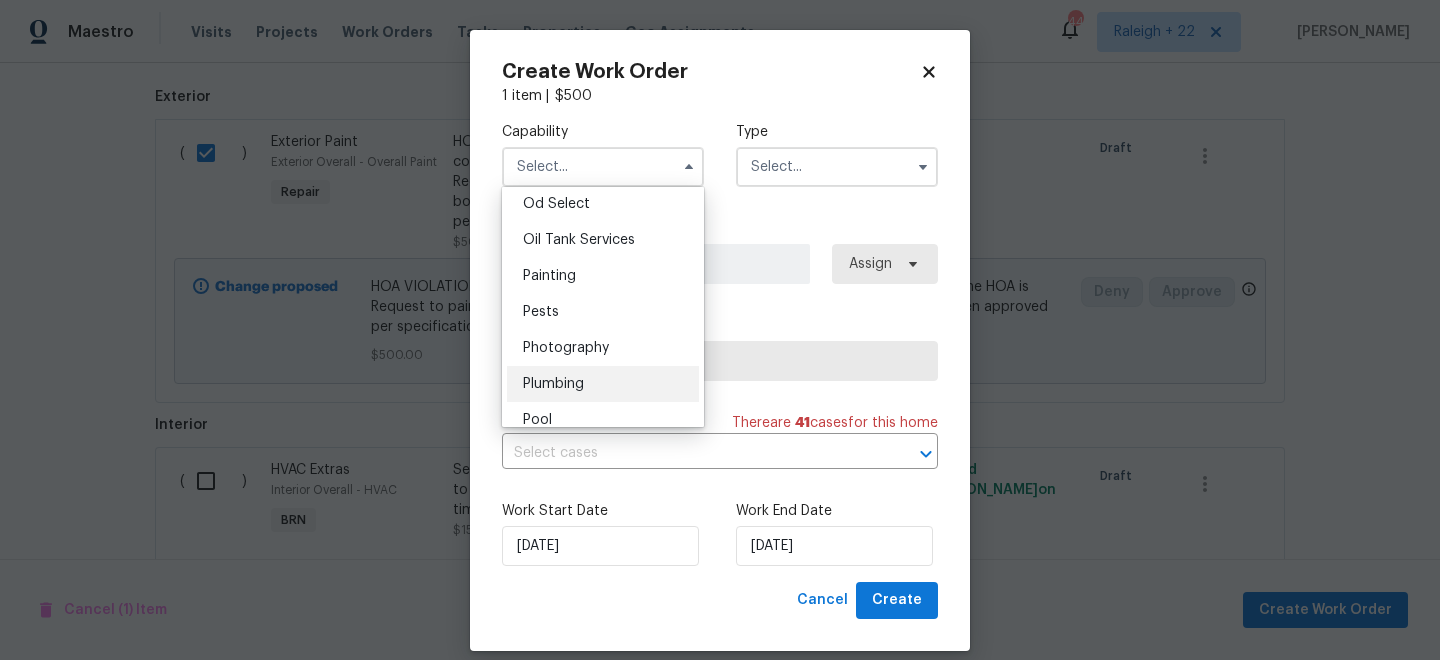 scroll, scrollTop: 1613, scrollLeft: 0, axis: vertical 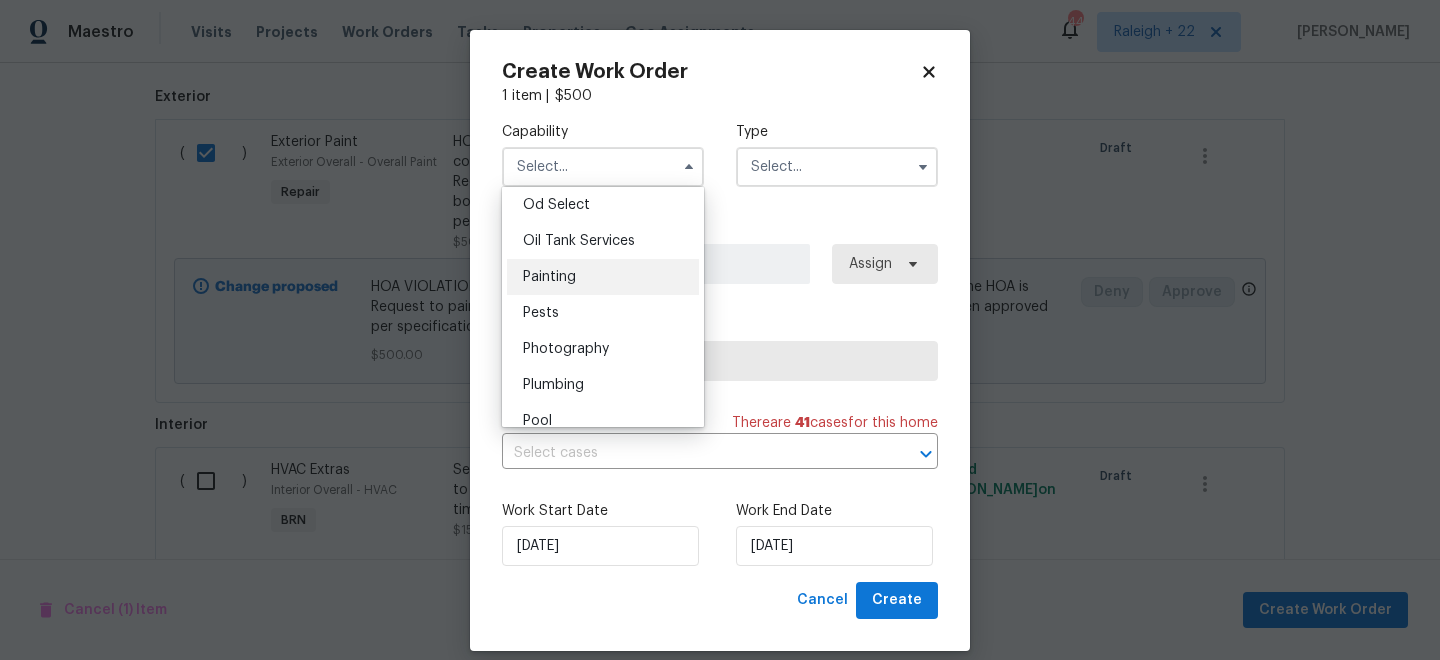 click on "Painting" at bounding box center (549, 277) 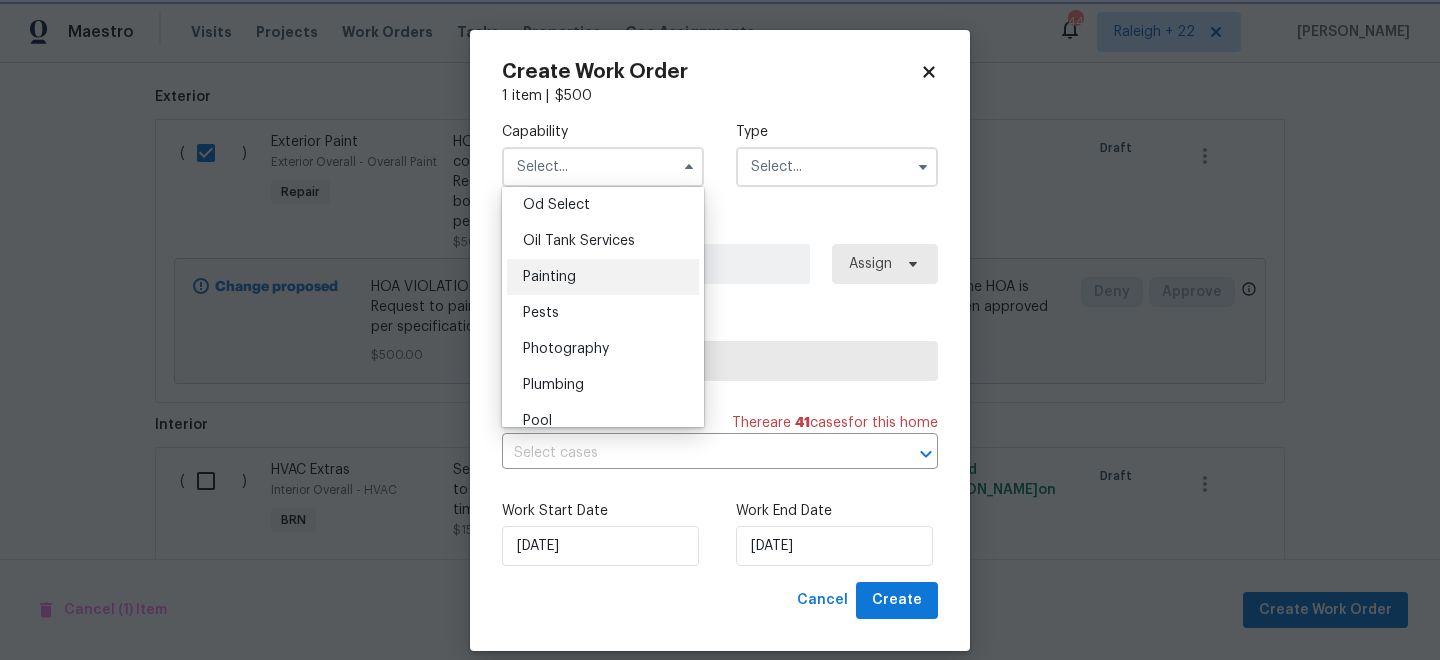 type on "Painting" 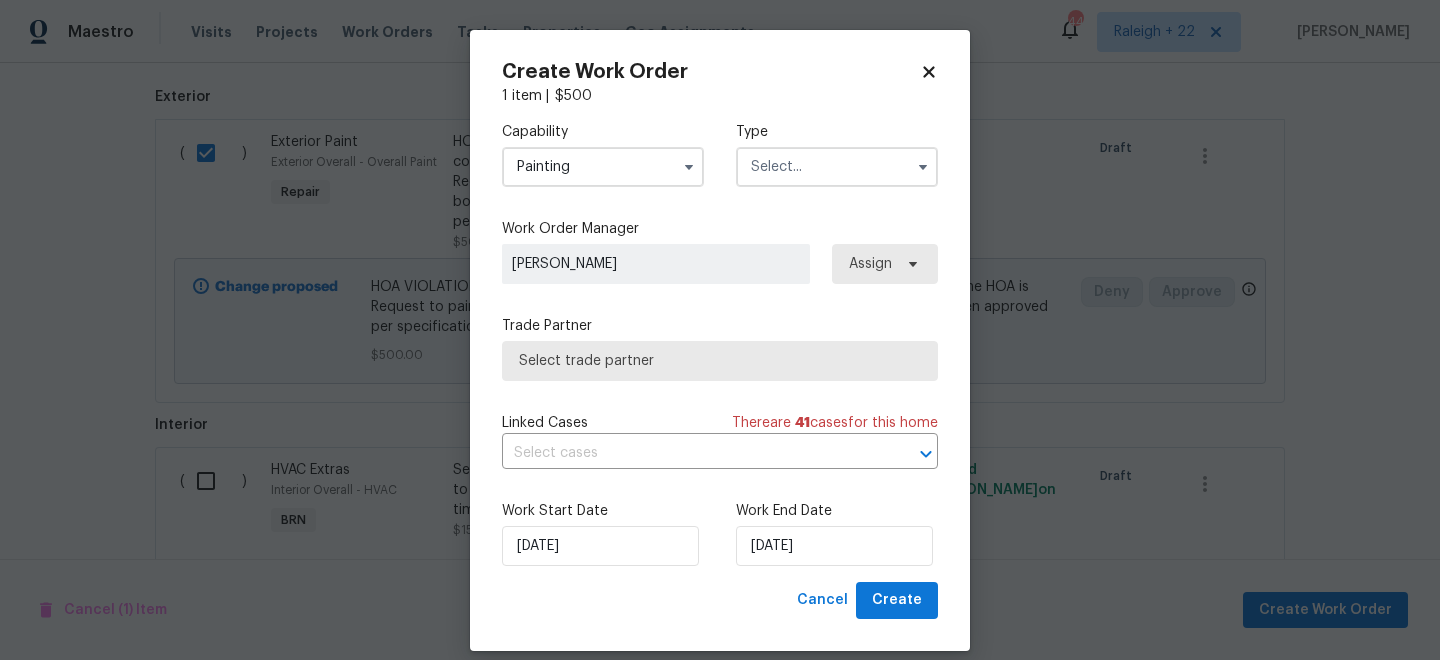 click at bounding box center (837, 167) 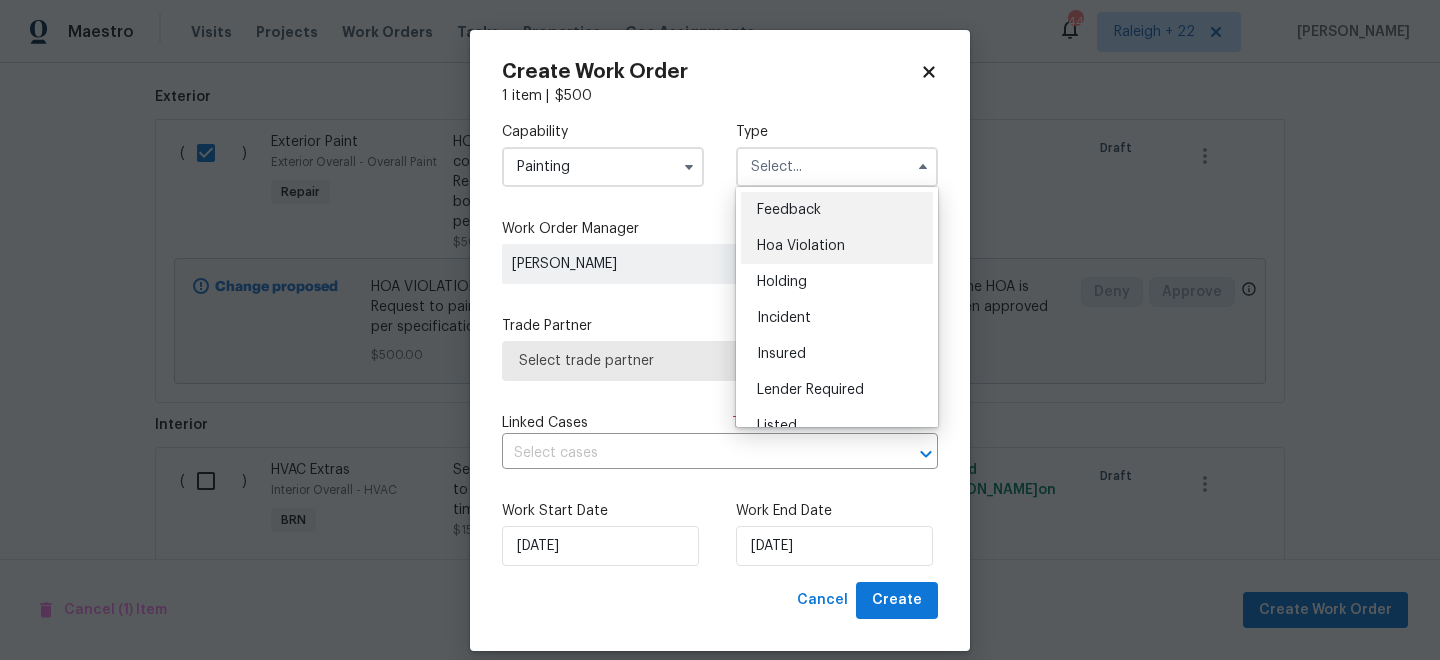 click on "Hoa Violation" at bounding box center [801, 246] 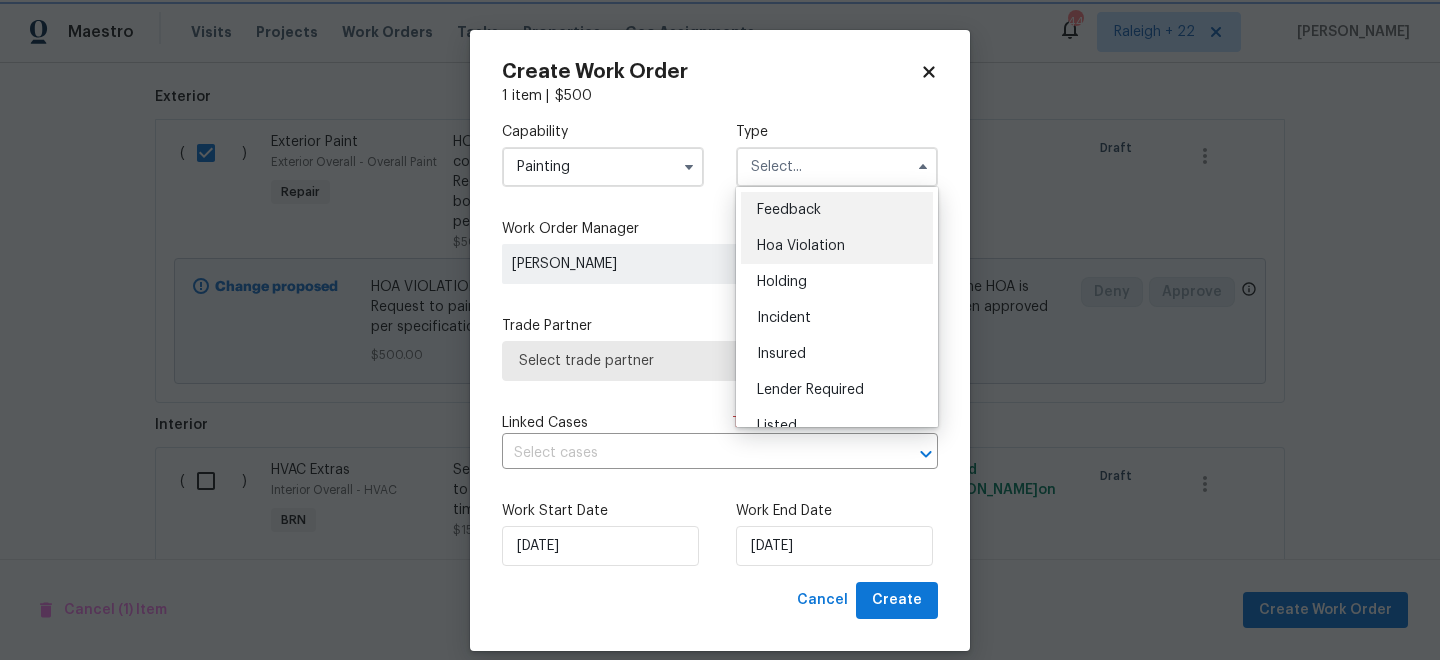 type on "Hoa Violation" 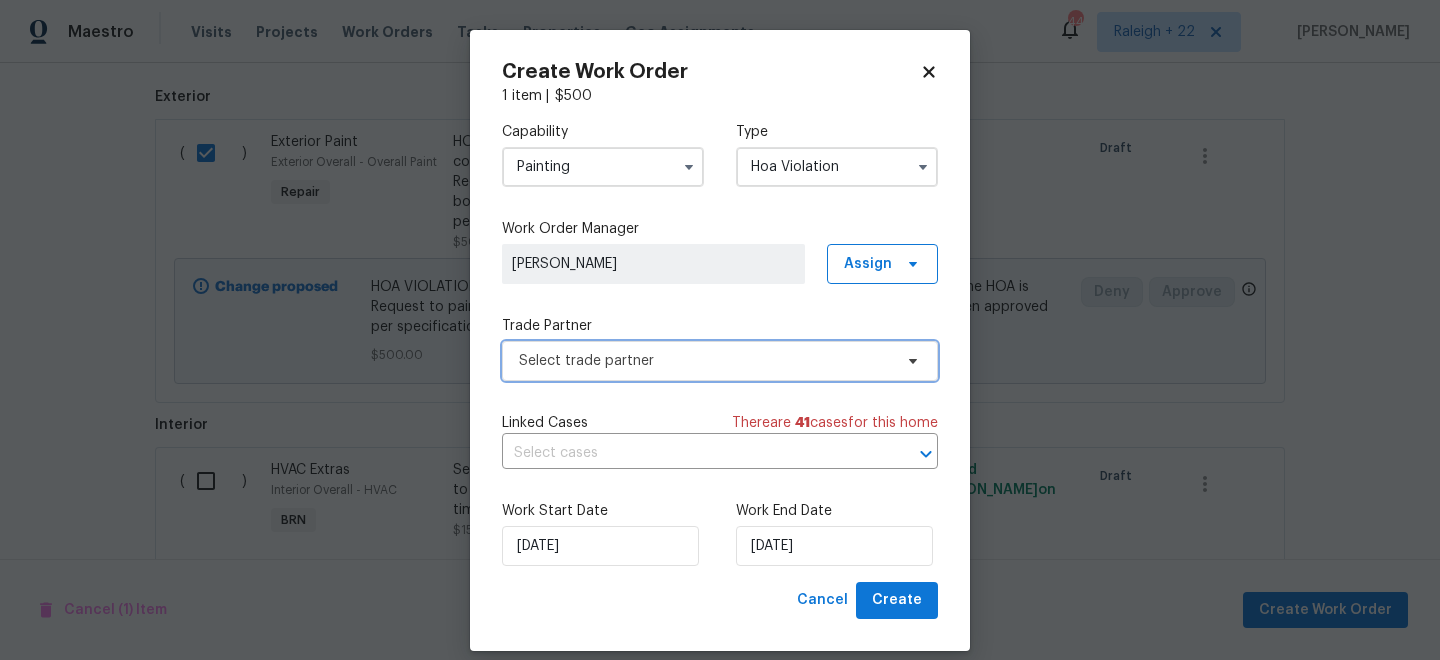 click on "Select trade partner" at bounding box center (705, 361) 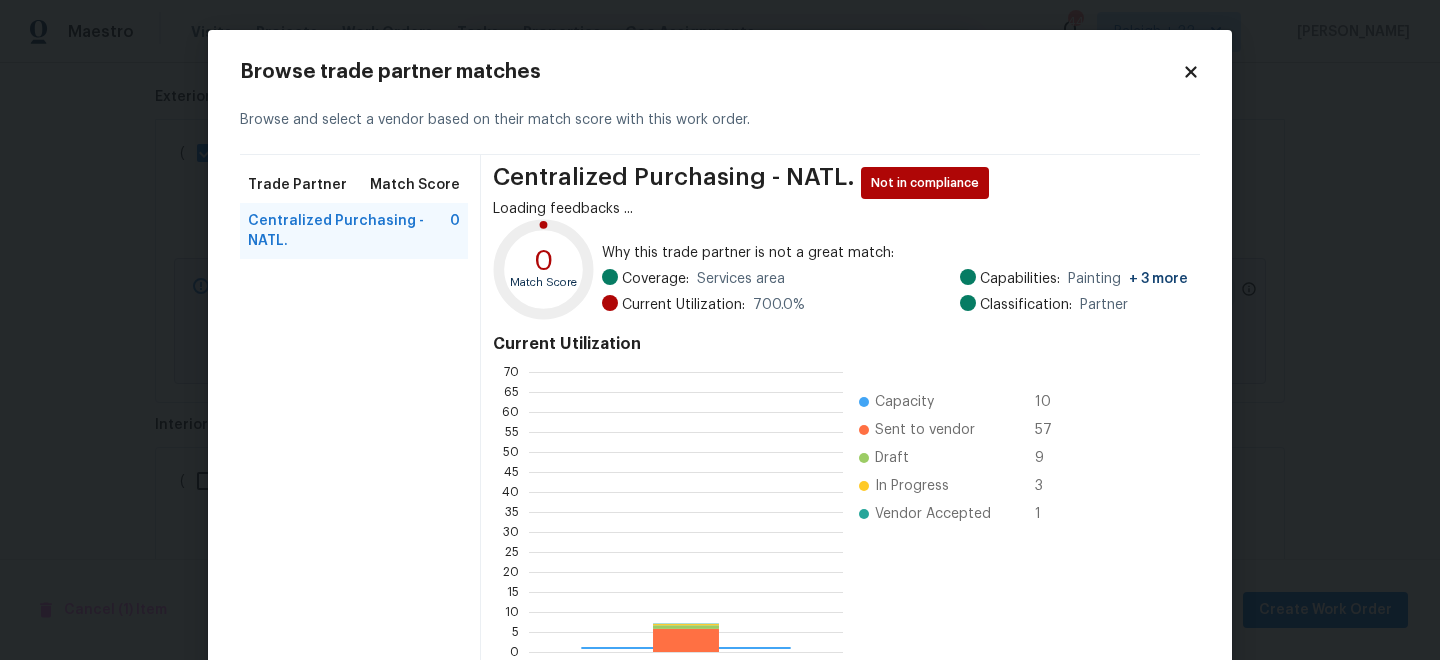 scroll, scrollTop: 2, scrollLeft: 1, axis: both 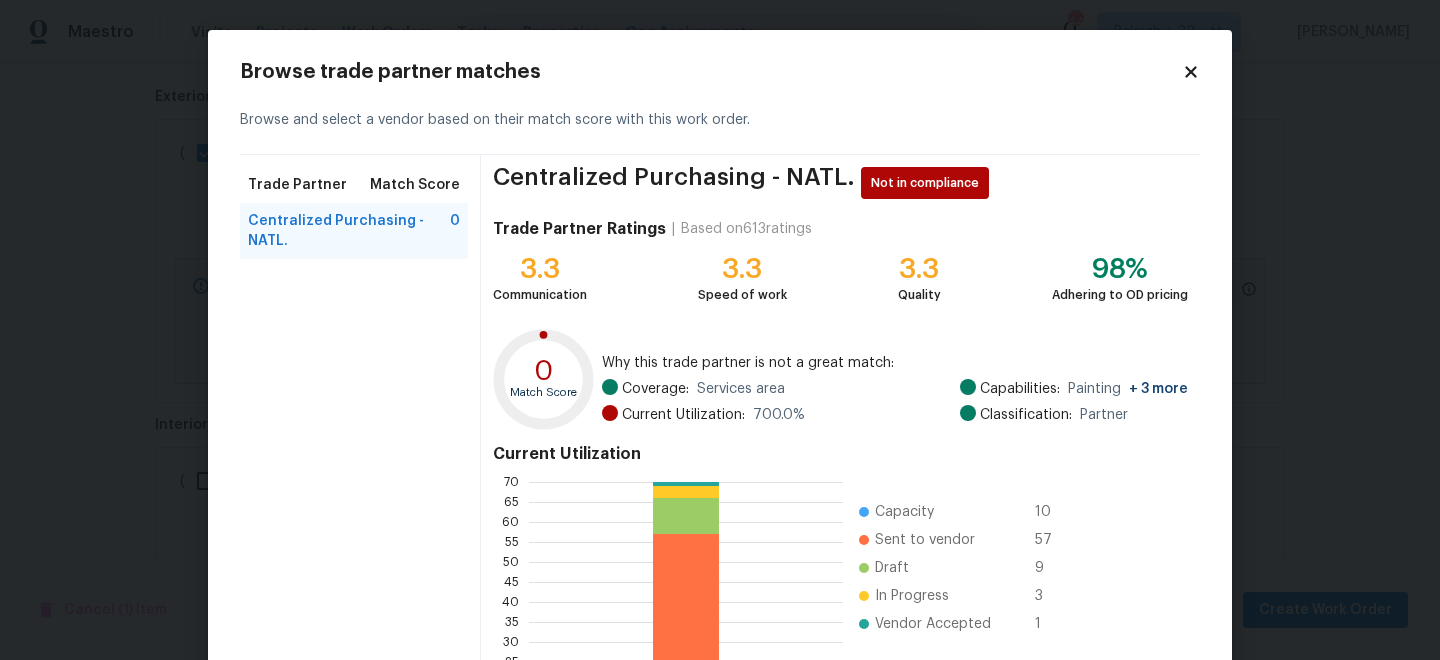 click 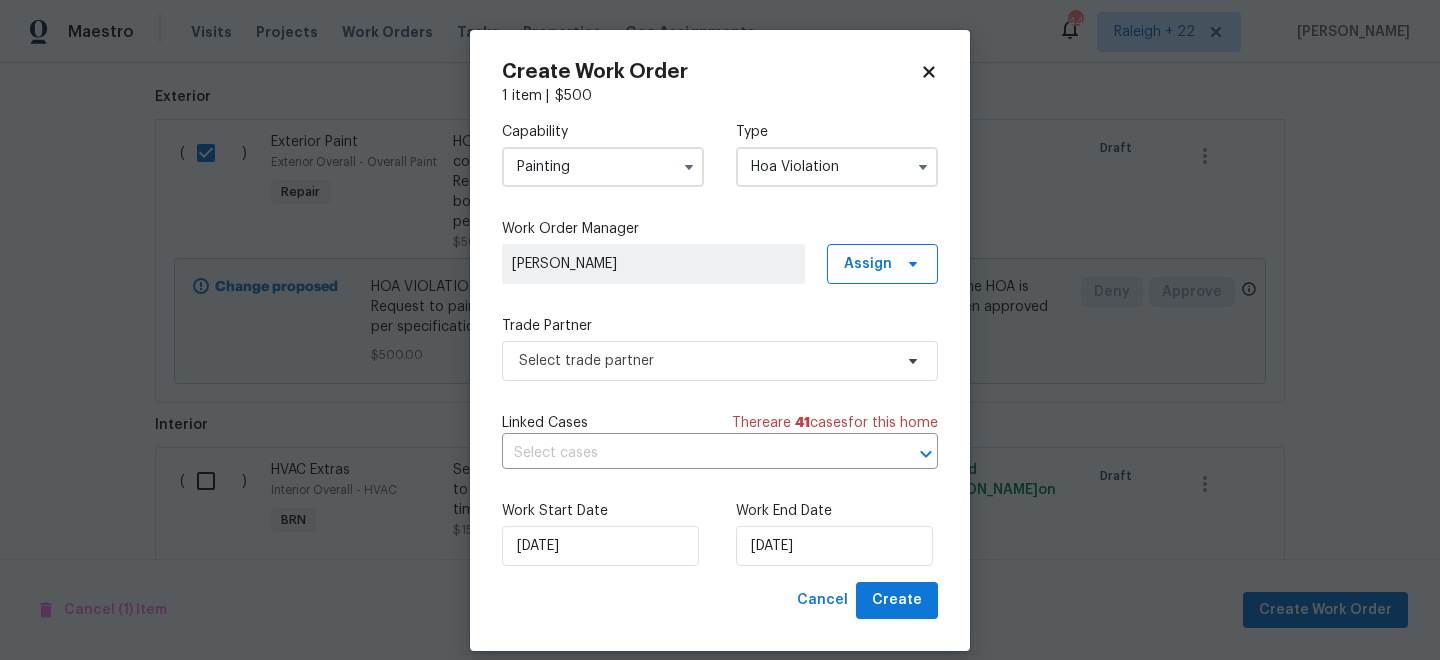 click on "Painting" at bounding box center (603, 167) 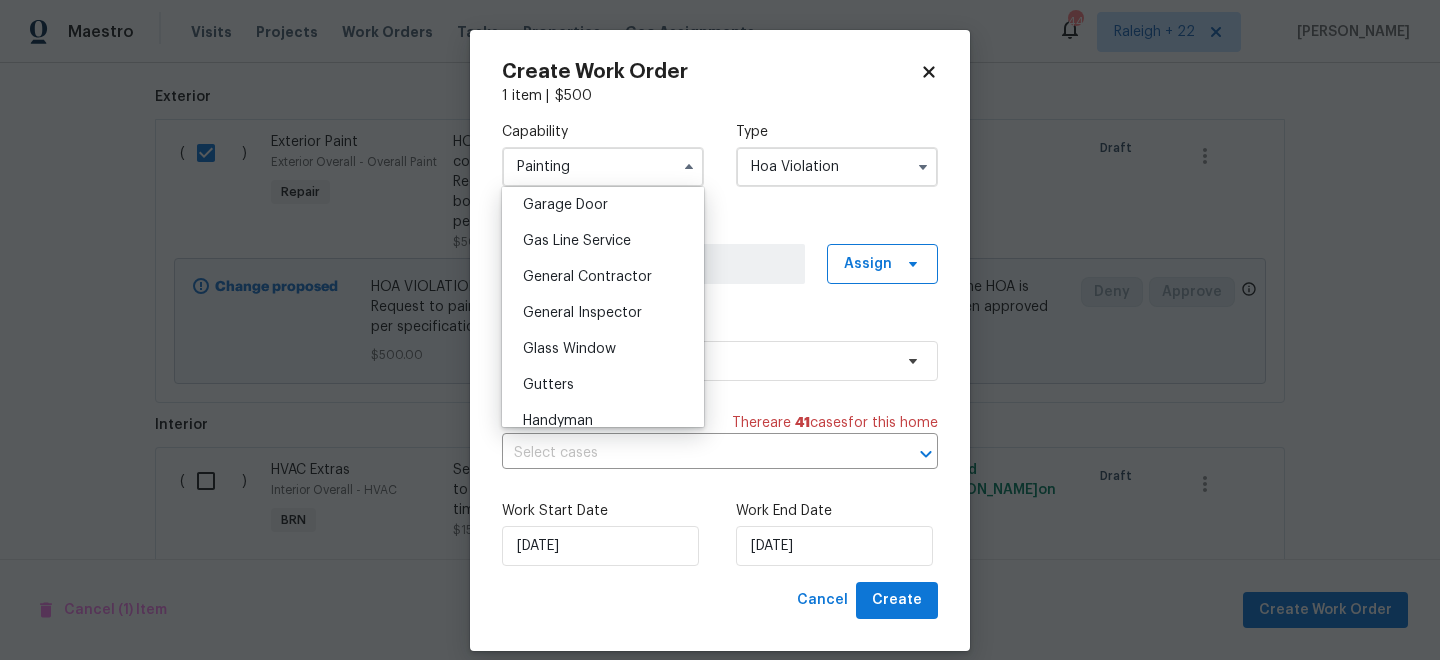 scroll, scrollTop: 896, scrollLeft: 0, axis: vertical 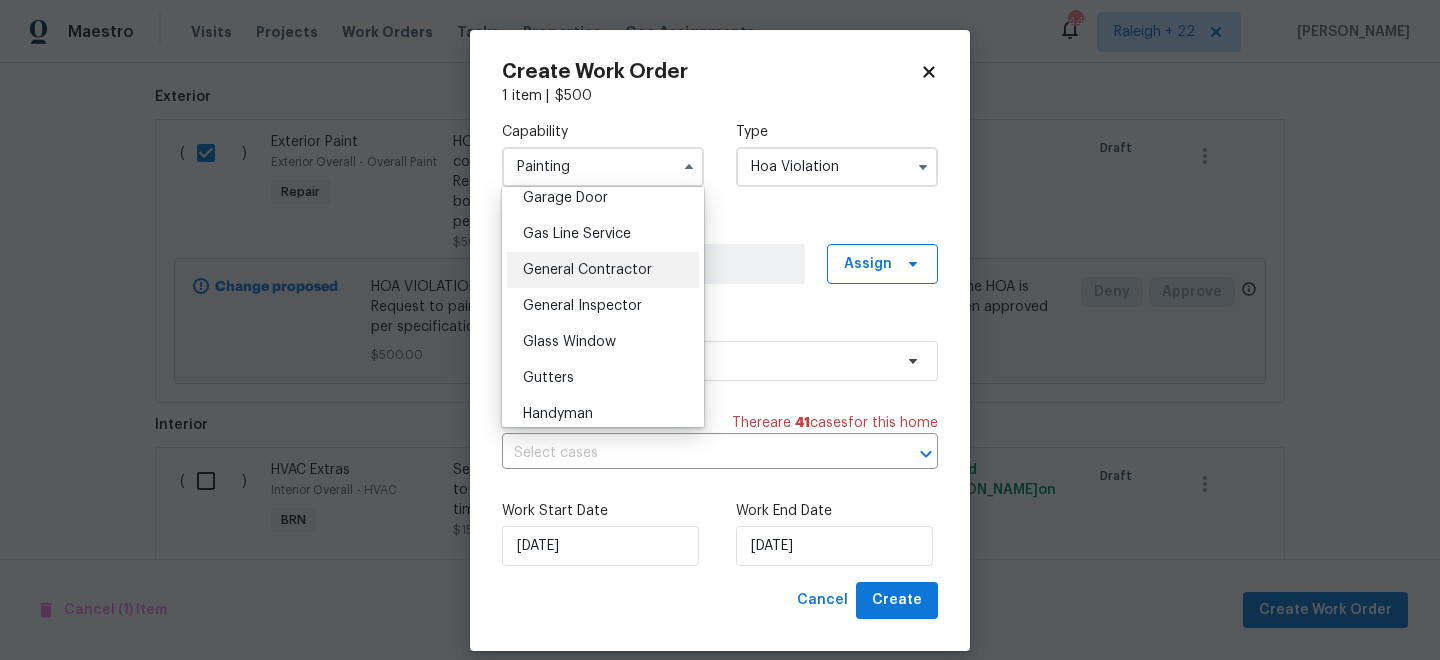 click on "General Contractor" at bounding box center (587, 270) 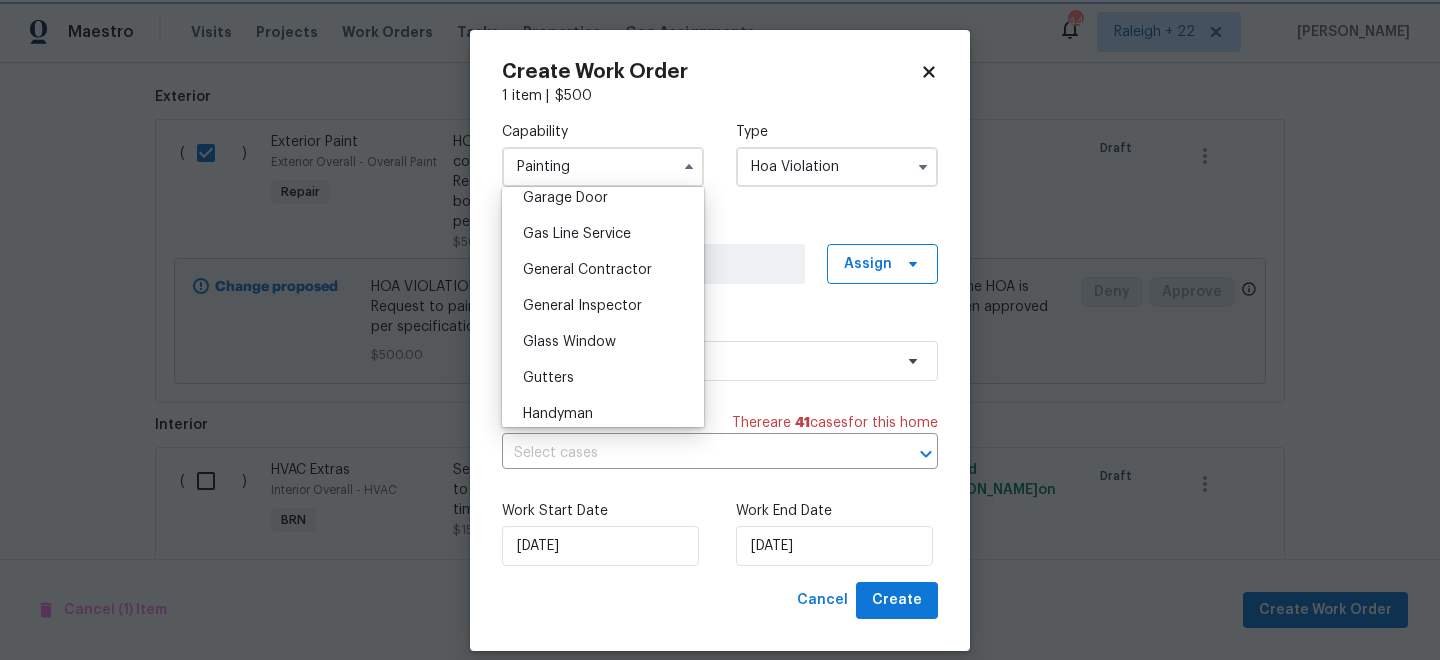 type on "General Contractor" 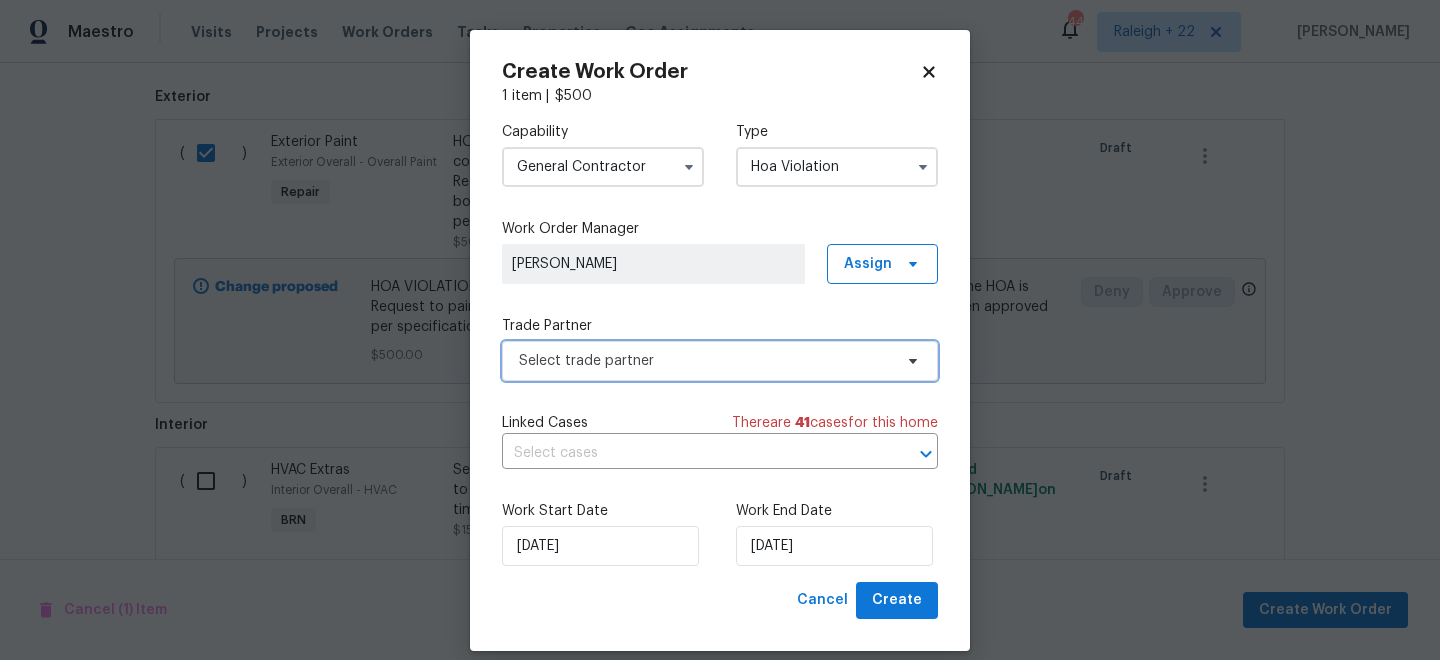 click on "Select trade partner" at bounding box center [705, 361] 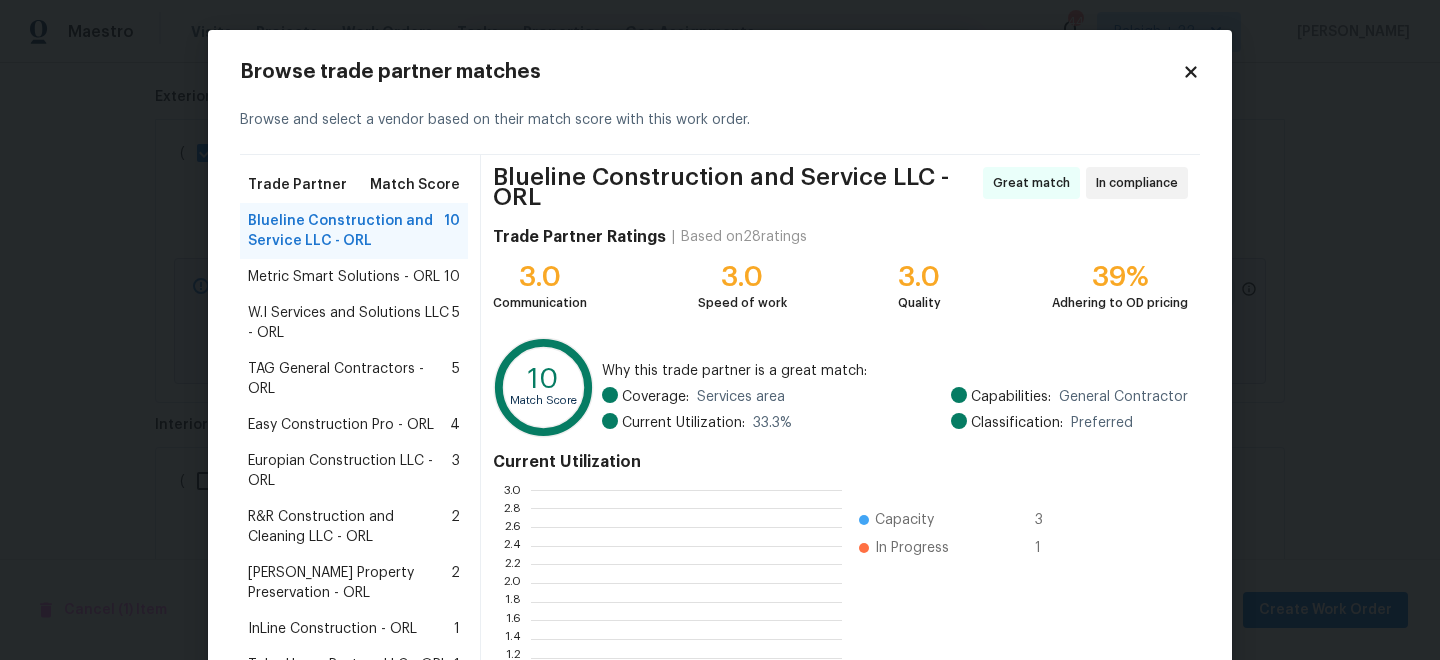 scroll, scrollTop: 2, scrollLeft: 1, axis: both 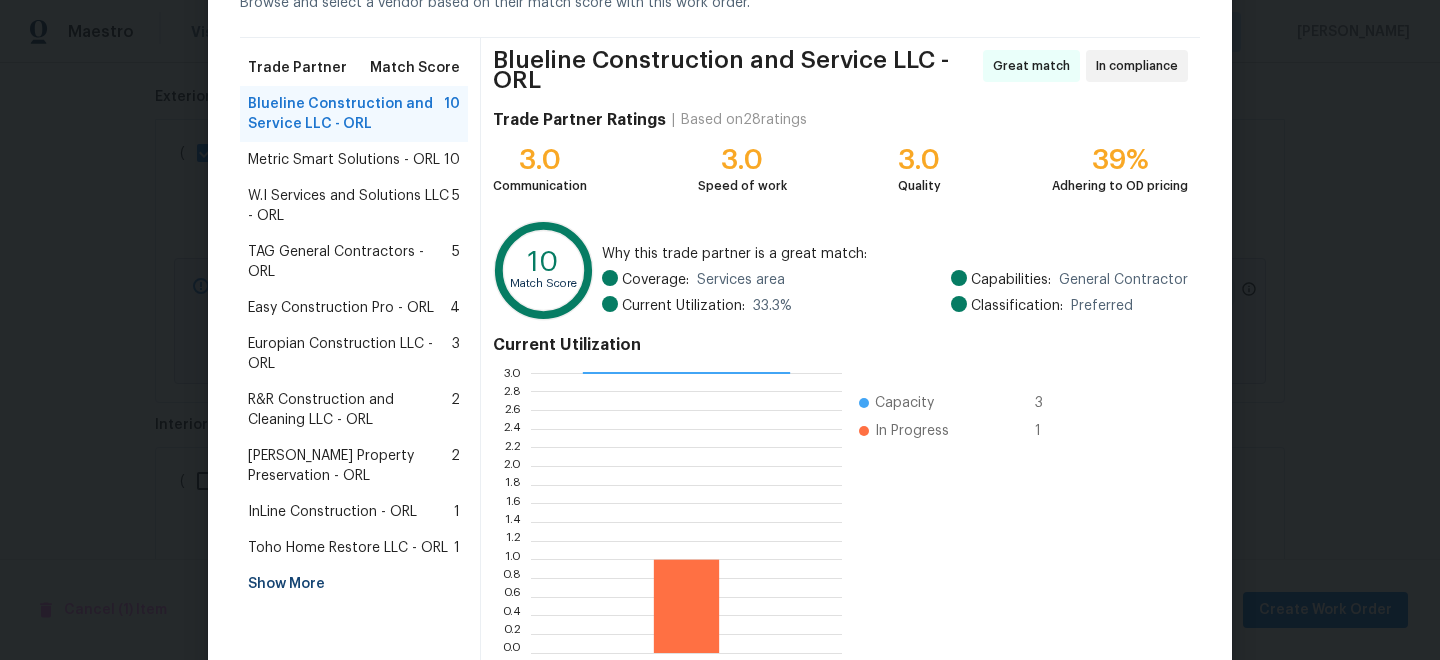 click on "Show More" at bounding box center [354, 584] 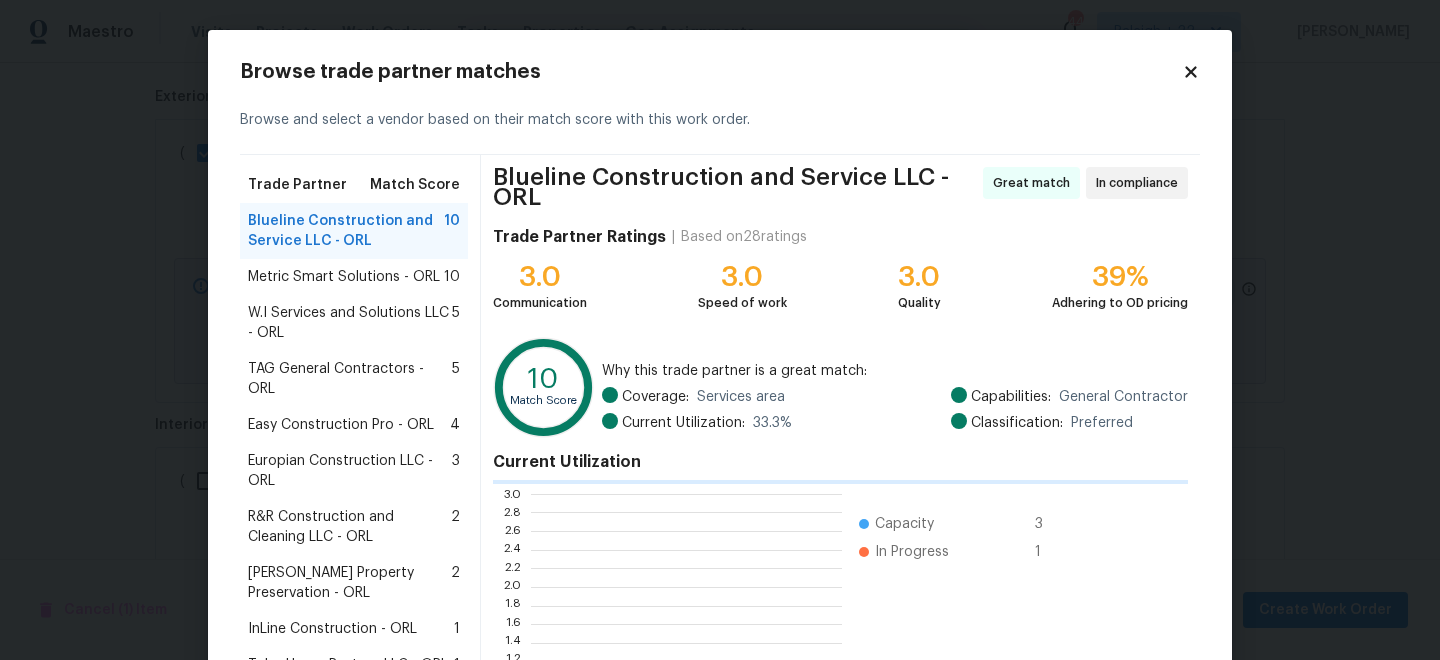 scroll, scrollTop: 2, scrollLeft: 1, axis: both 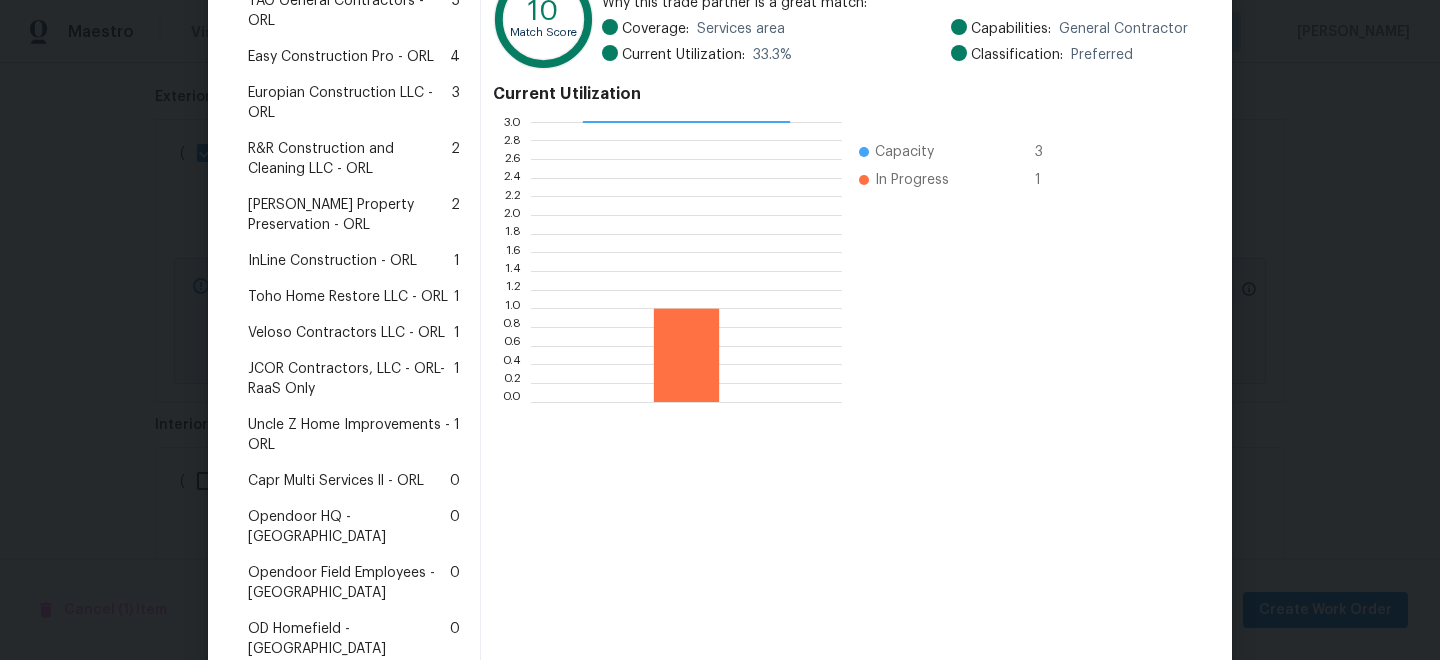 click on "Uncle Z Home Improvements - ORL" at bounding box center (351, 435) 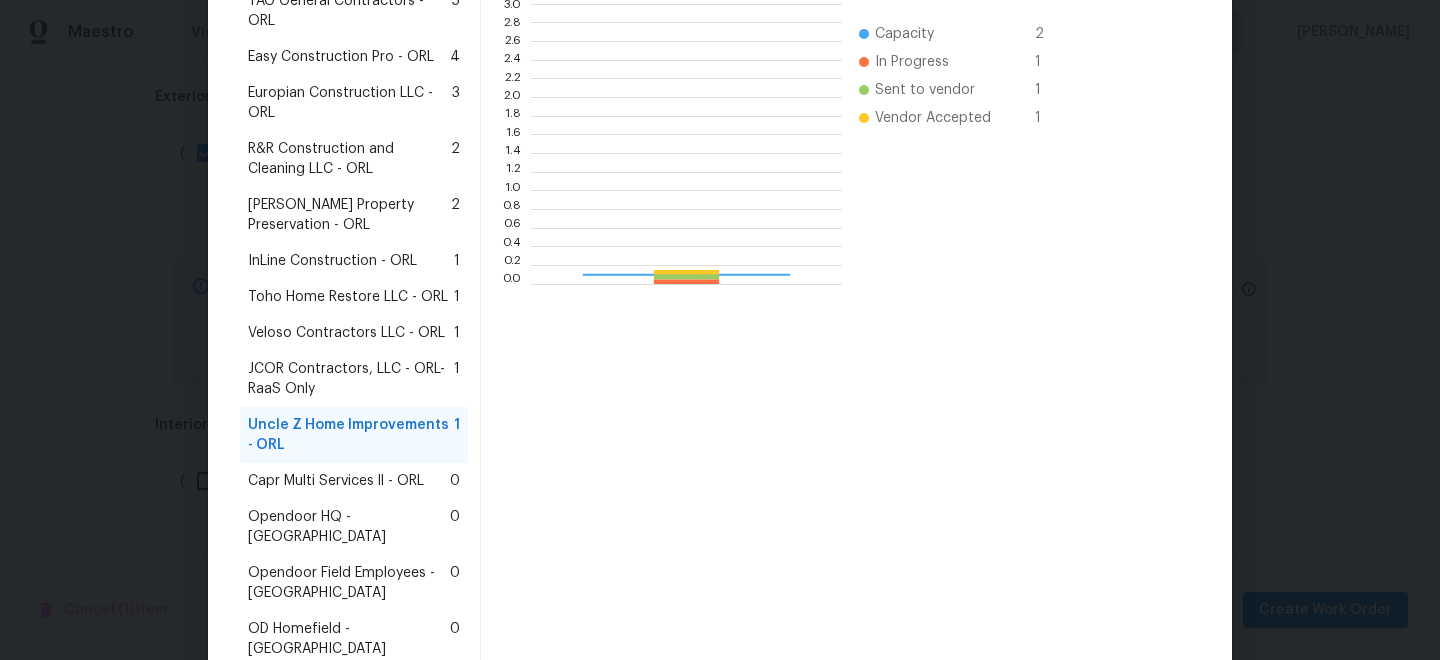 scroll, scrollTop: 2, scrollLeft: 1, axis: both 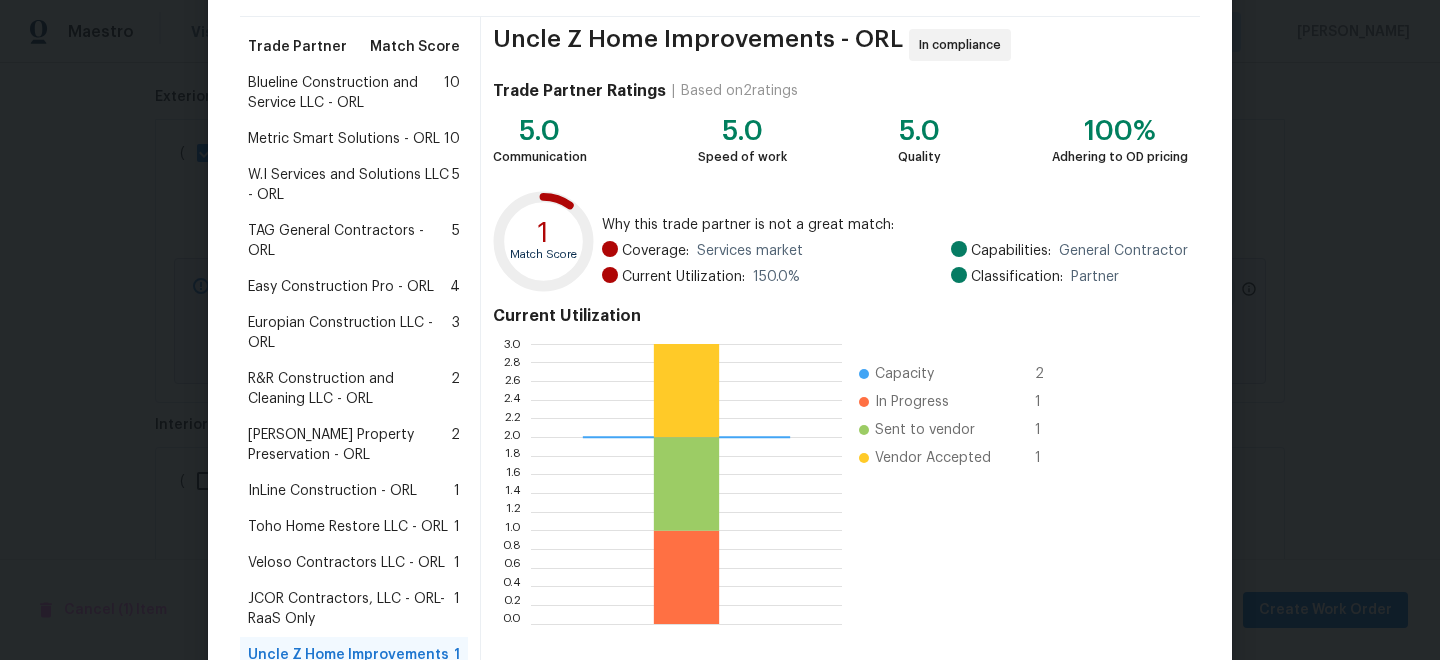 click on "Blueline Construction and Service LLC - ORL" at bounding box center (346, 93) 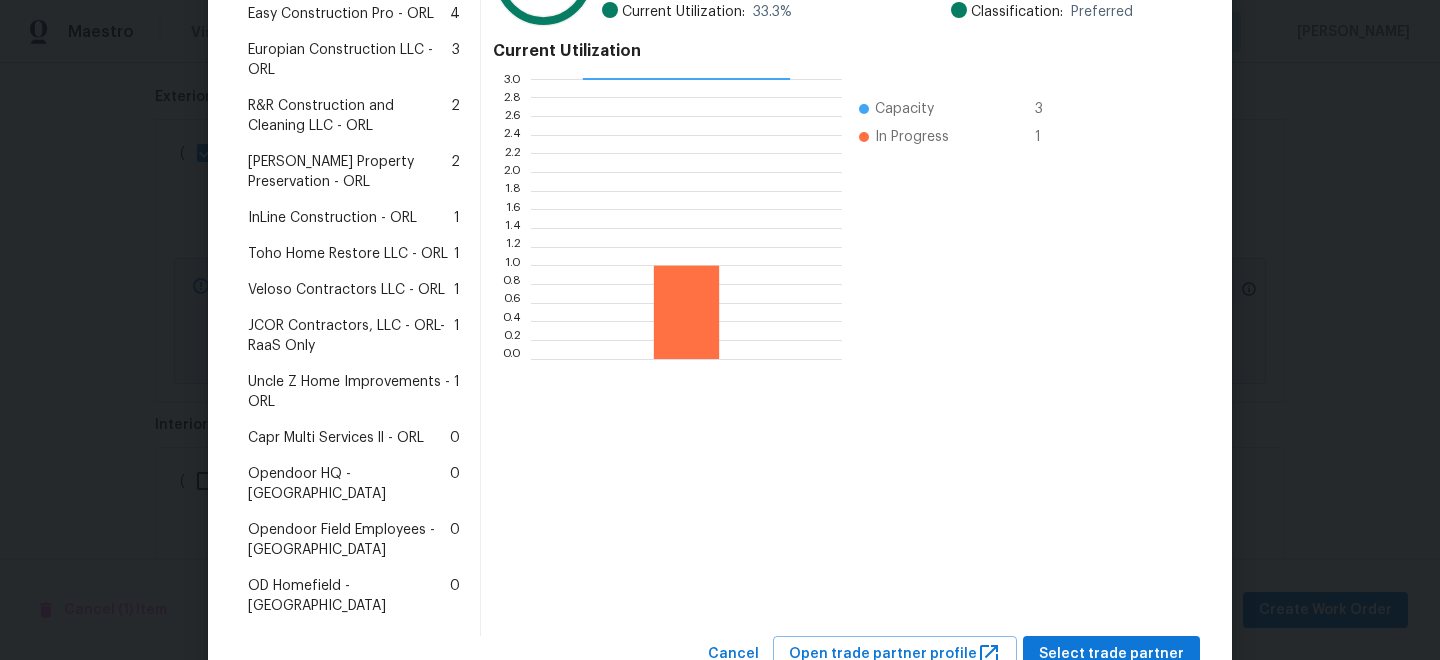 scroll, scrollTop: 425, scrollLeft: 0, axis: vertical 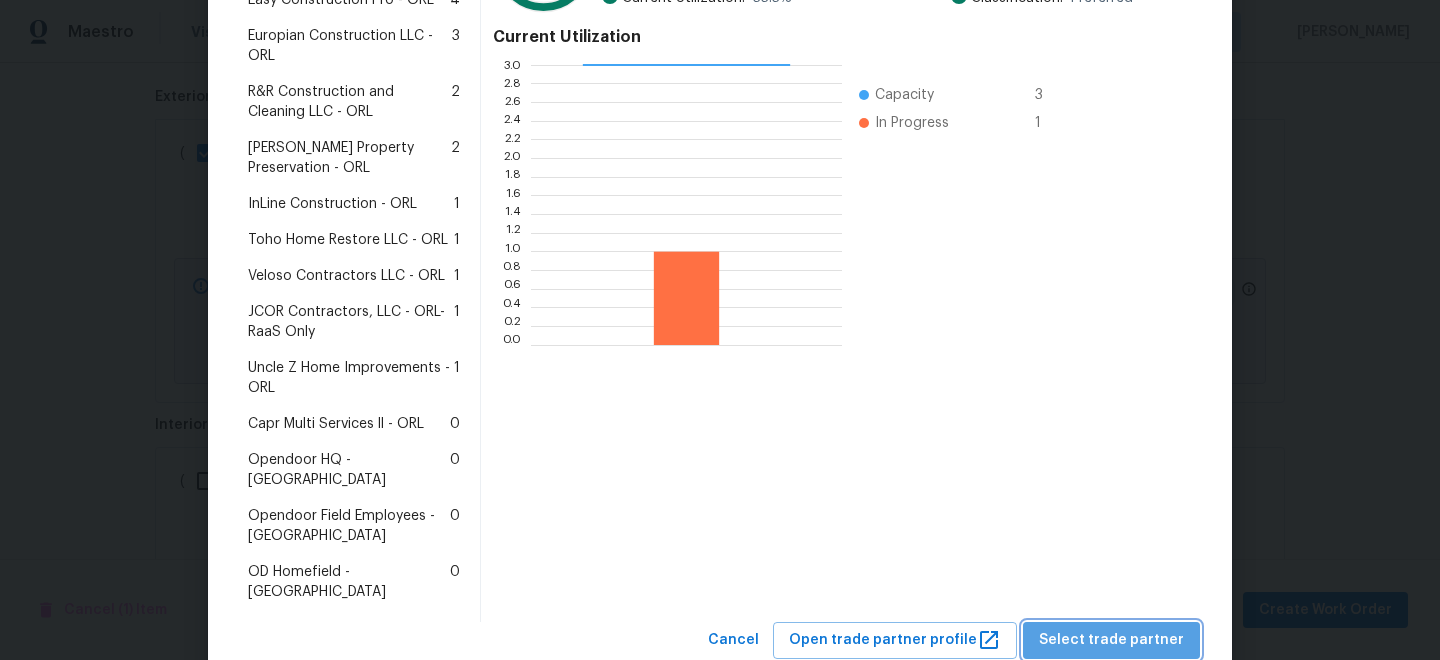 click on "Select trade partner" at bounding box center [1111, 640] 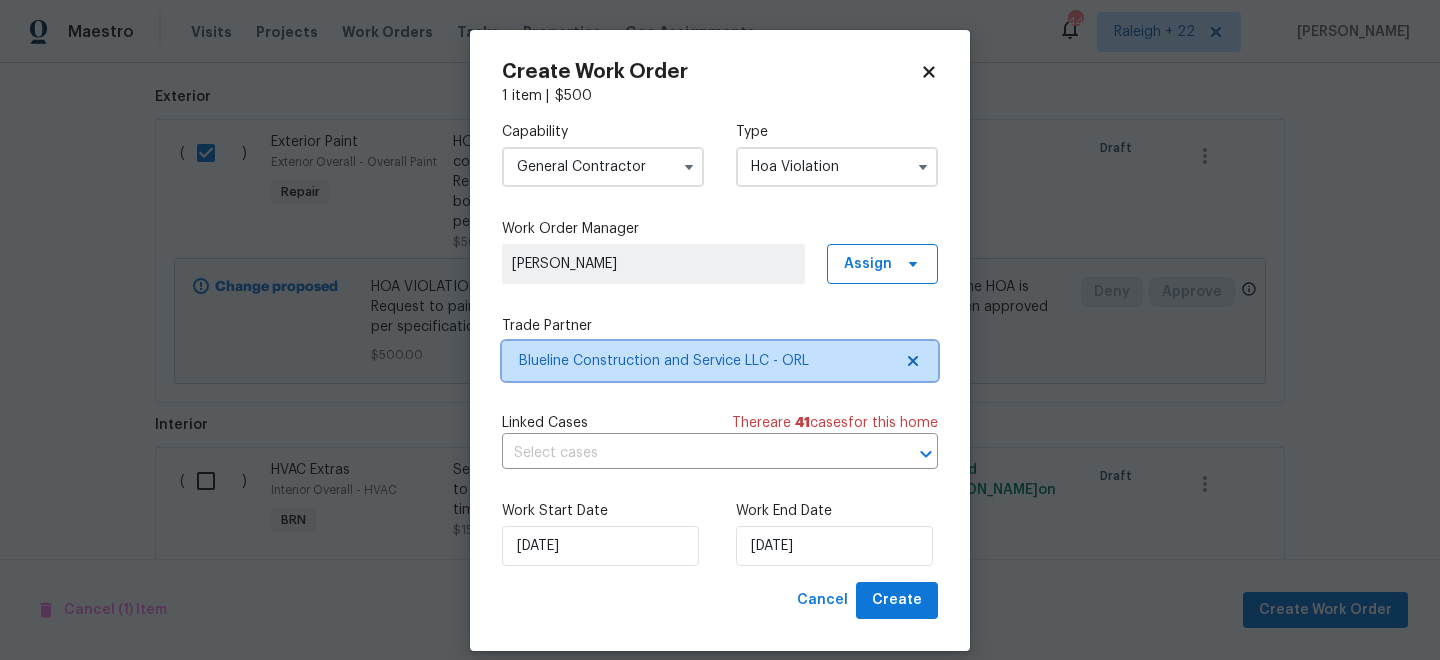 scroll, scrollTop: 0, scrollLeft: 0, axis: both 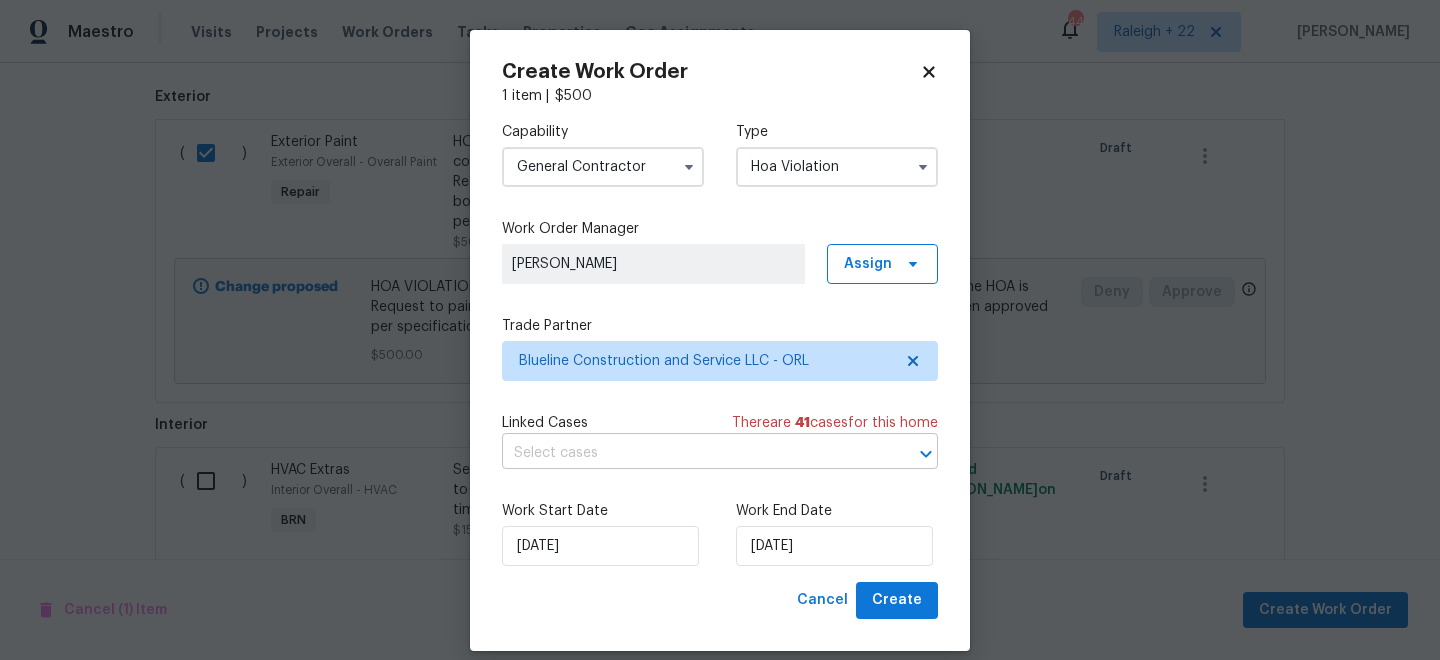 click at bounding box center [692, 453] 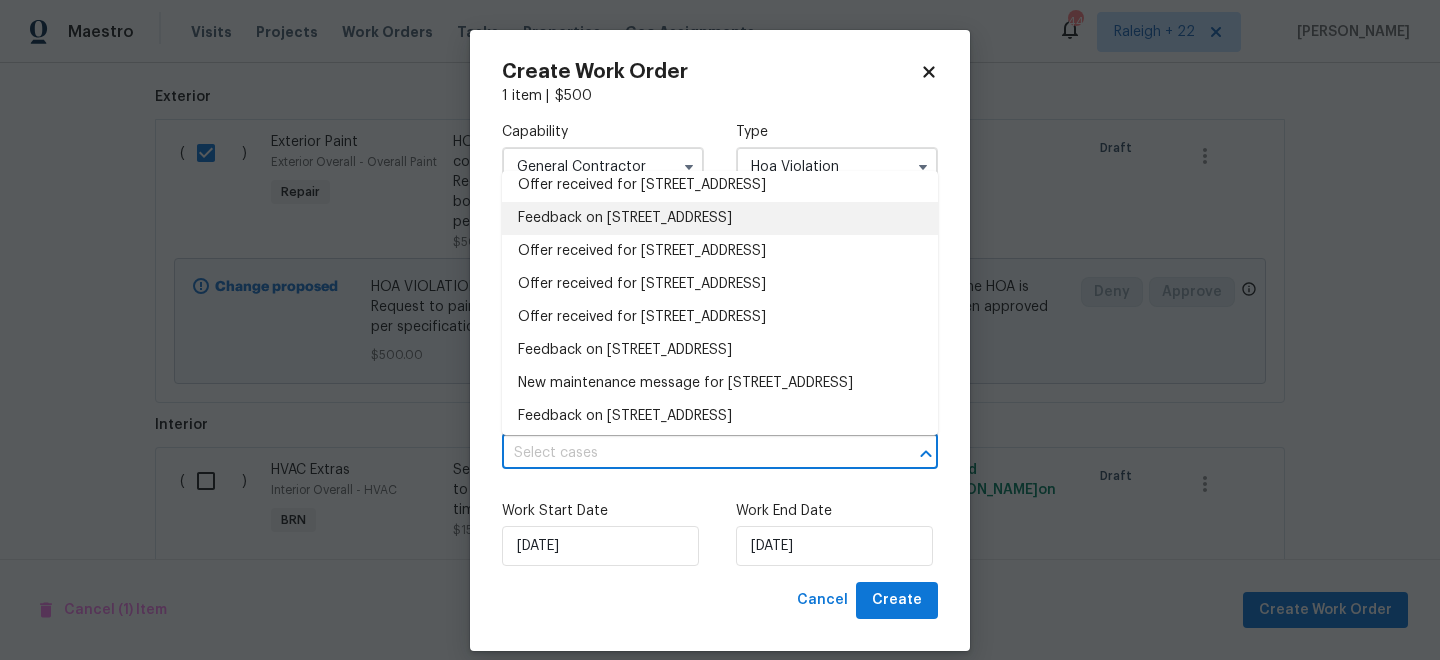 scroll, scrollTop: 644, scrollLeft: 0, axis: vertical 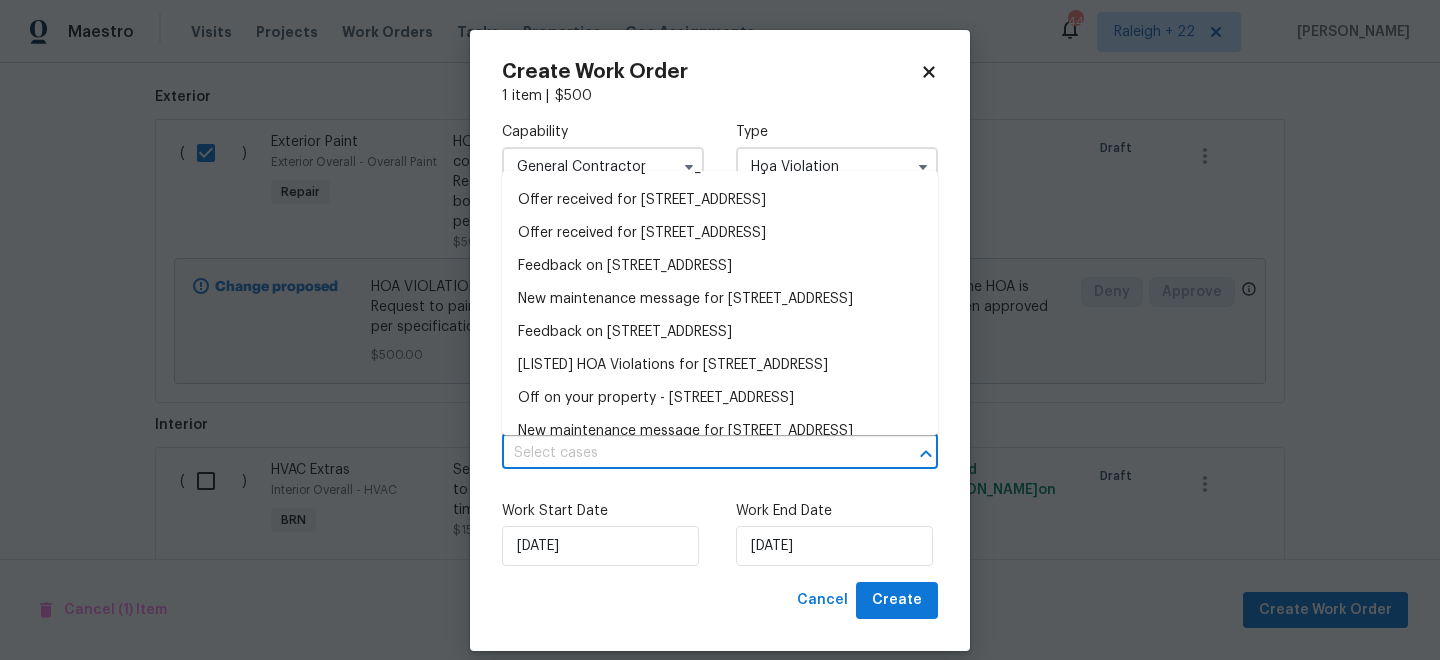 click on "[LISTED] HOA Violations for [STREET_ADDRESS]" at bounding box center [720, 35] 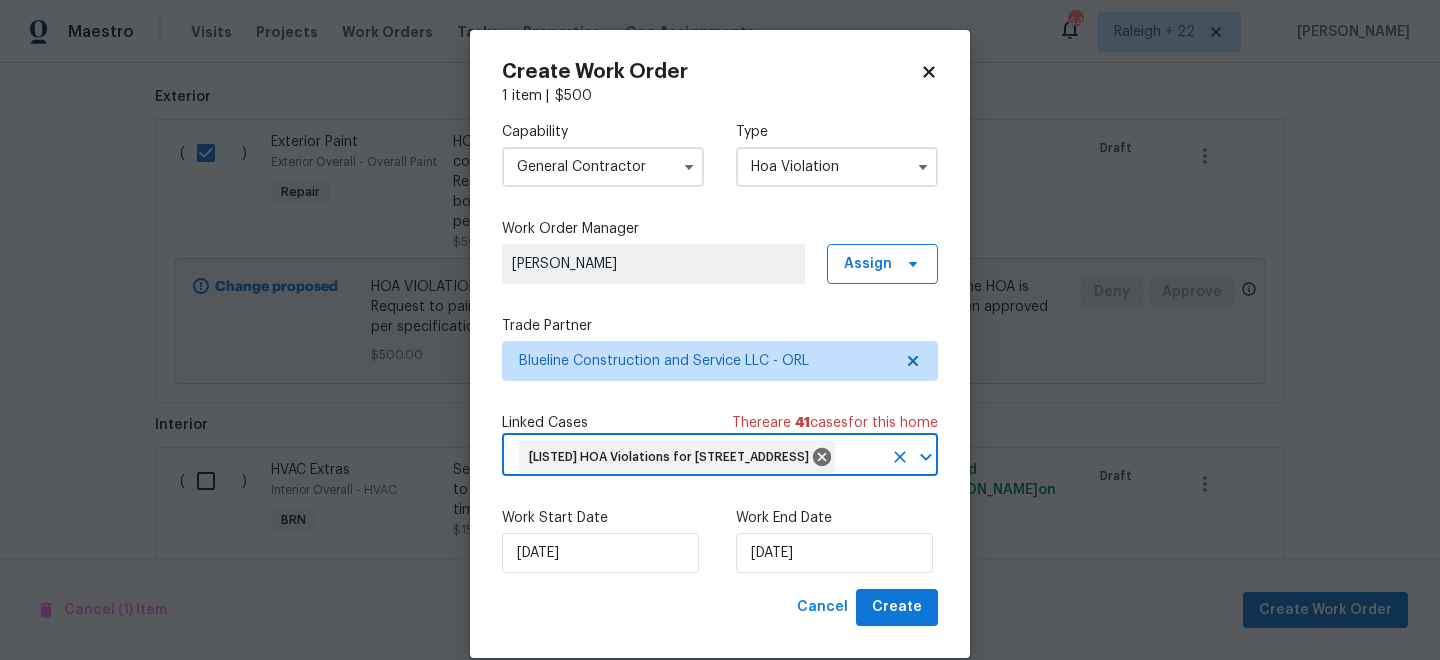 scroll, scrollTop: 59, scrollLeft: 0, axis: vertical 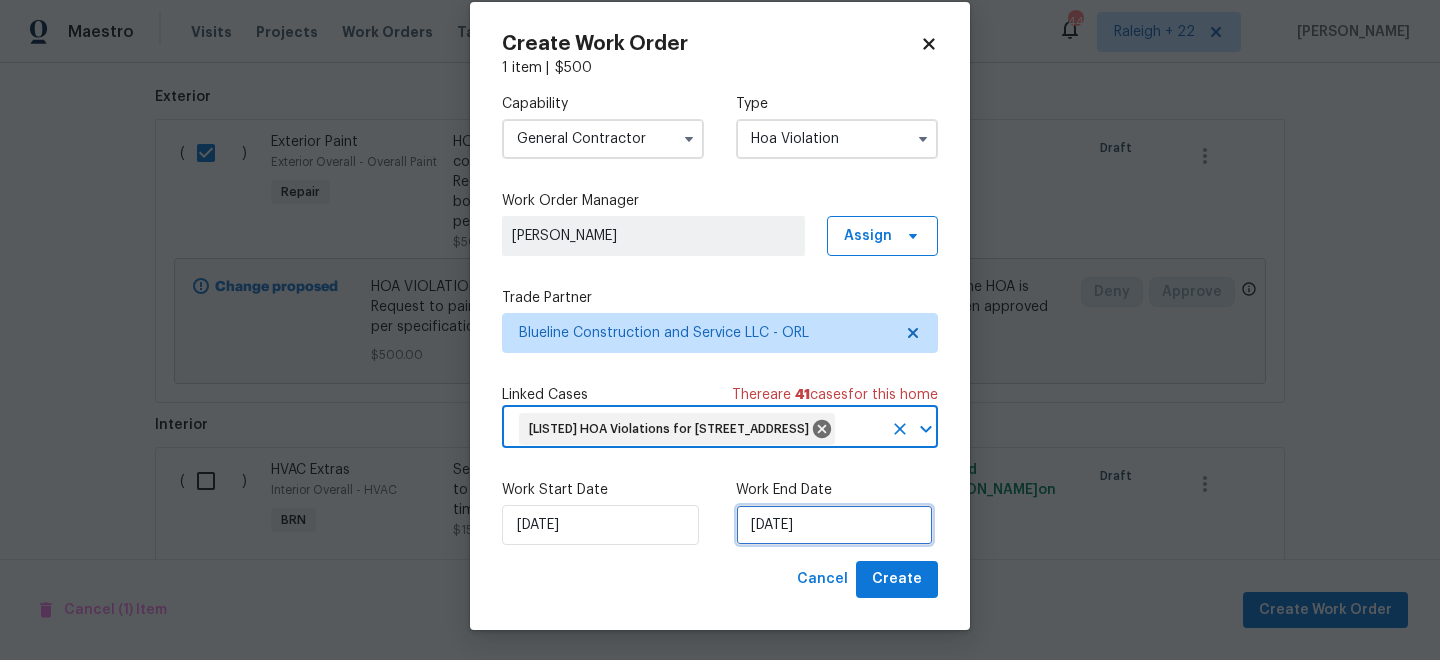 click on "[DATE]" at bounding box center [834, 525] 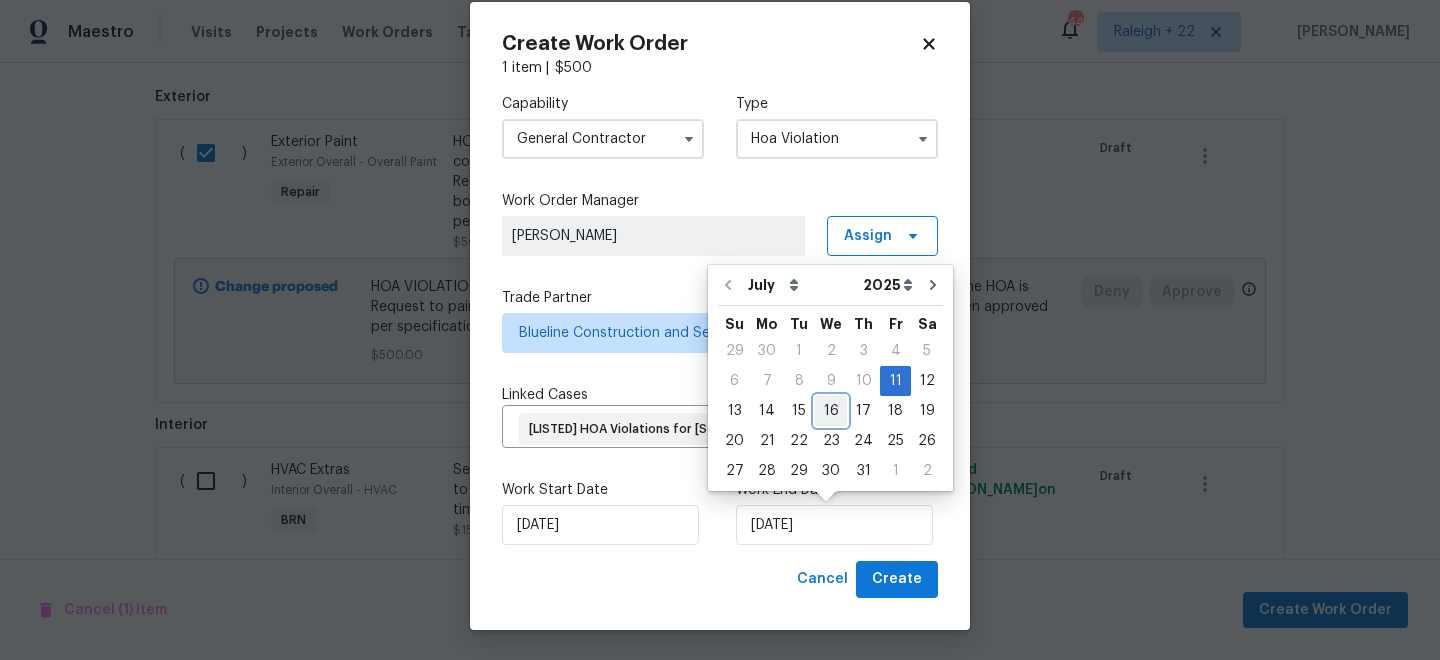 click on "16" at bounding box center [831, 411] 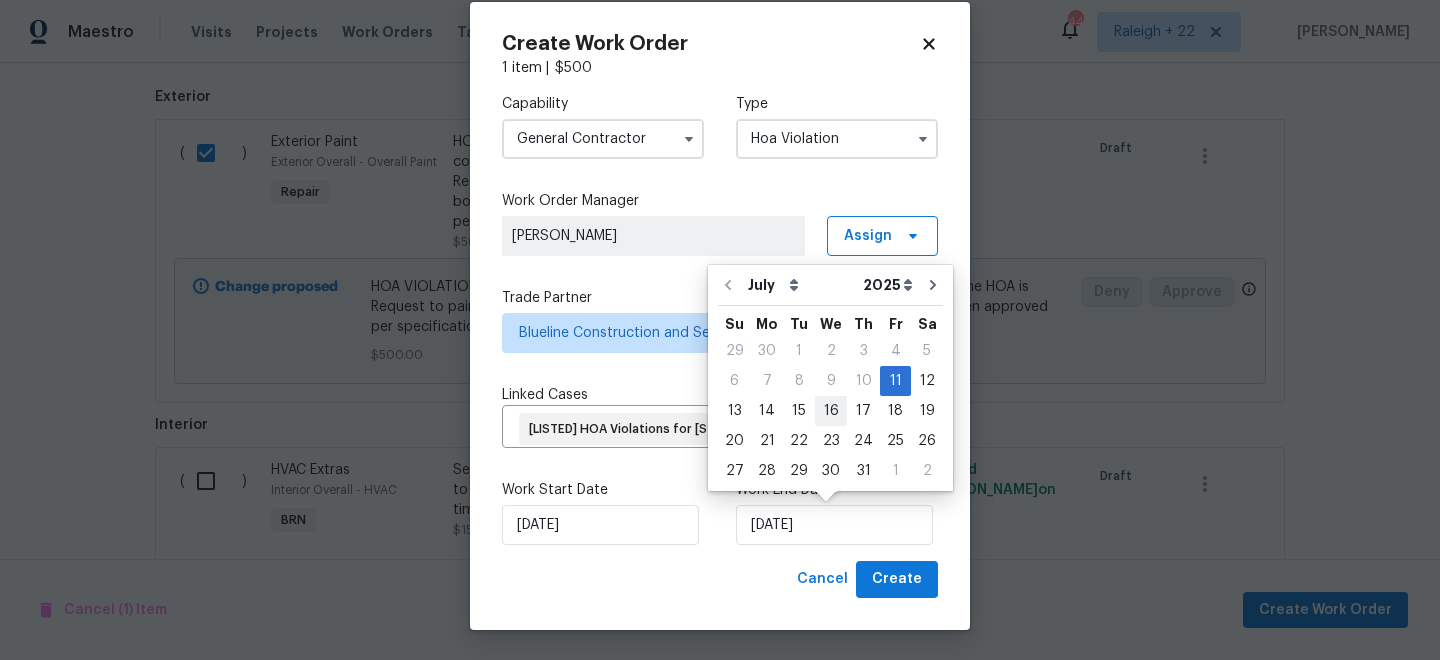type on "[DATE]" 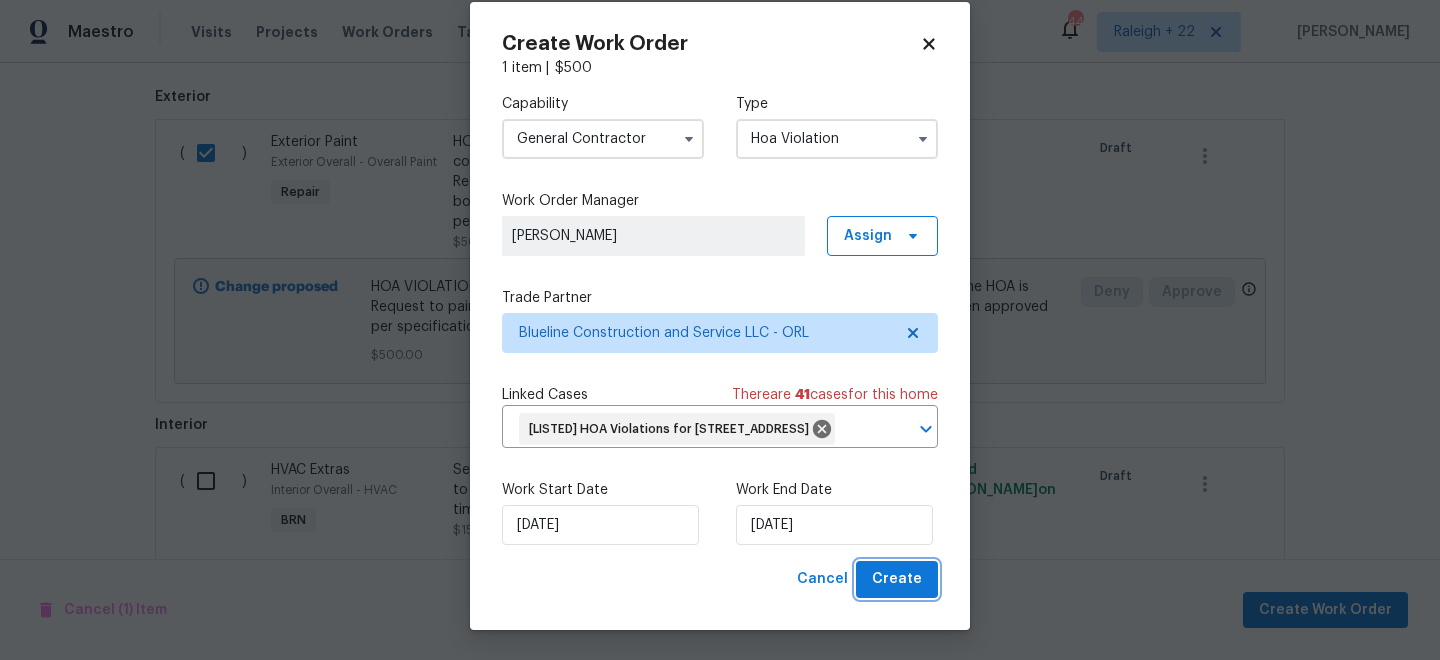 click on "Create" at bounding box center [897, 579] 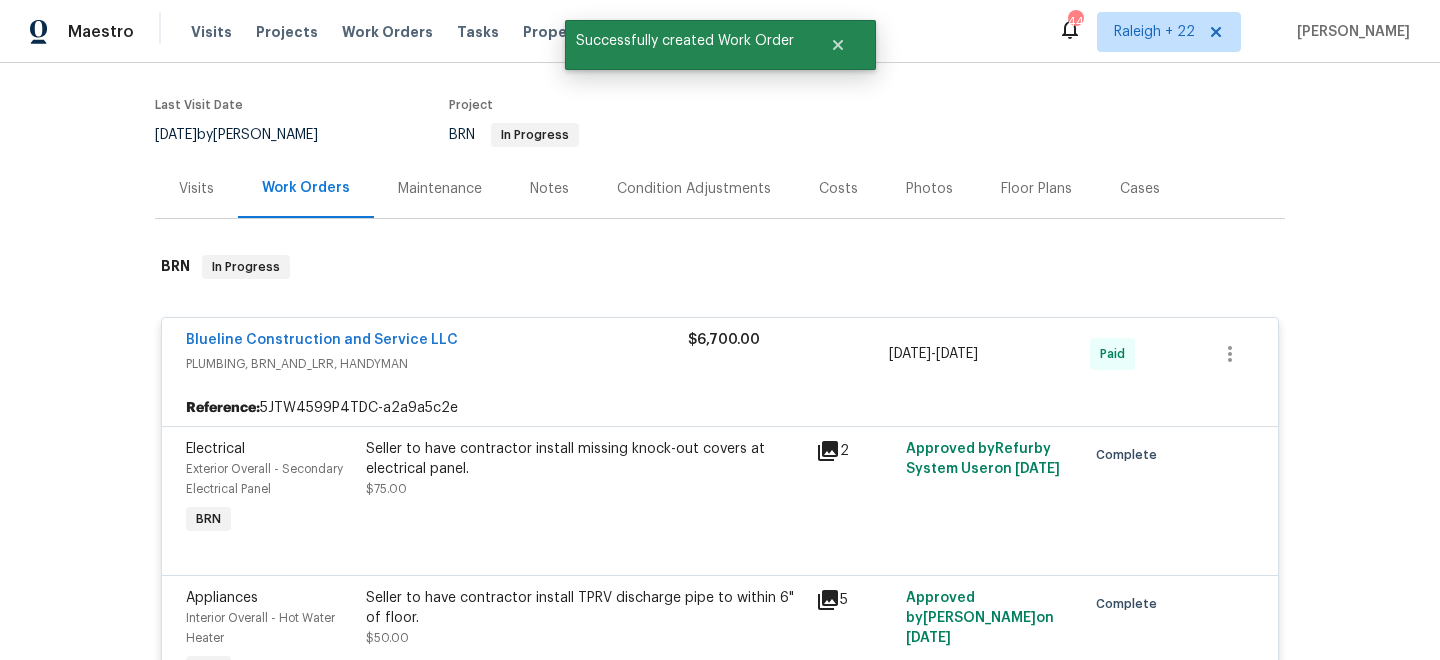 scroll, scrollTop: 157, scrollLeft: 0, axis: vertical 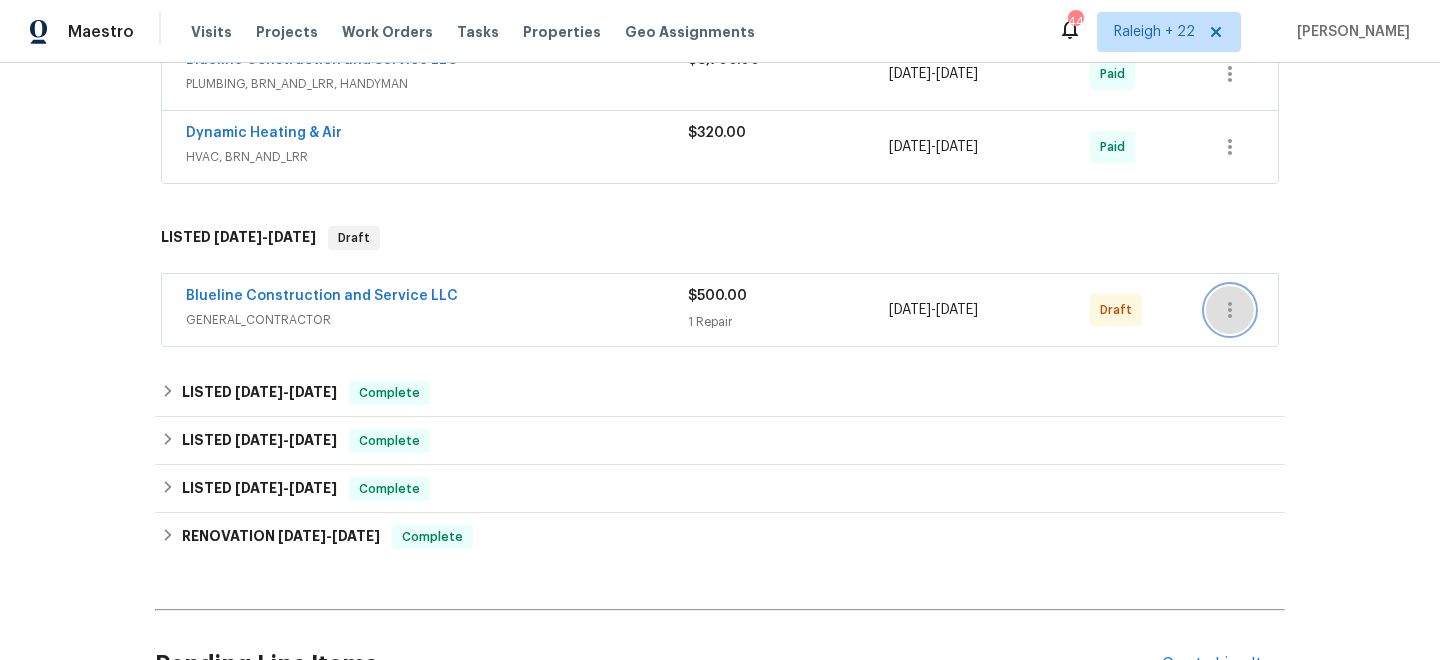 click 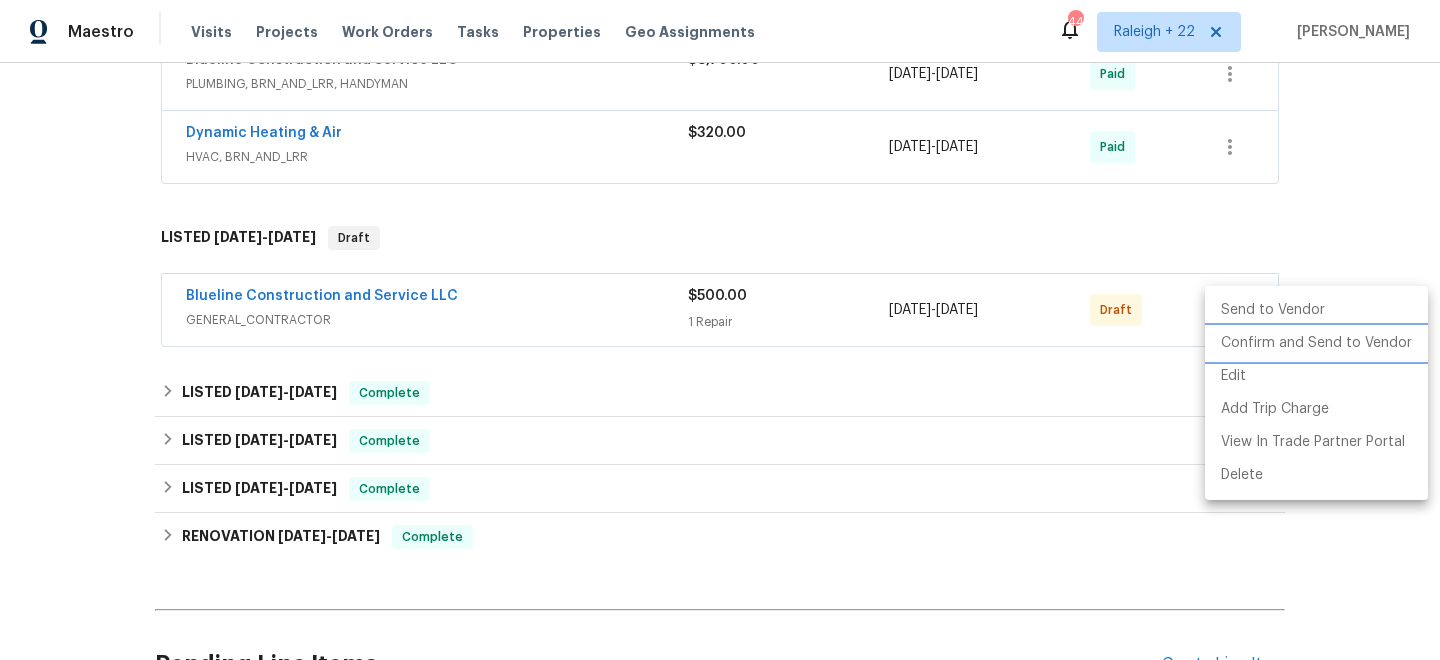 click on "Confirm and Send to Vendor" at bounding box center (1316, 343) 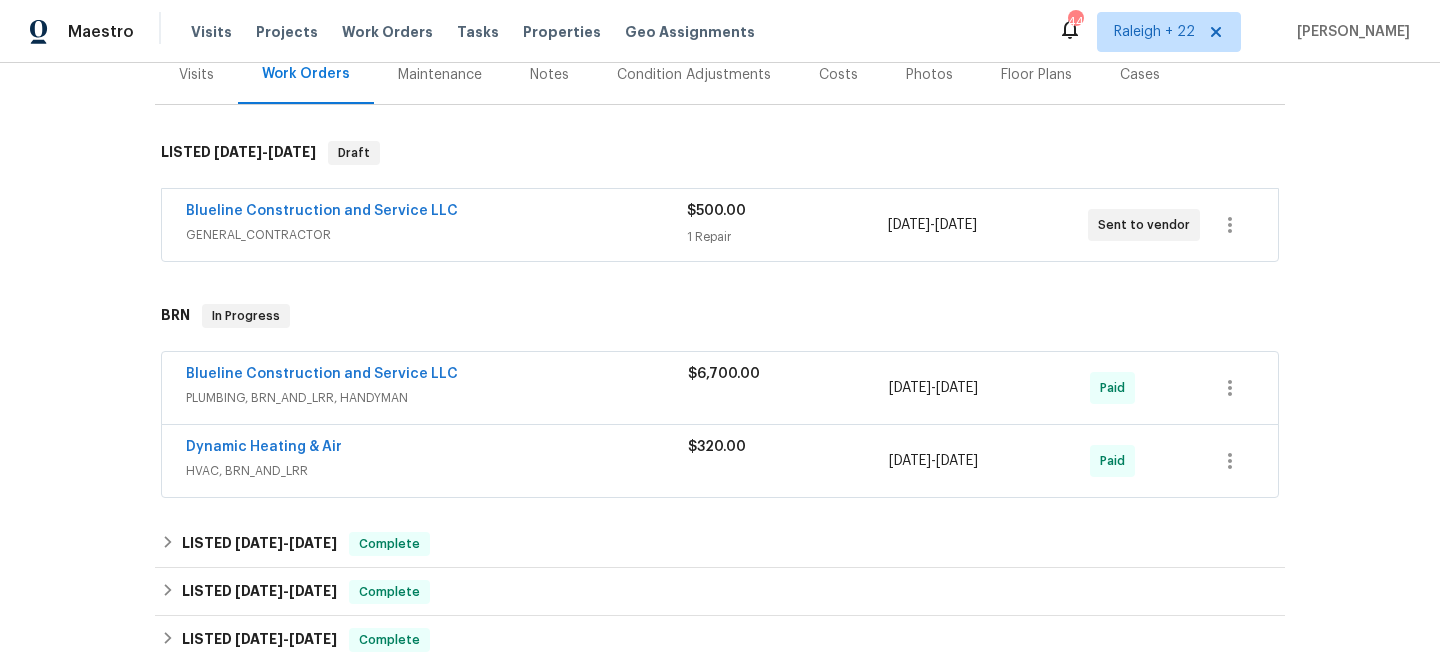 scroll, scrollTop: 0, scrollLeft: 0, axis: both 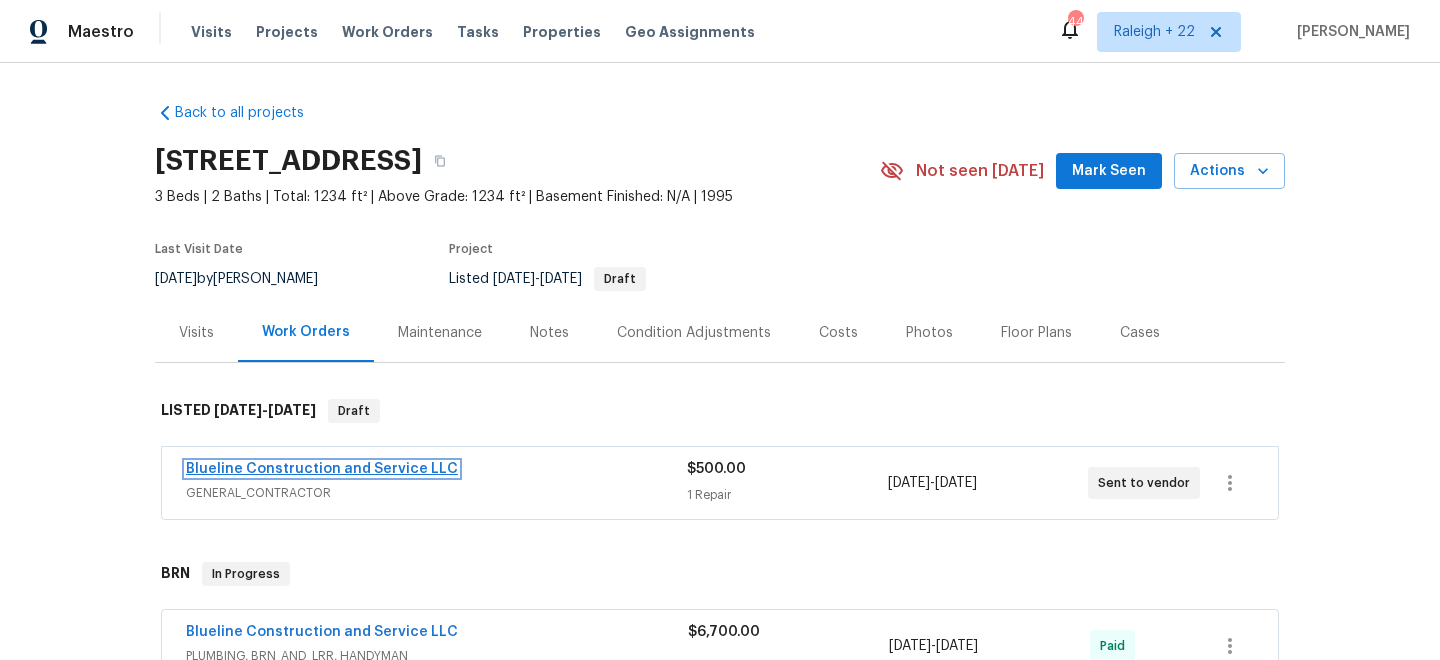 click on "Blueline Construction and Service LLC" at bounding box center (322, 469) 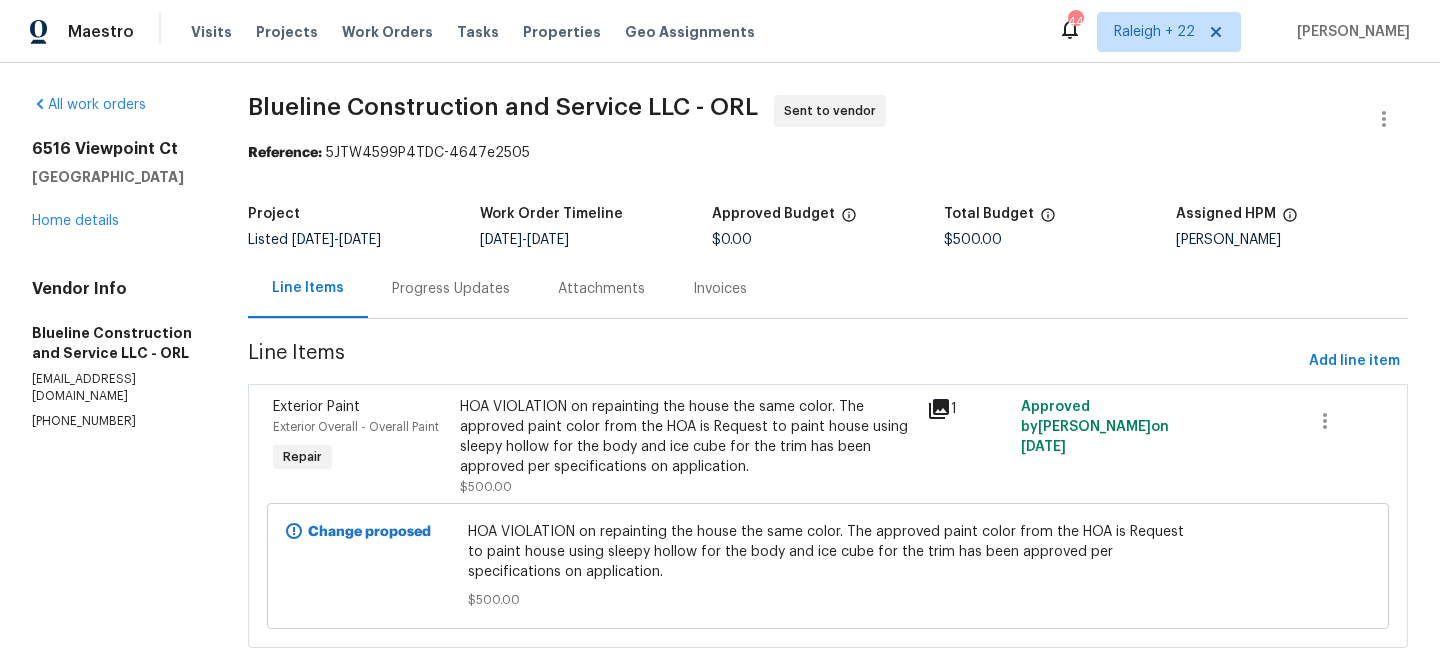 click on "Progress Updates" at bounding box center (451, 289) 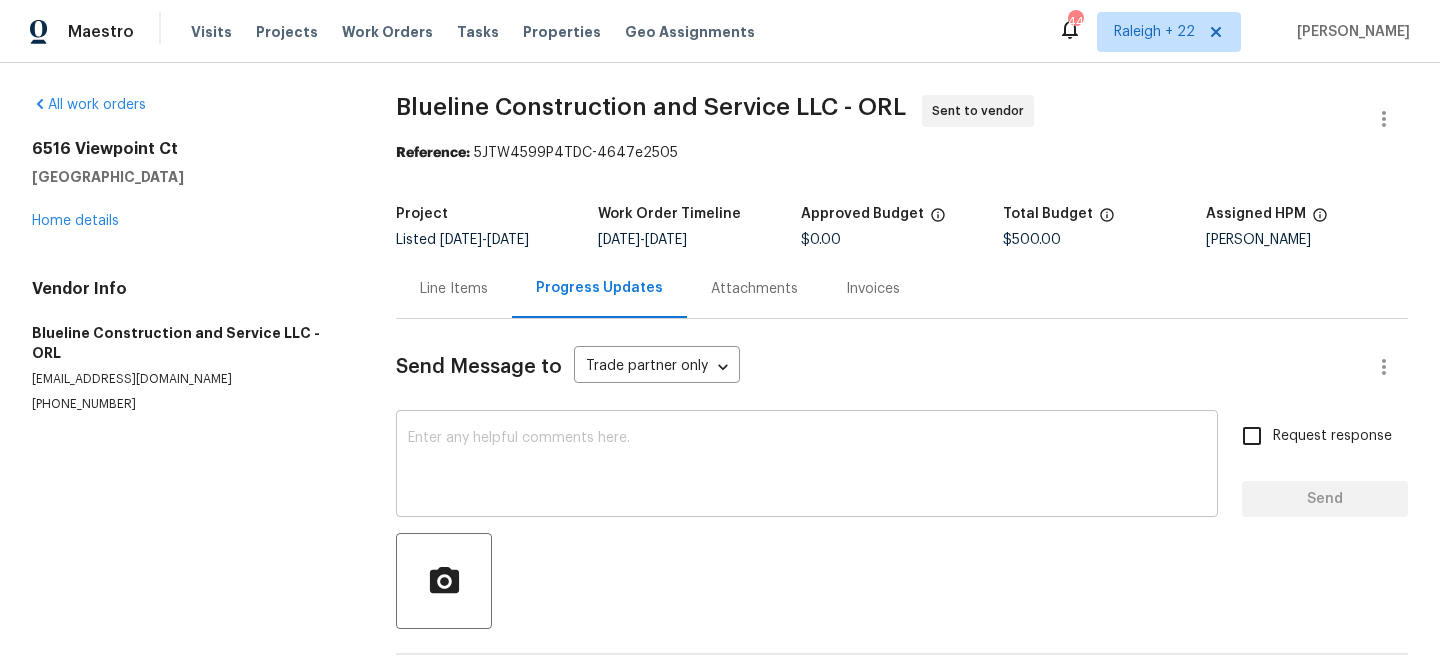 click at bounding box center (807, 466) 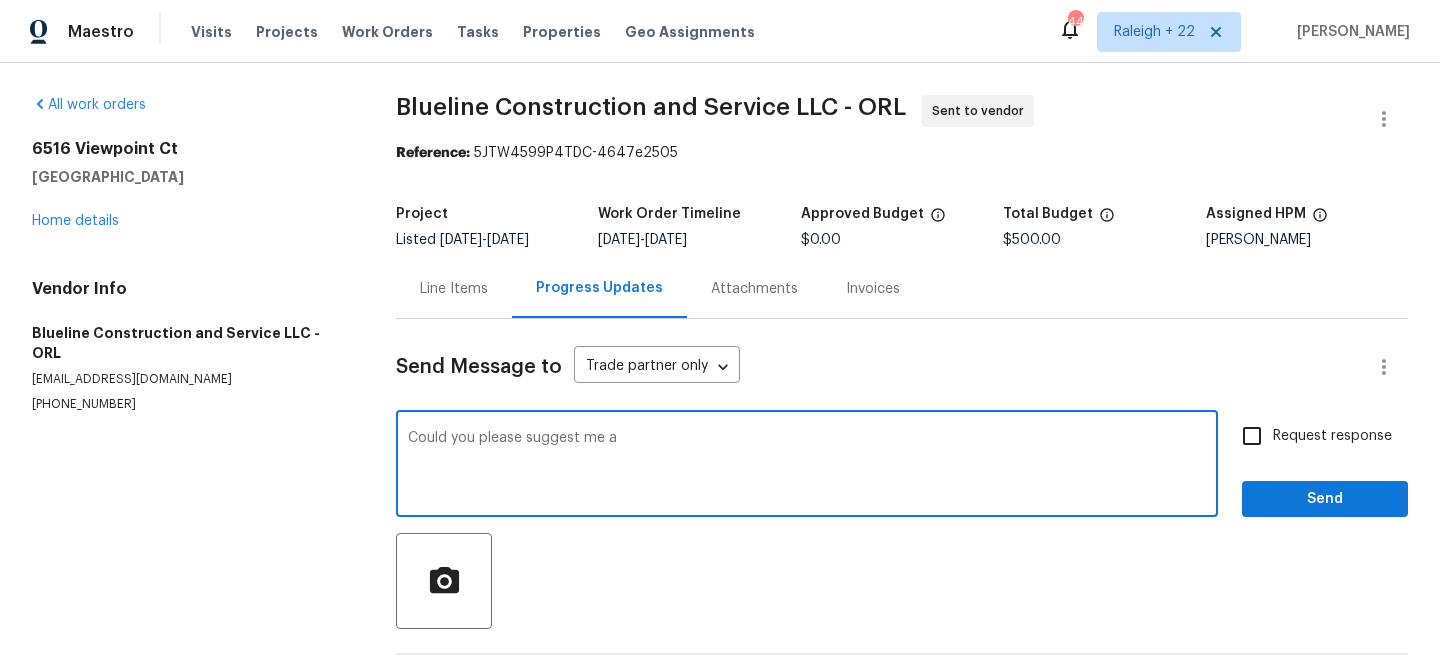 click on "Could you please suggest me a" at bounding box center [807, 466] 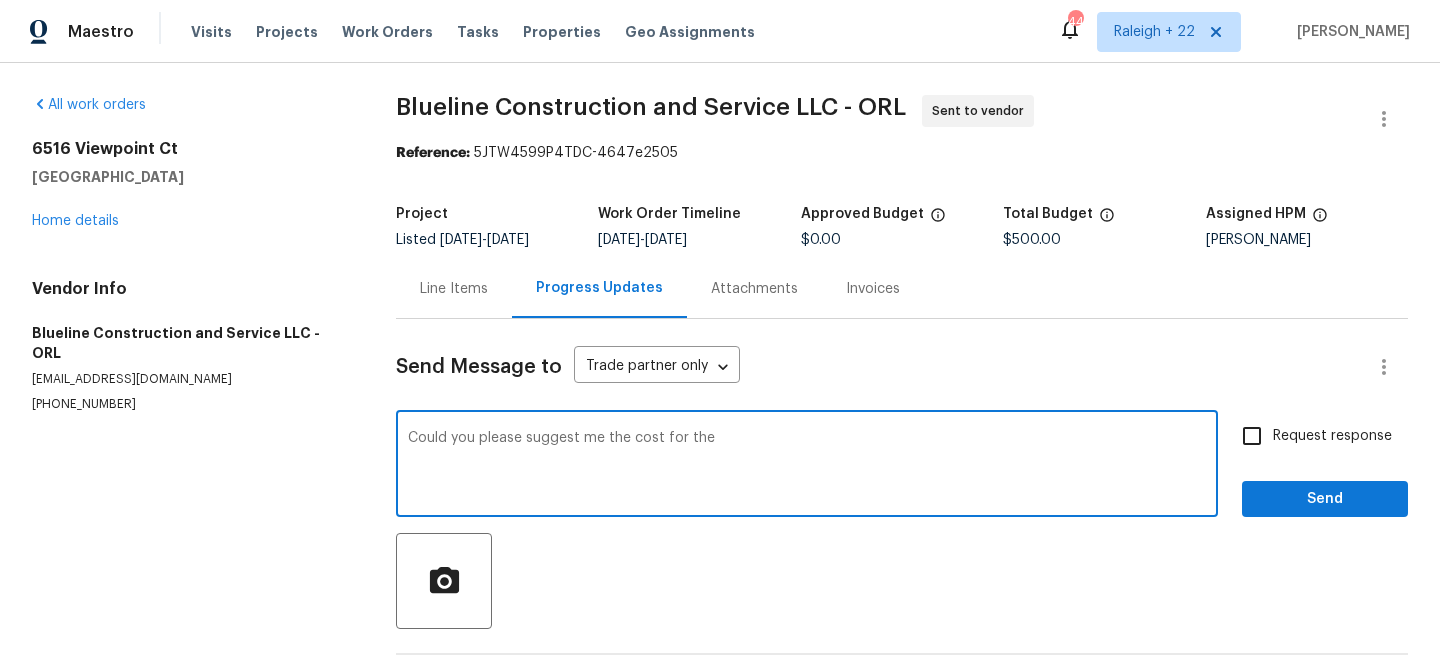 click on "Could you please suggest me the cost for the" at bounding box center [807, 466] 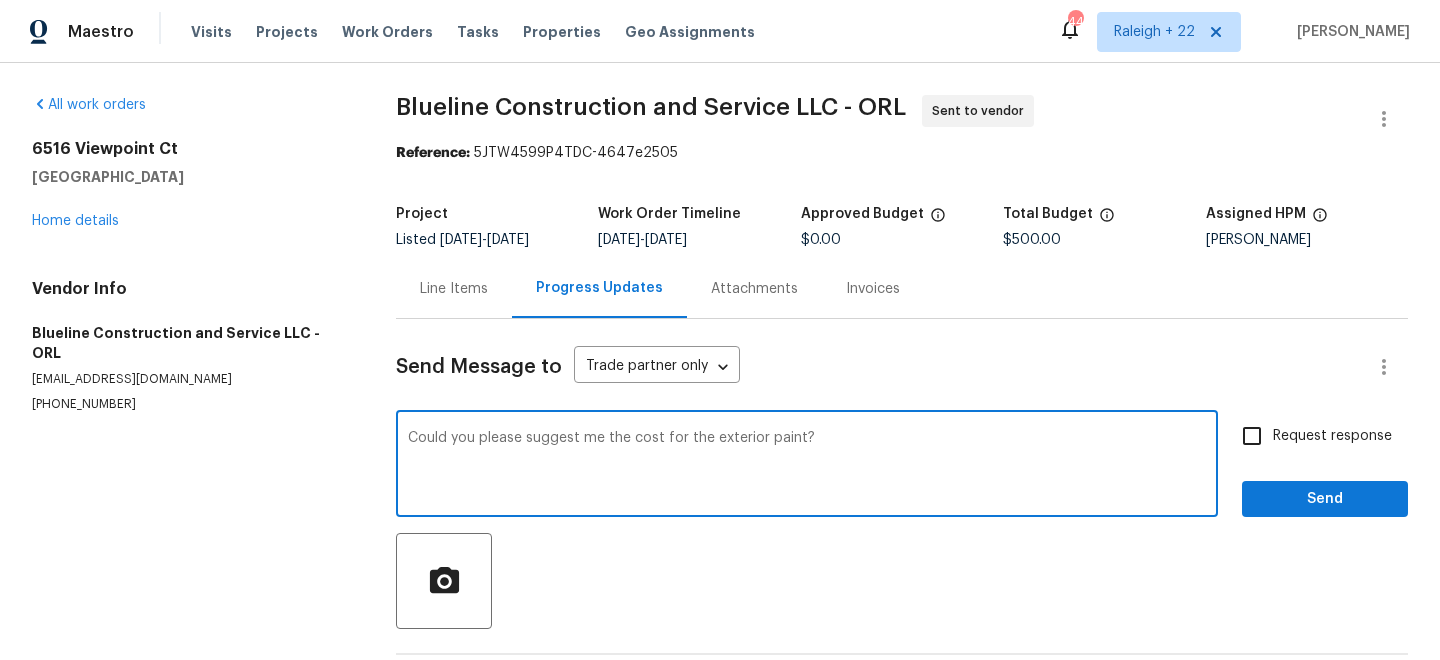 type on "Could you please suggest me the cost for the exterior paint?" 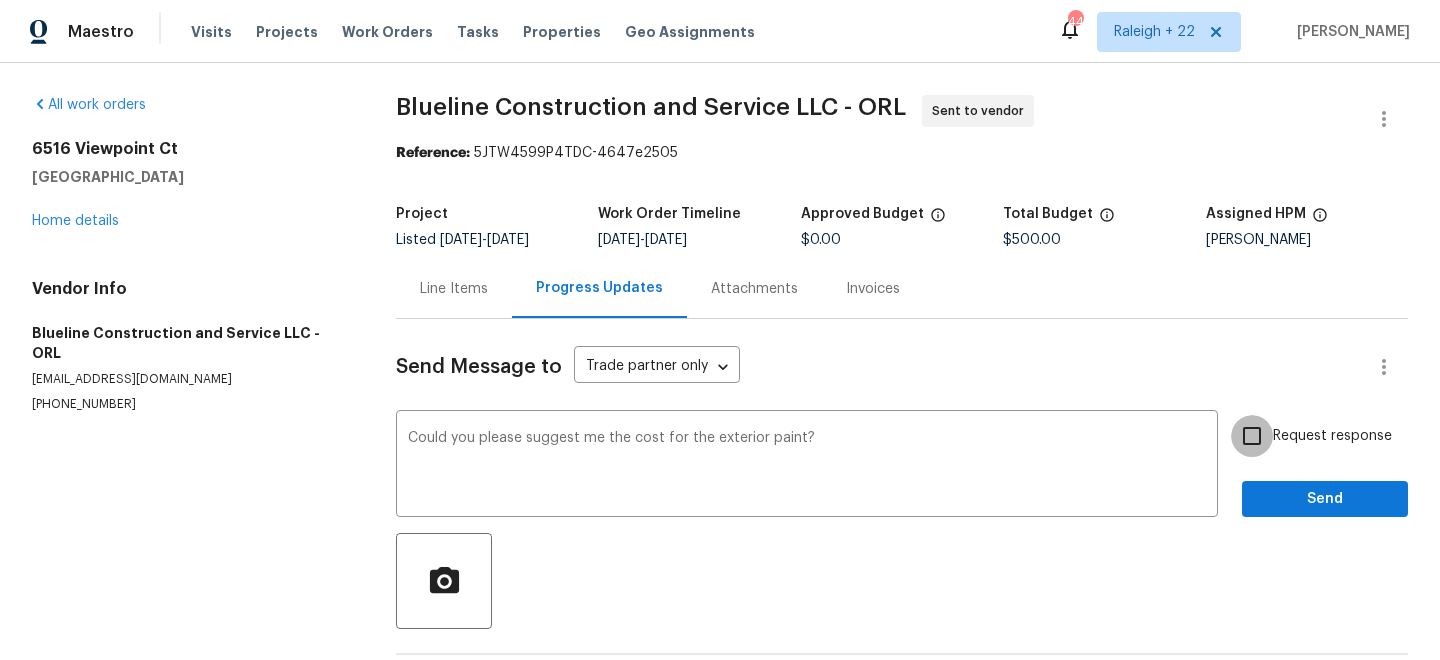 click on "Request response" at bounding box center [1252, 436] 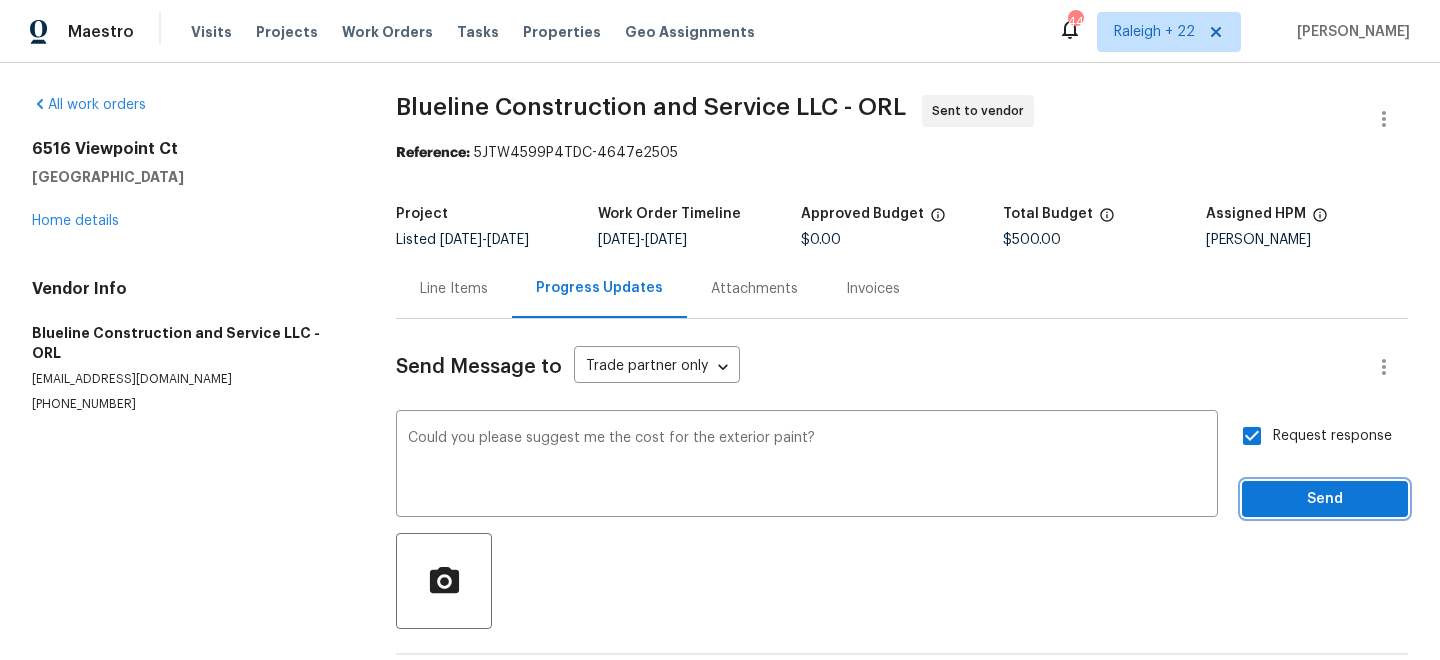 click on "Send" at bounding box center (1325, 499) 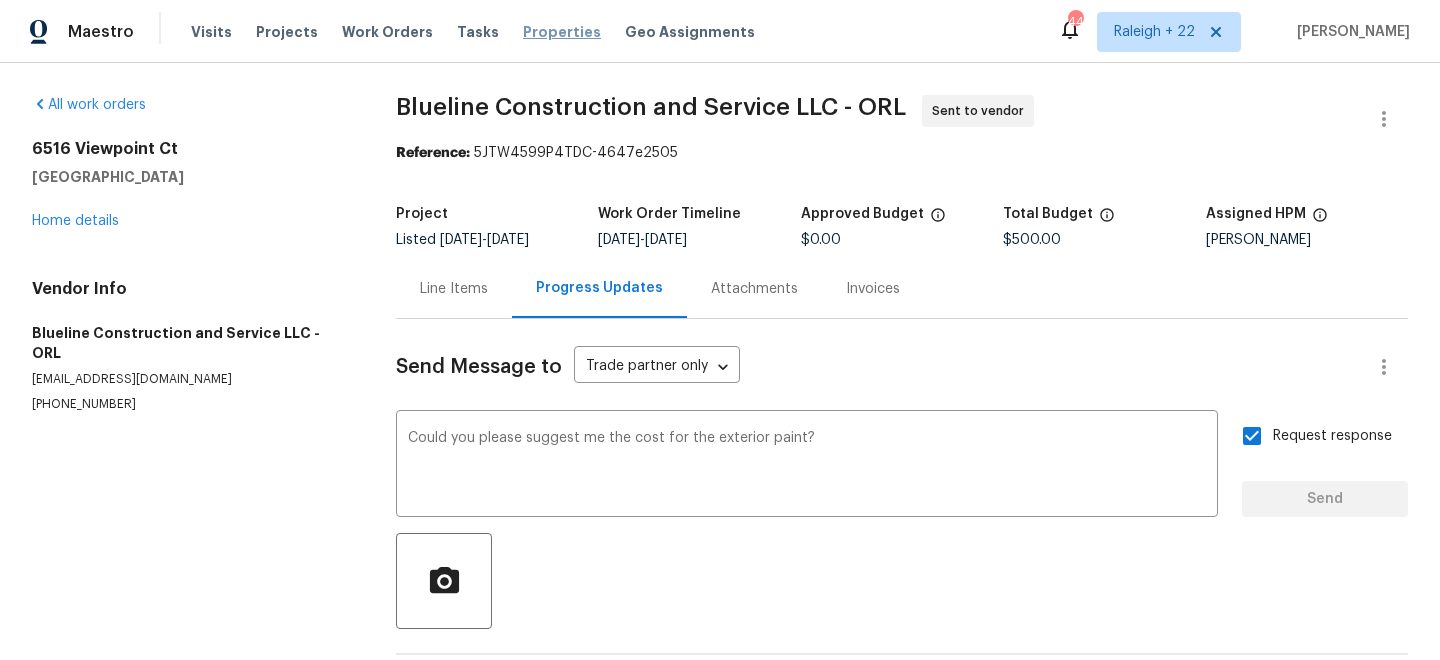 type 